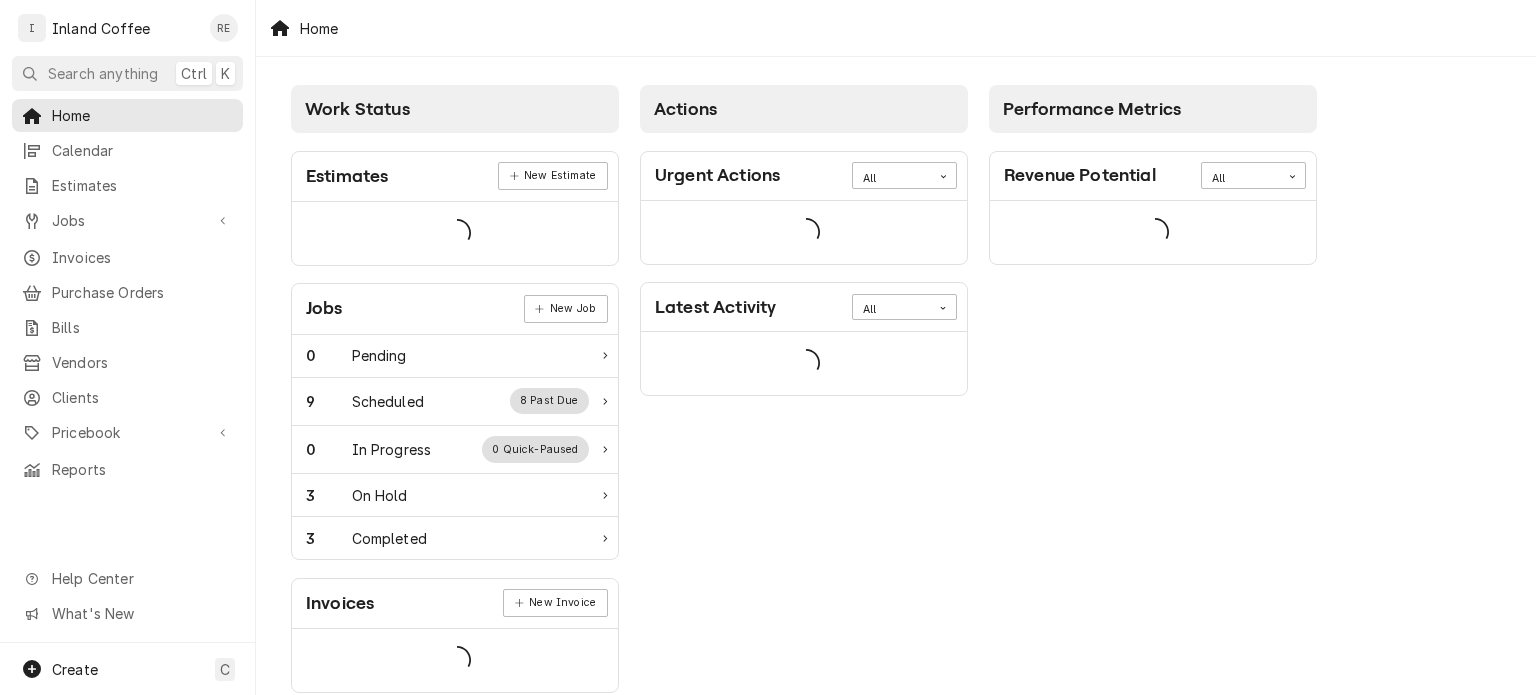 scroll, scrollTop: 0, scrollLeft: 0, axis: both 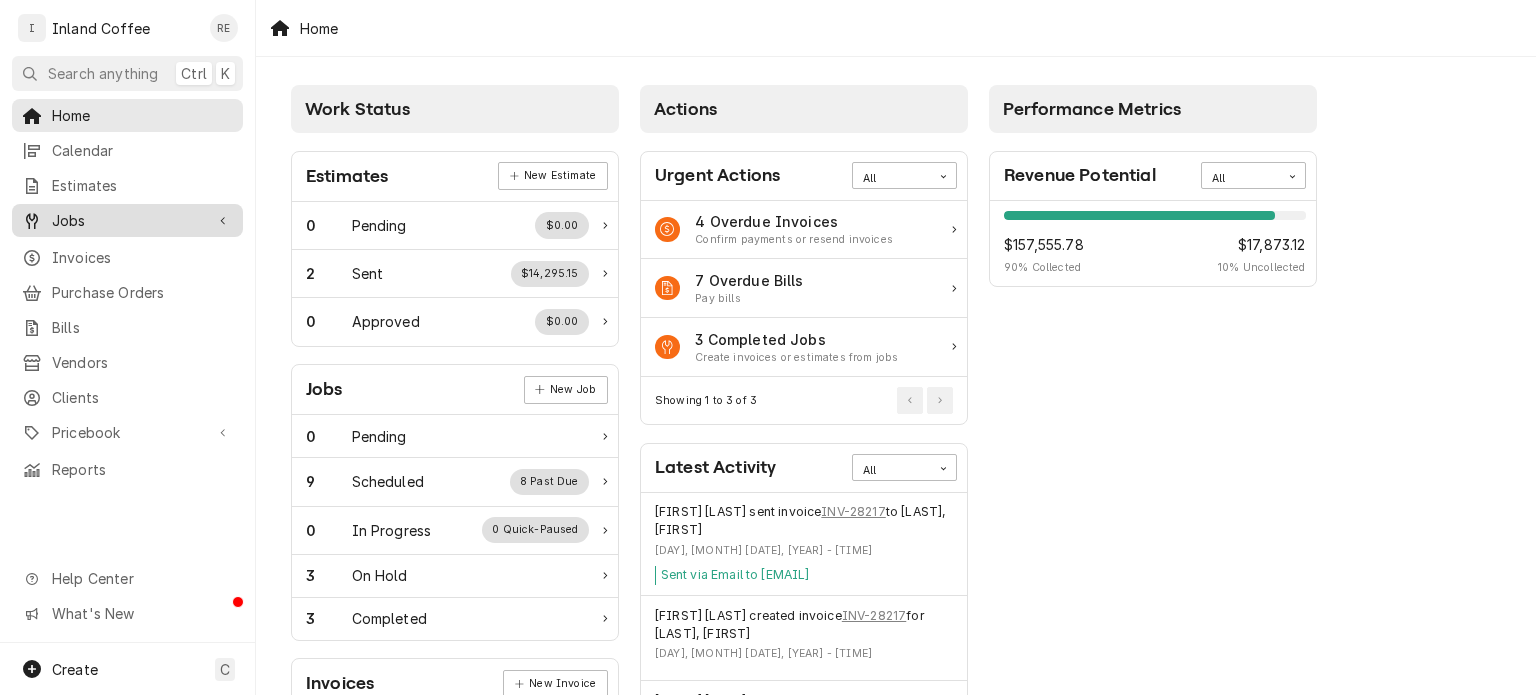 click on "Jobs" at bounding box center [127, 220] 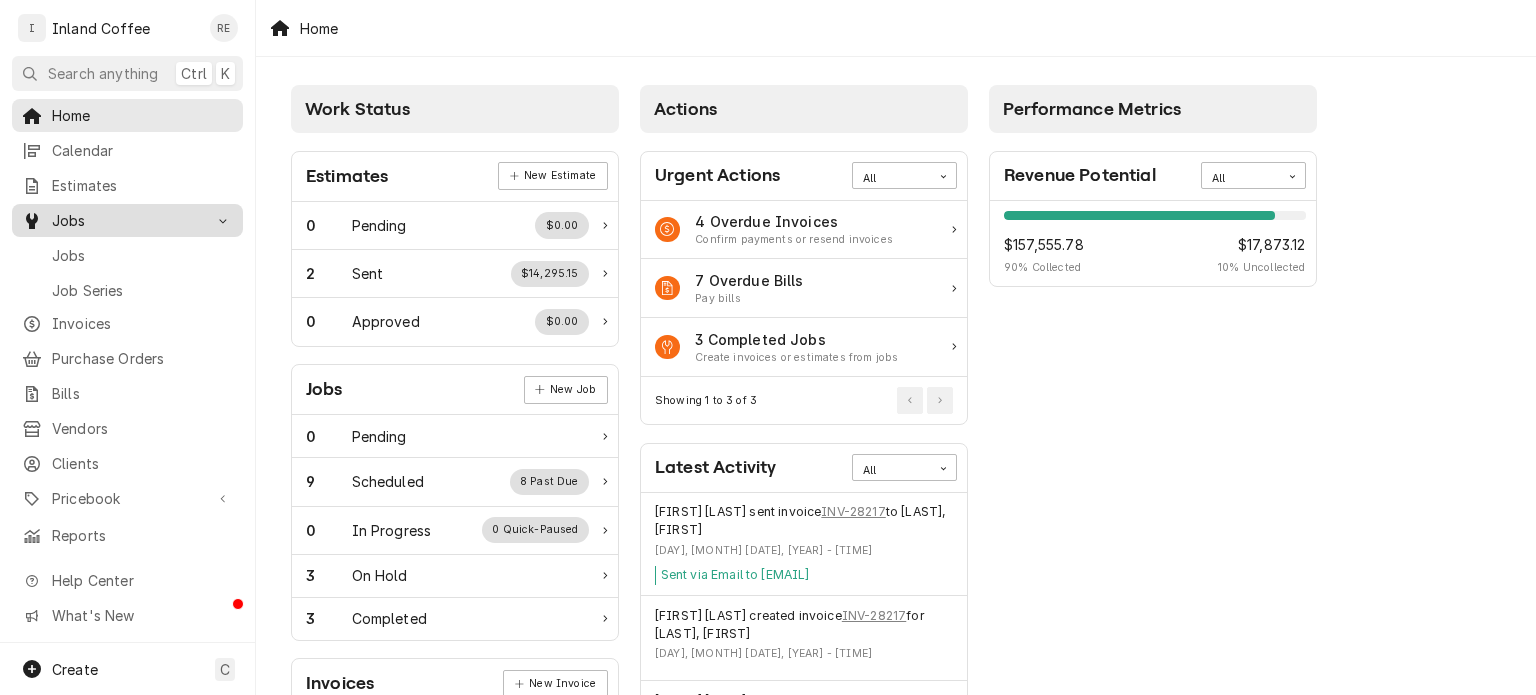 click on "Jobs" at bounding box center (127, 220) 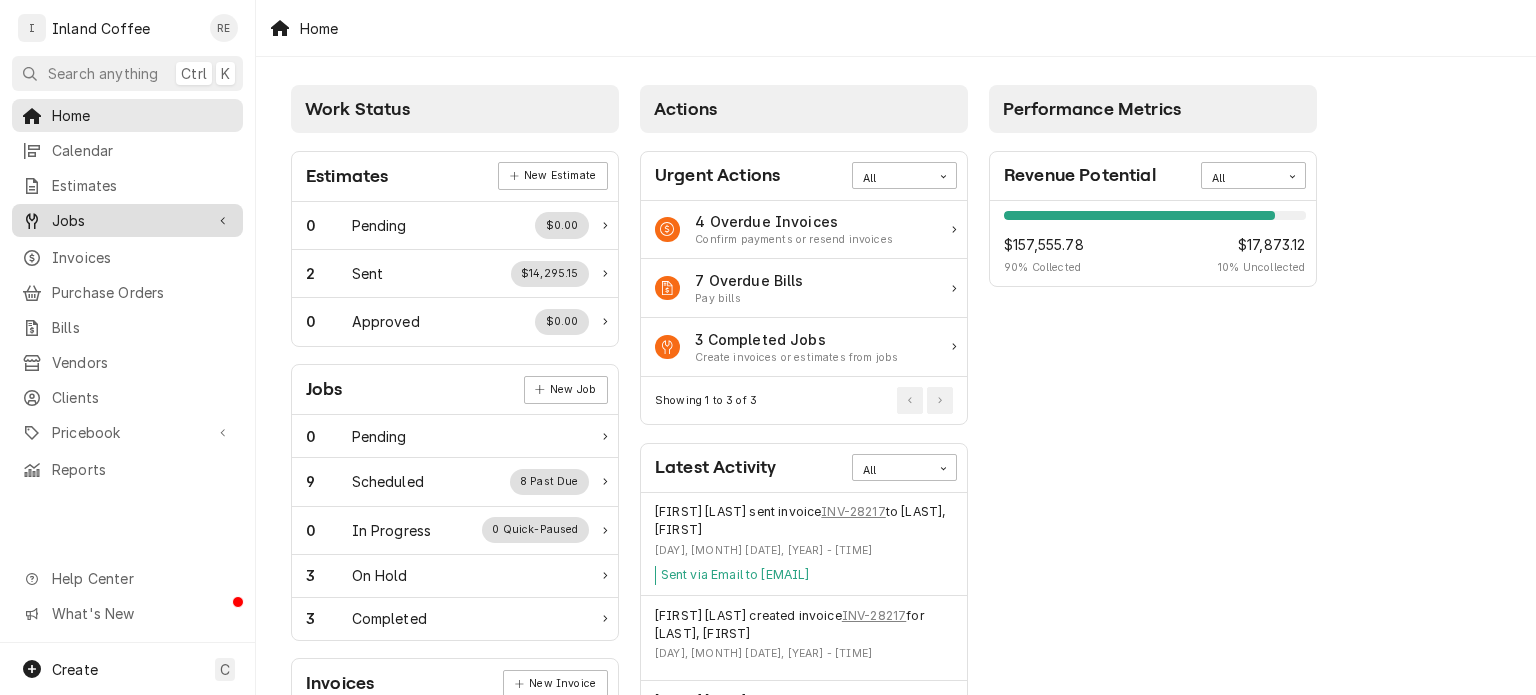 click on "Jobs" at bounding box center [127, 220] 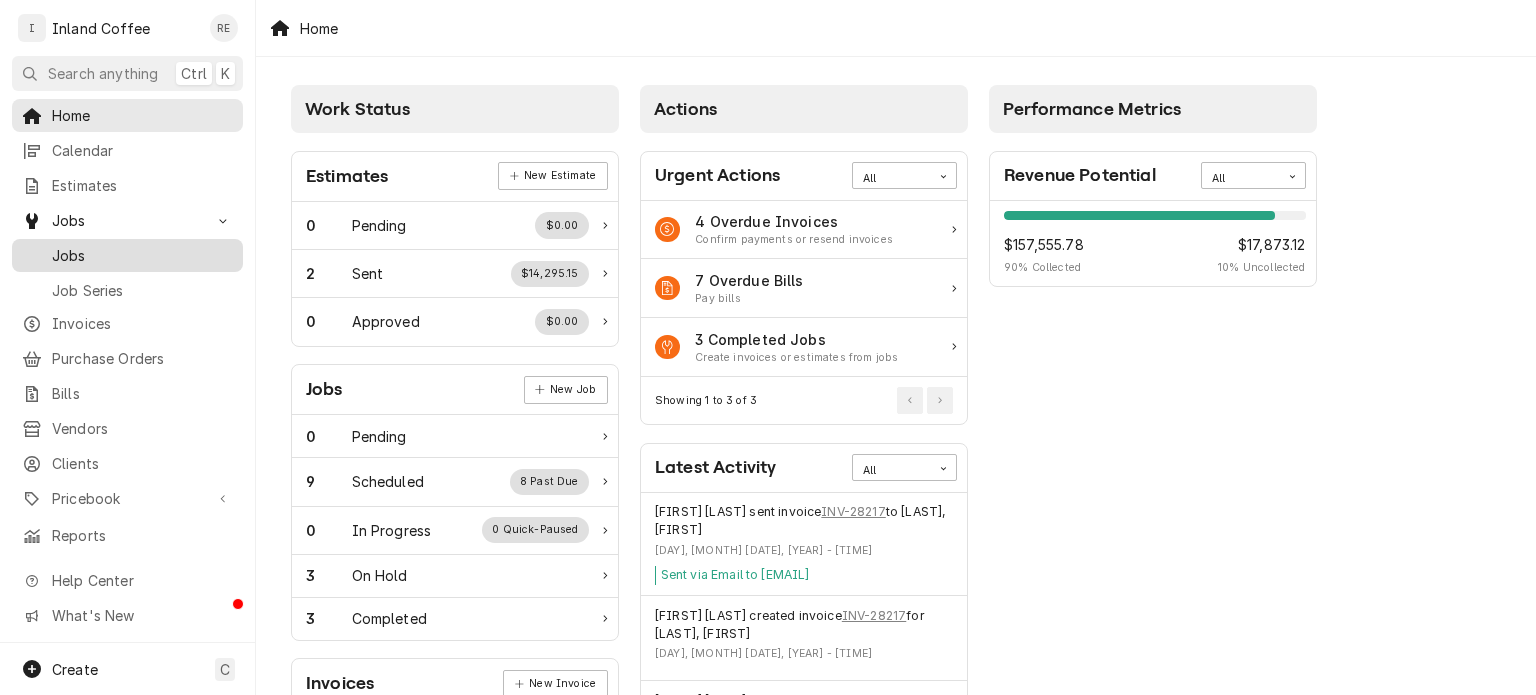 click on "Jobs" at bounding box center (127, 255) 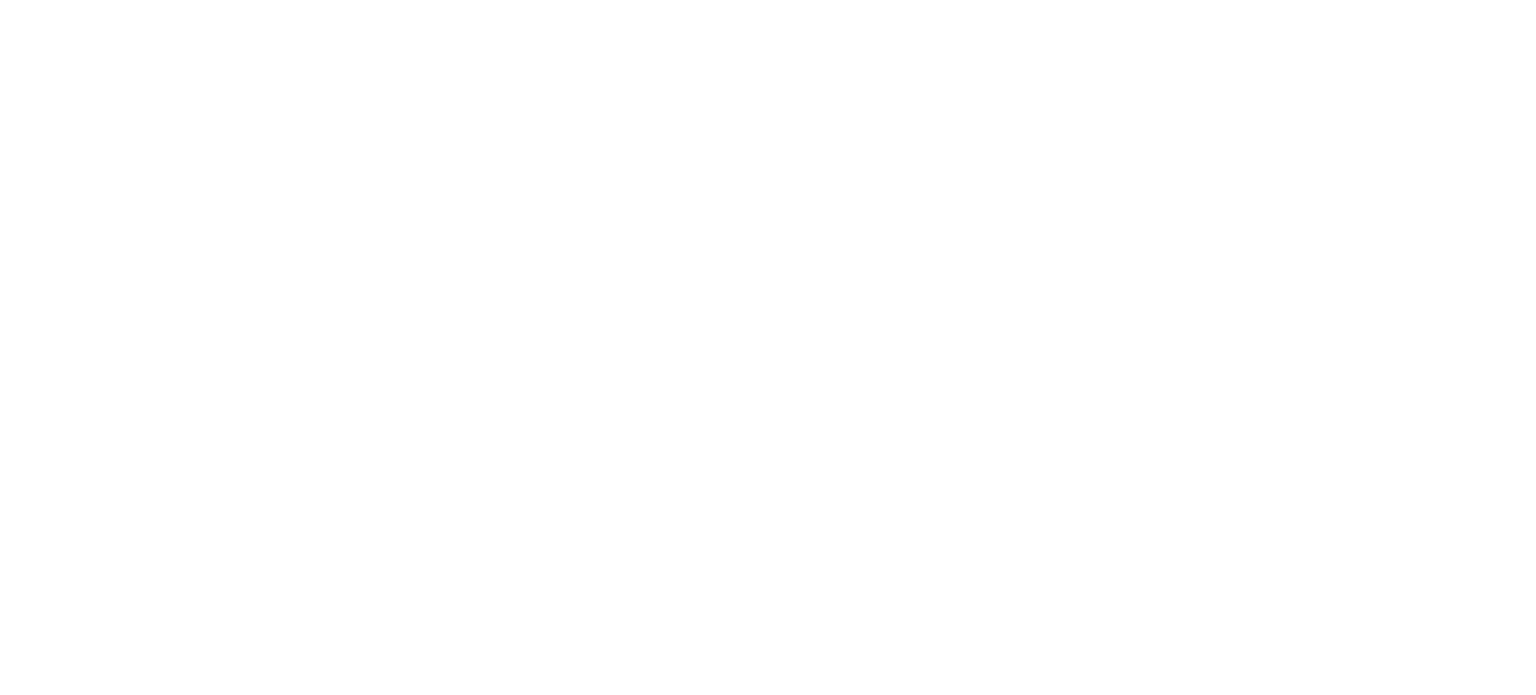 scroll, scrollTop: 0, scrollLeft: 0, axis: both 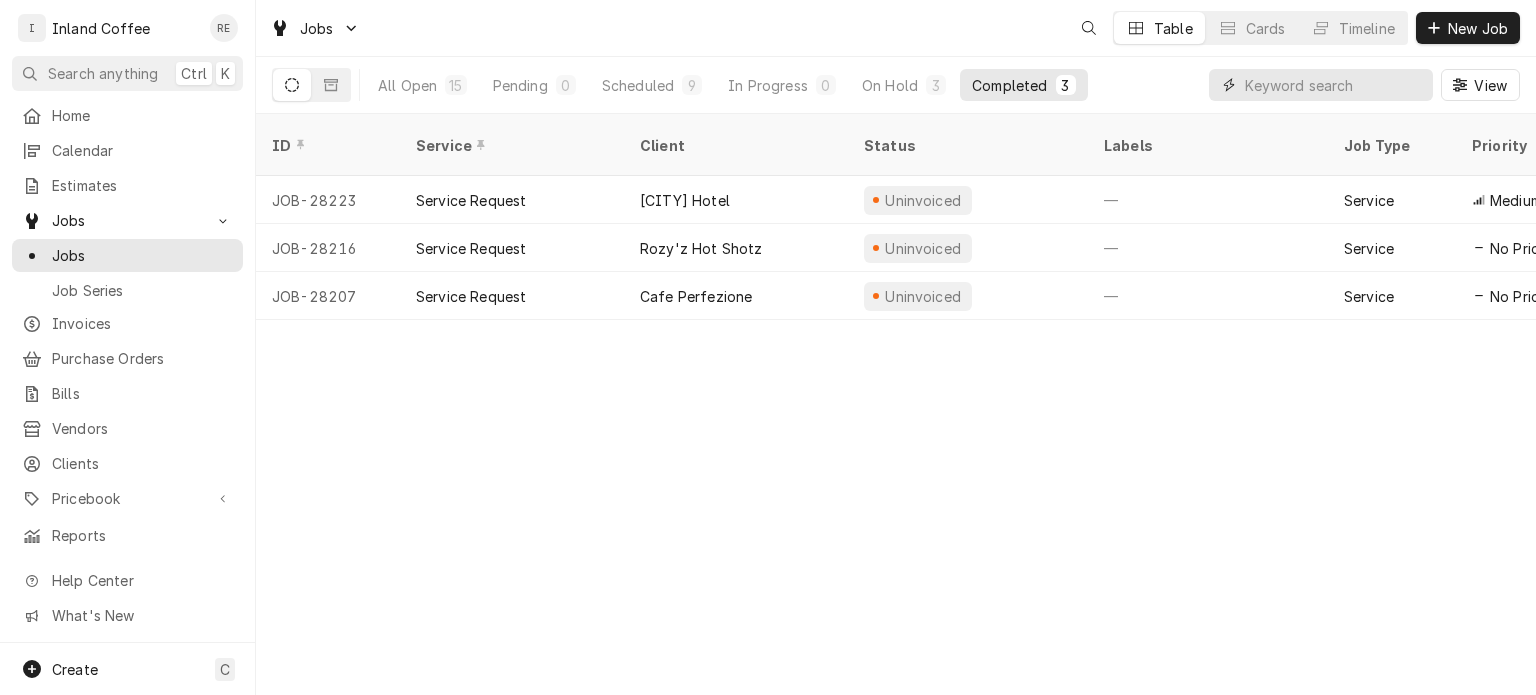 click at bounding box center [1334, 85] 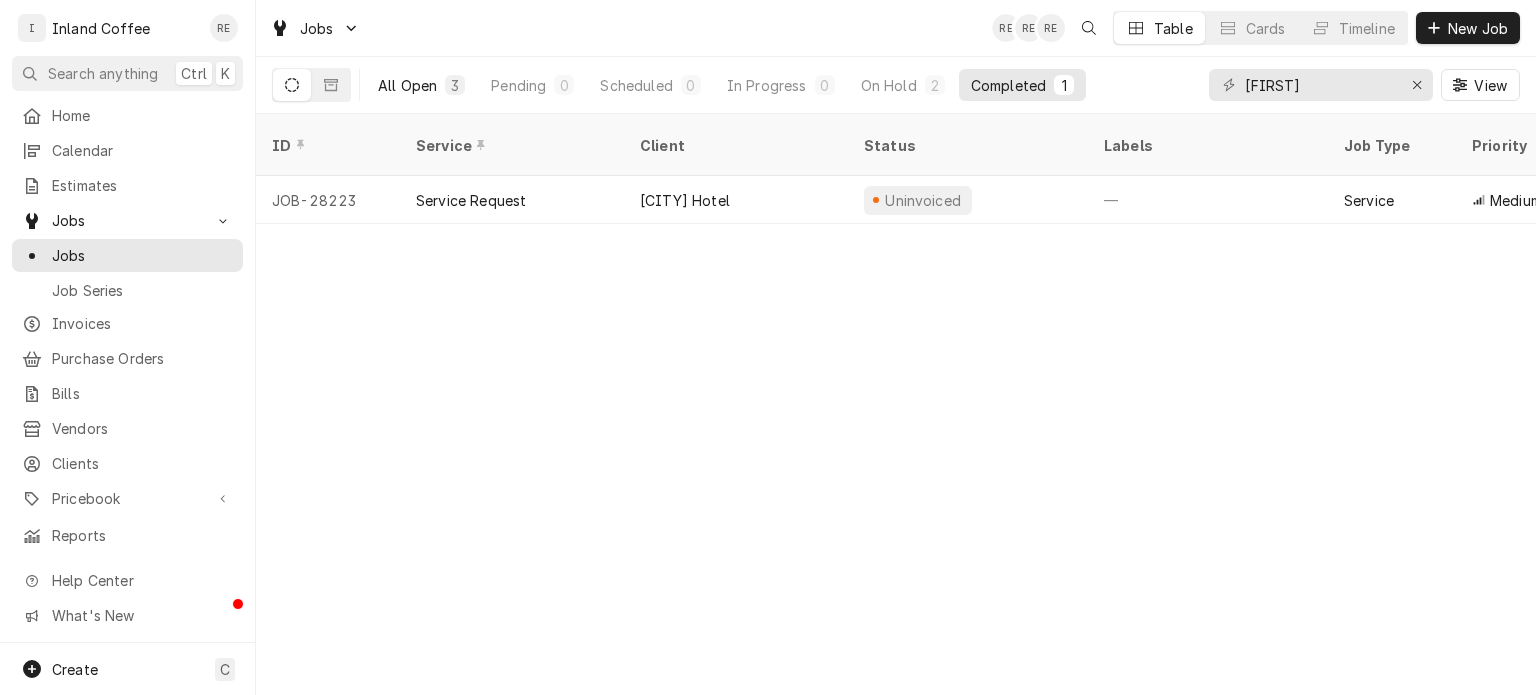 click on "All Open" at bounding box center [407, 85] 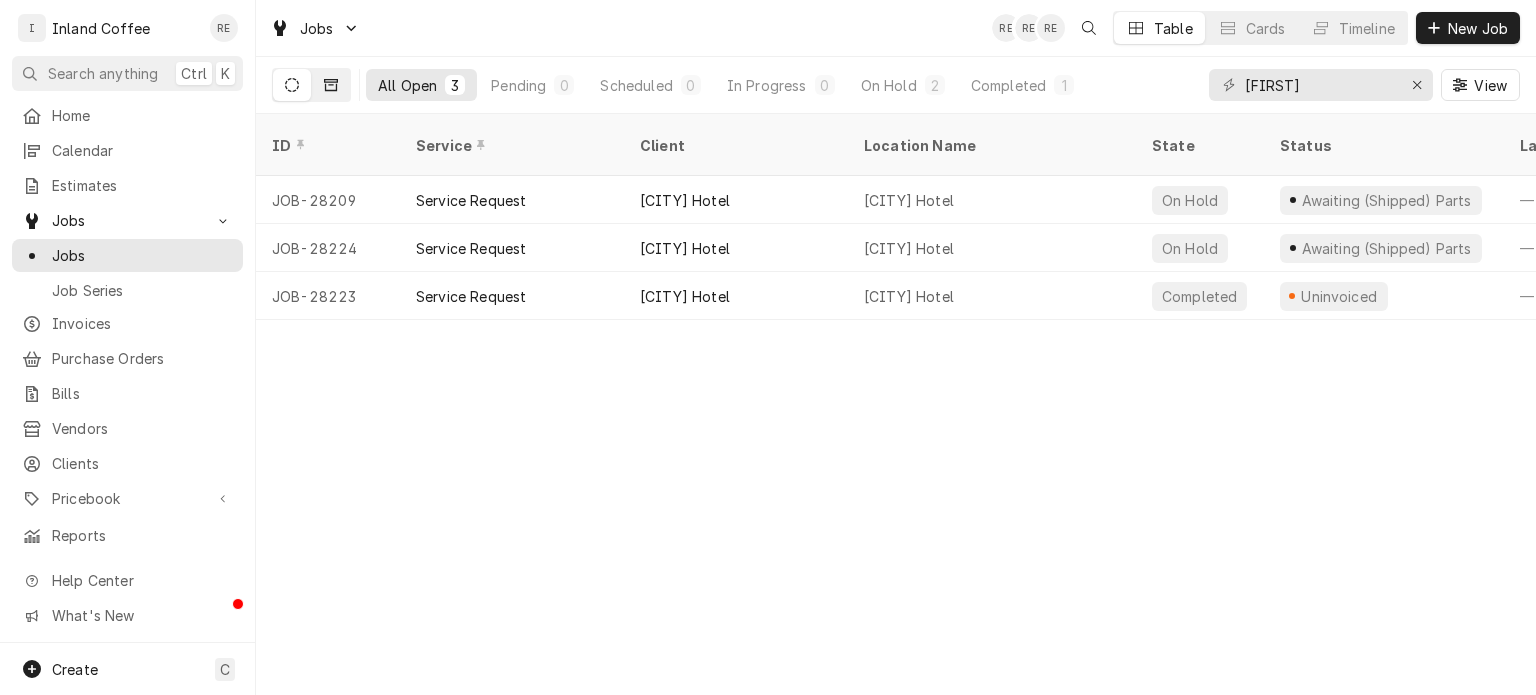 click 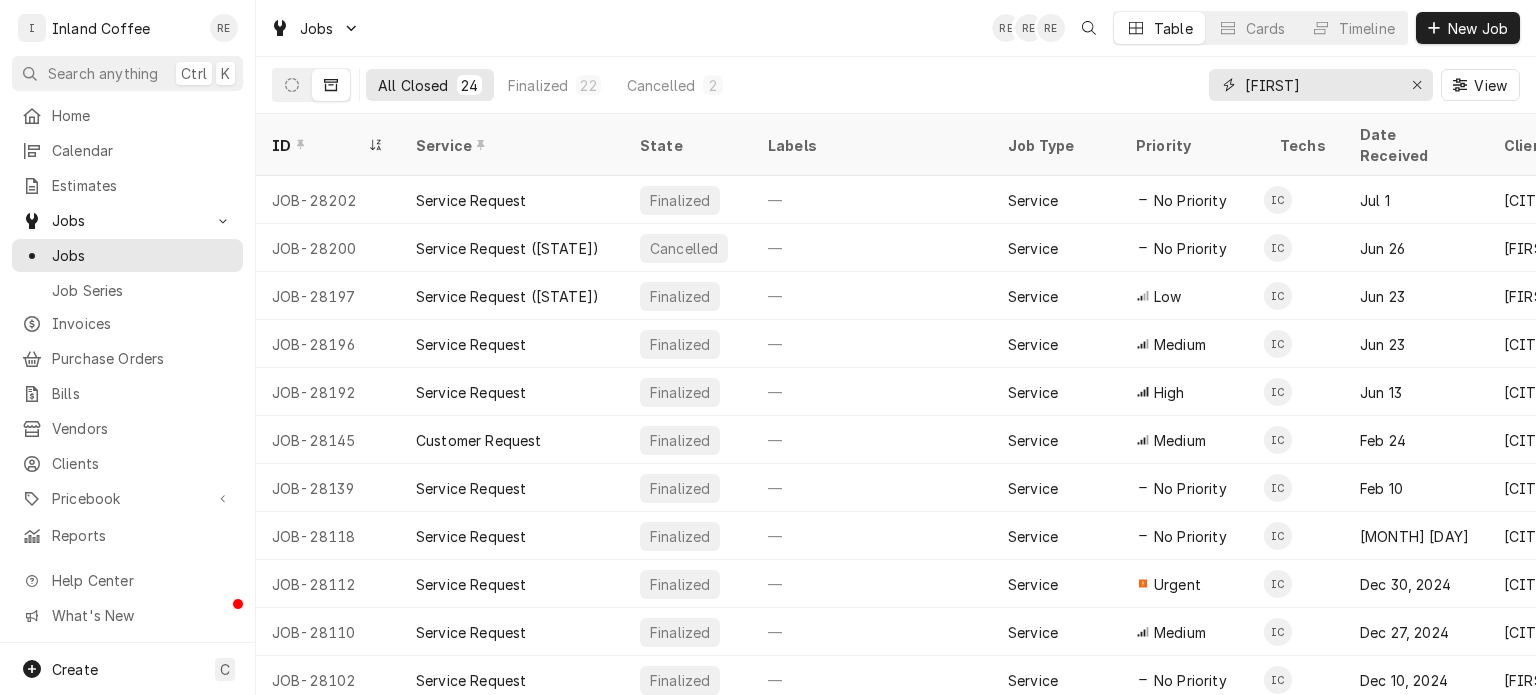 click on "dave" at bounding box center (1320, 85) 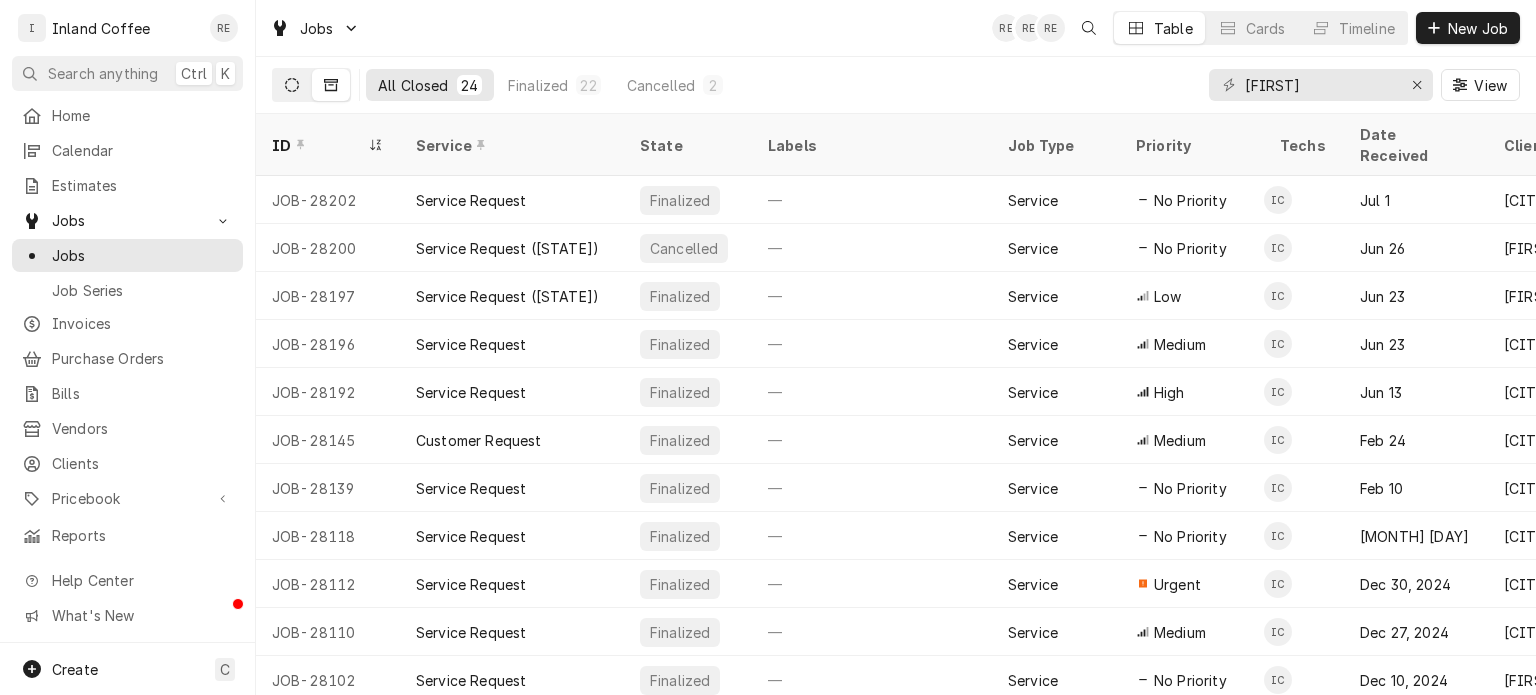 click 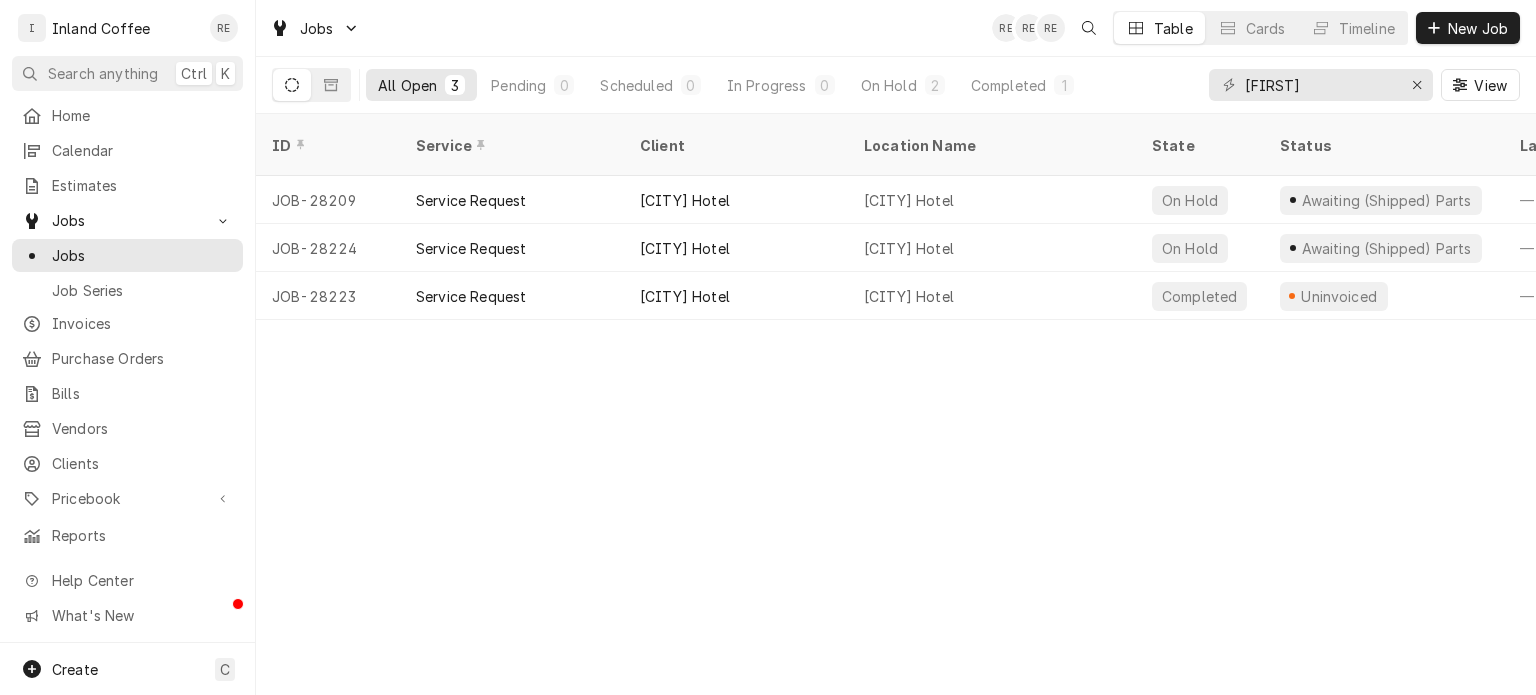 drag, startPoint x: 1311, startPoint y: 67, endPoint x: 1308, endPoint y: 78, distance: 11.401754 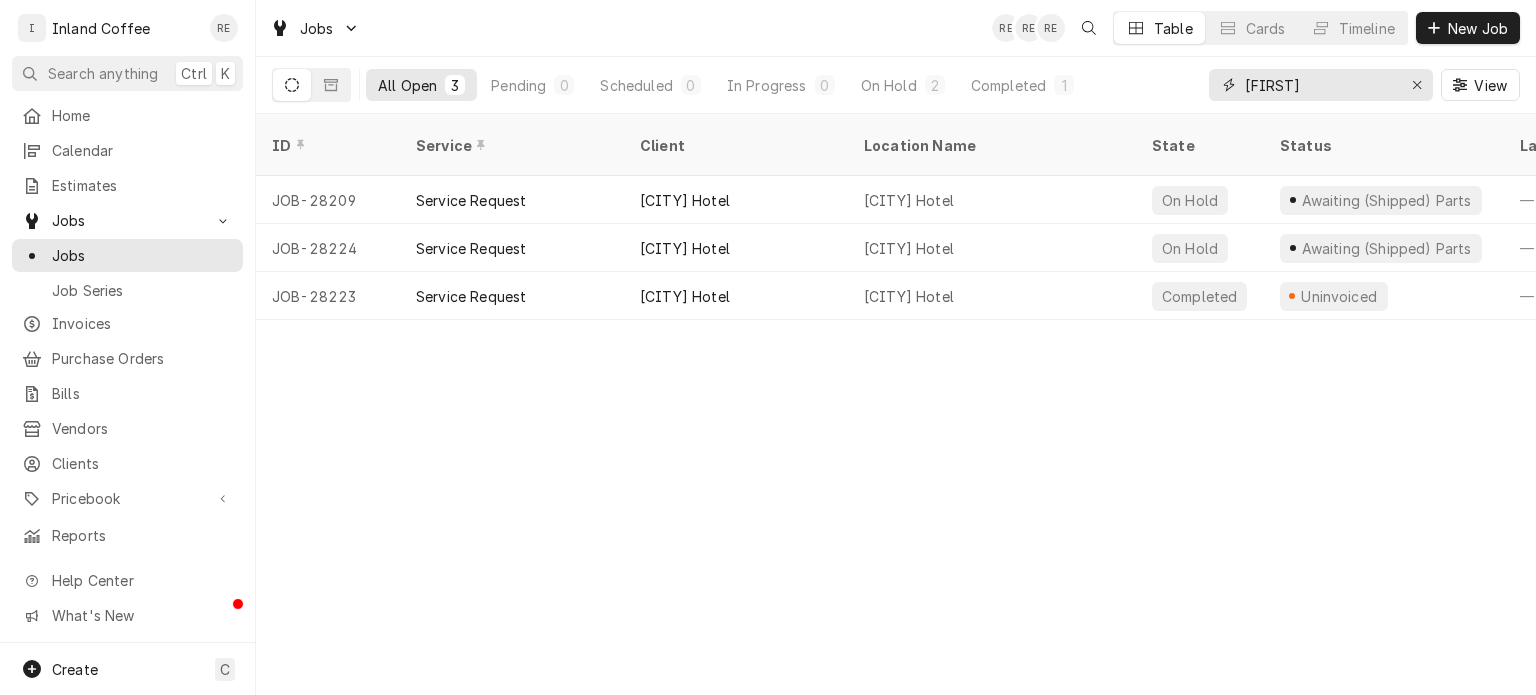 click on "dave" at bounding box center (1320, 85) 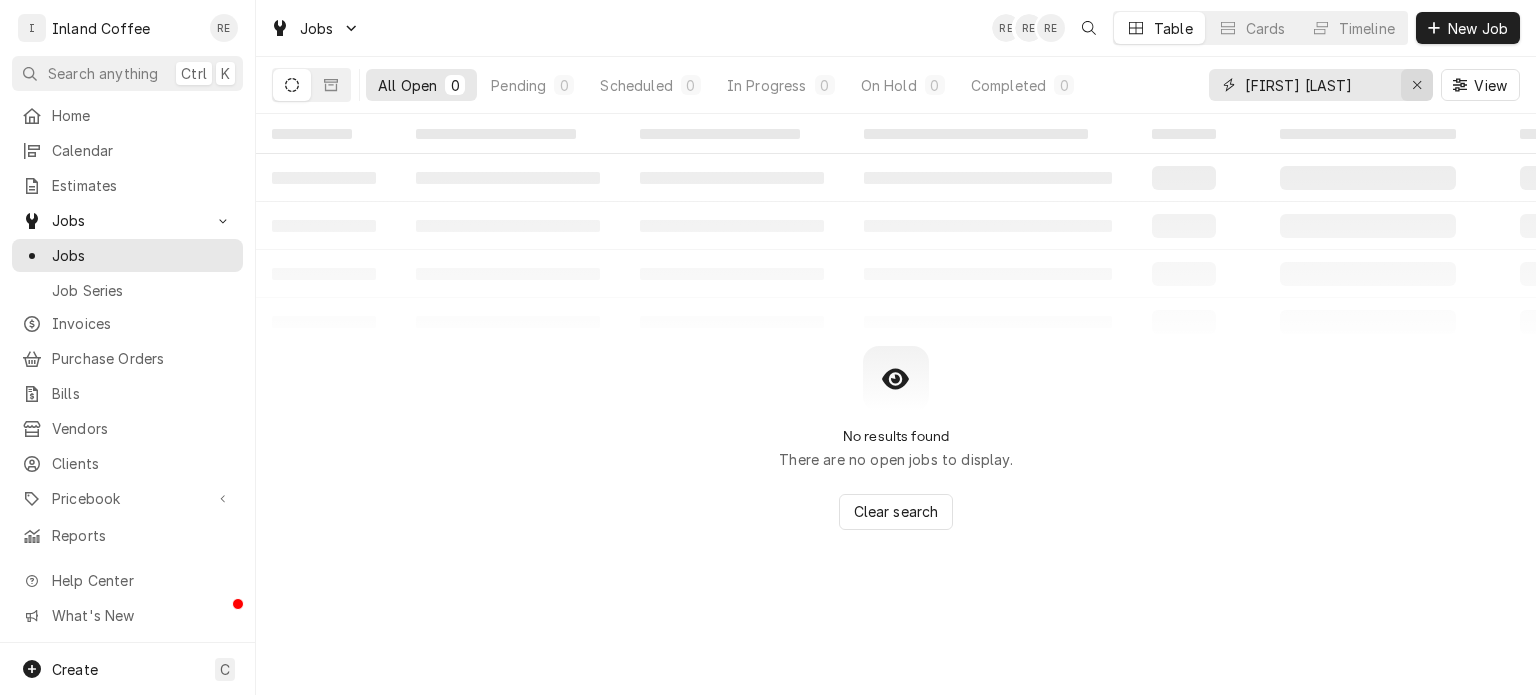 type on "dave smith" 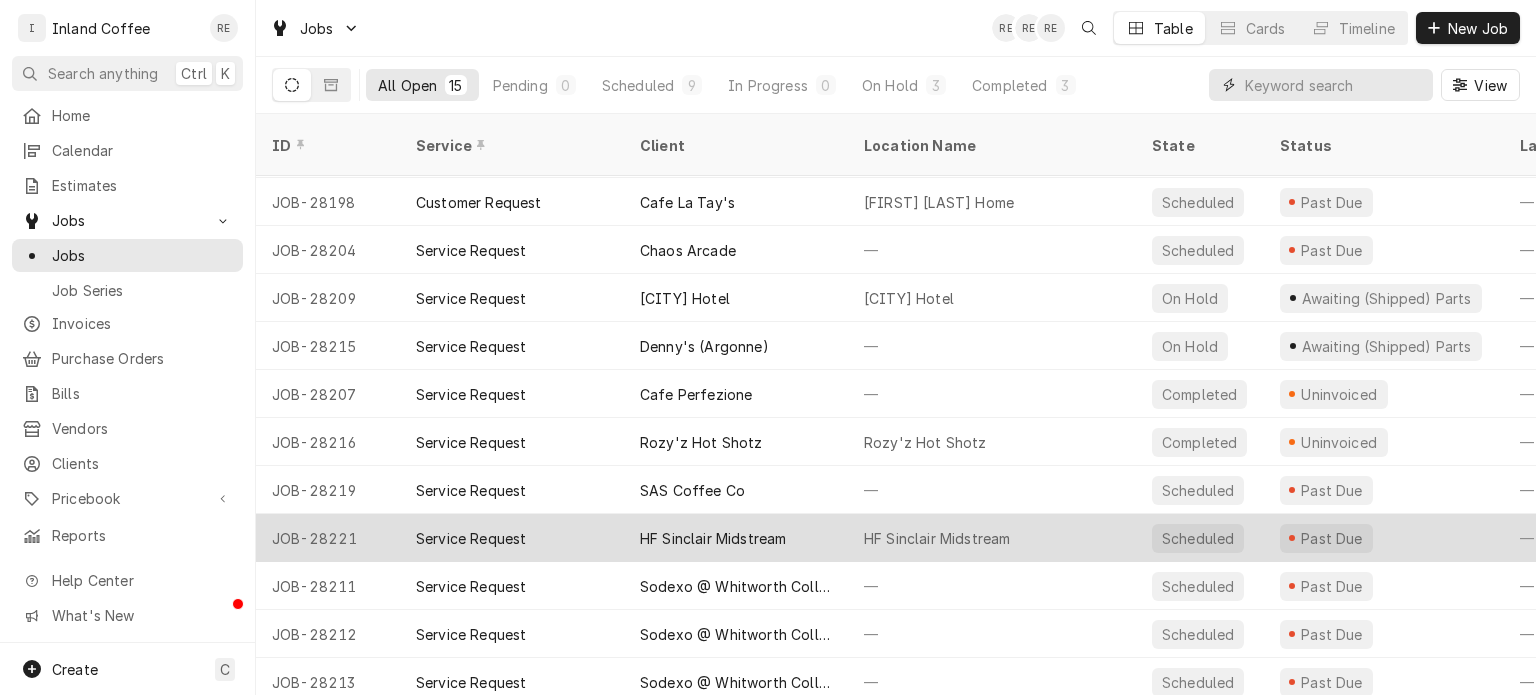 scroll, scrollTop: 0, scrollLeft: 0, axis: both 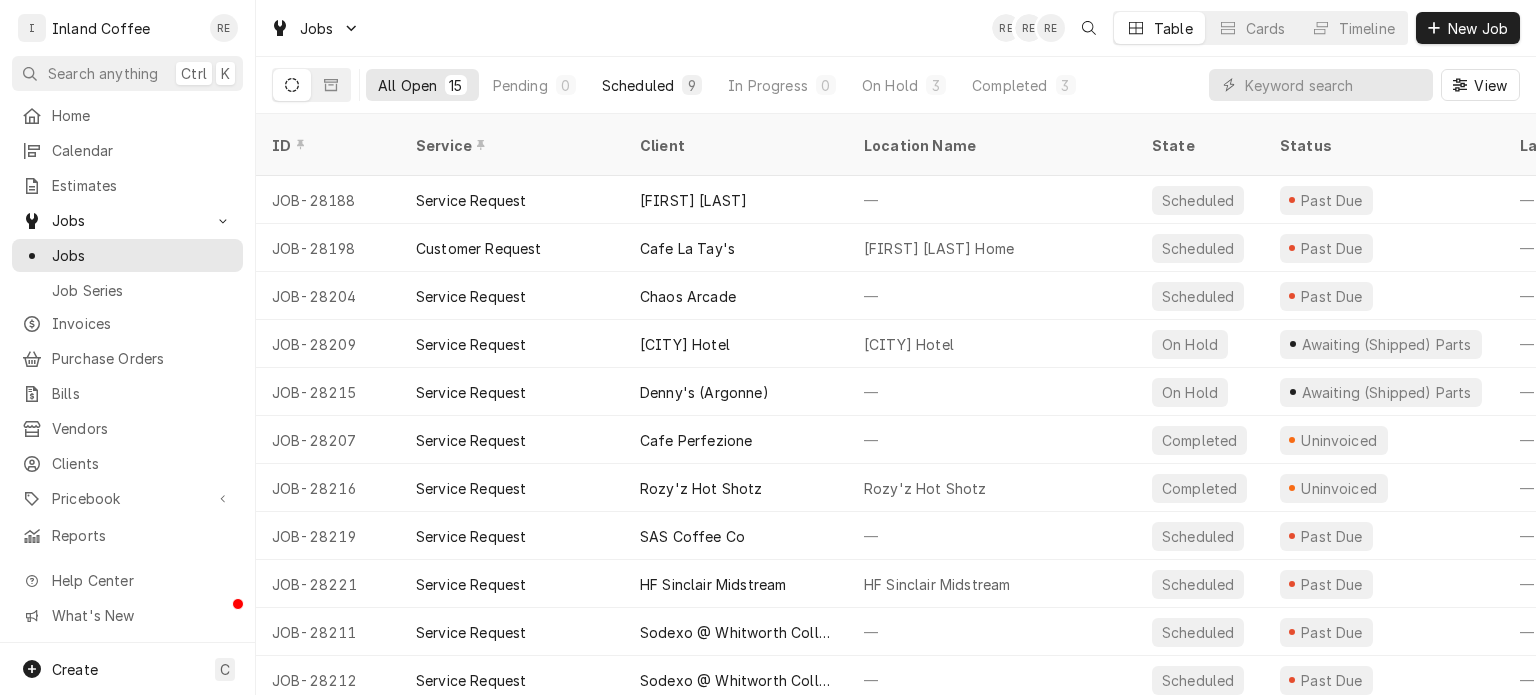 click on "Scheduled" at bounding box center (638, 85) 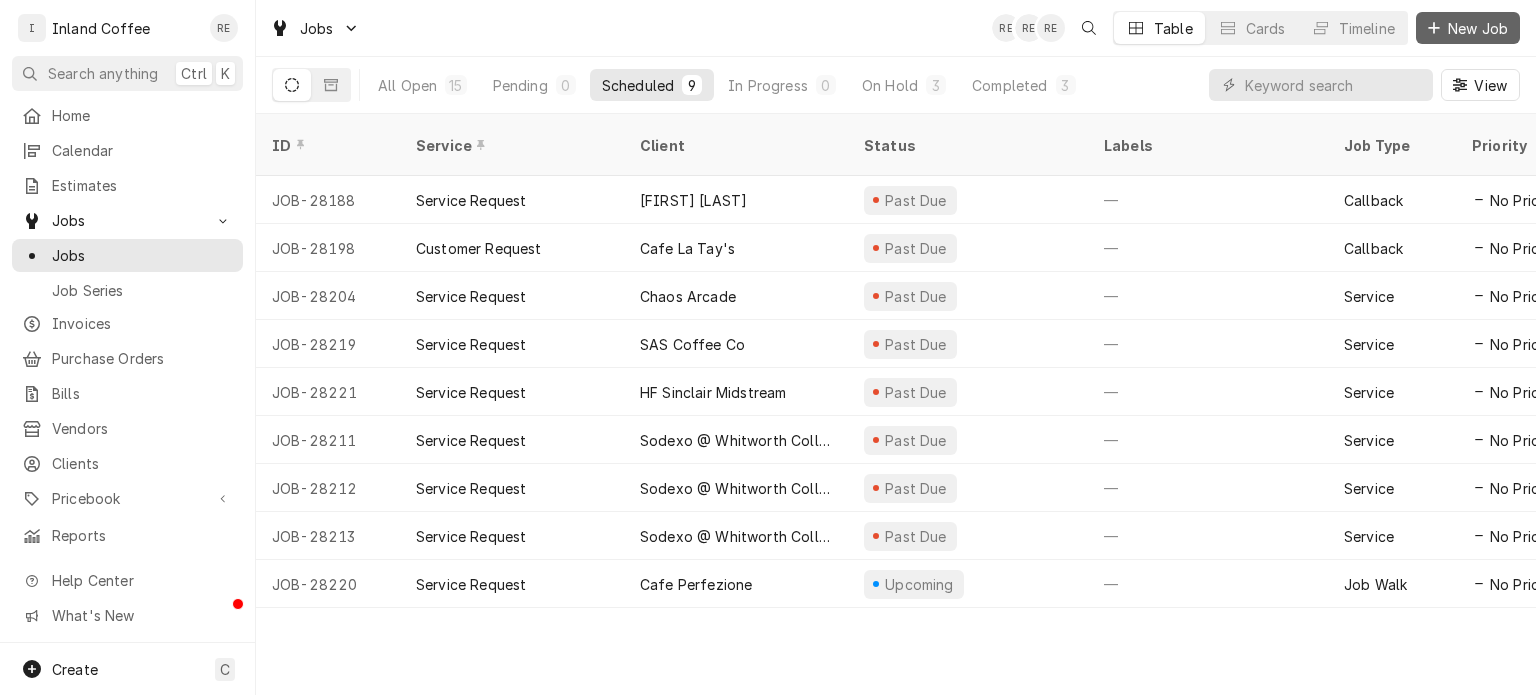 click on "New Job" at bounding box center [1478, 28] 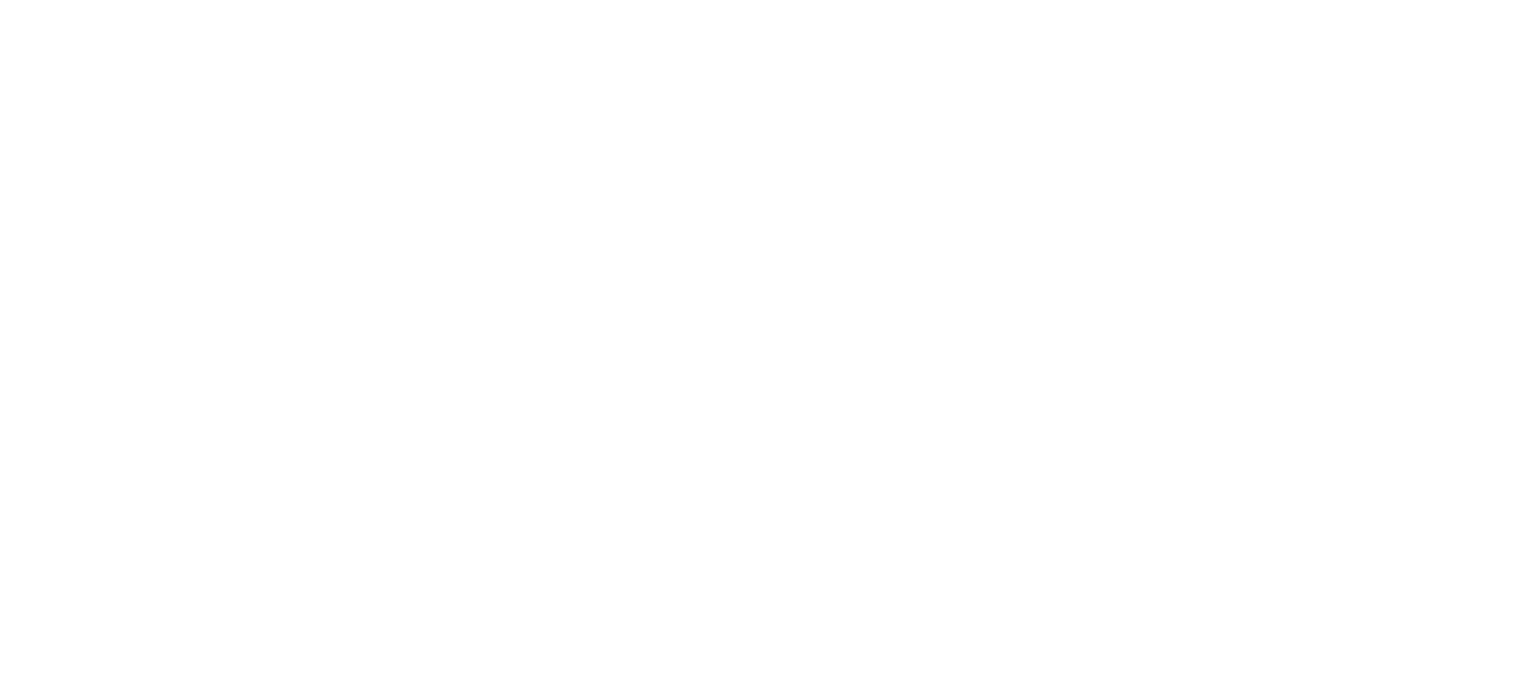 scroll, scrollTop: 0, scrollLeft: 0, axis: both 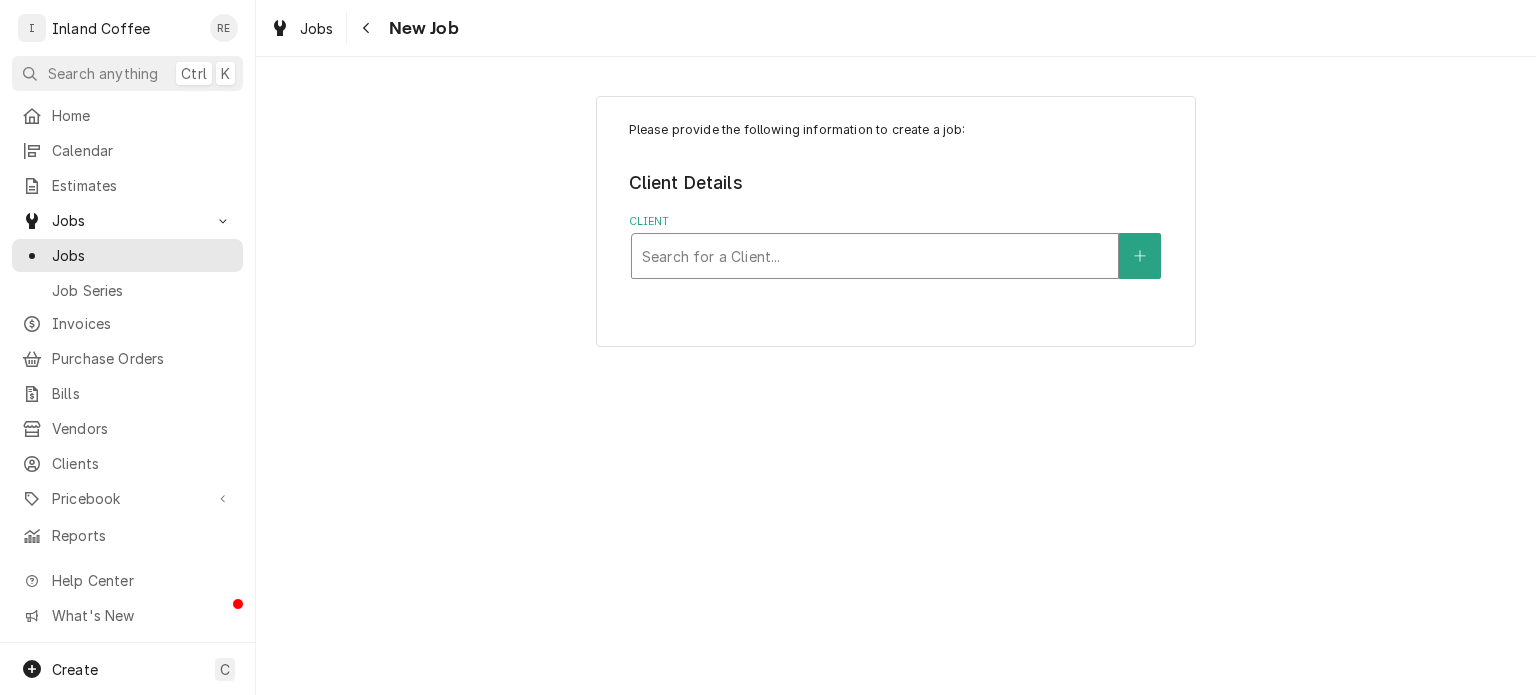 click at bounding box center (875, 256) 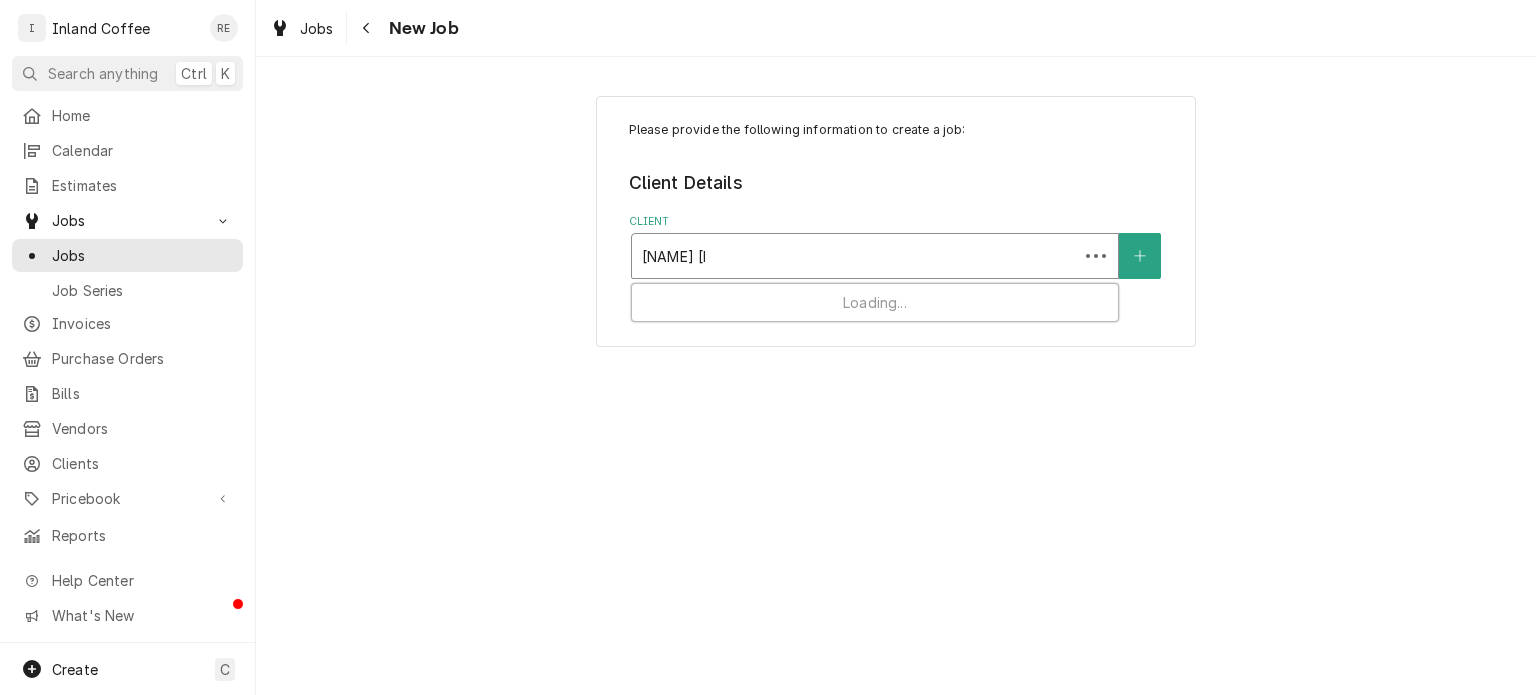 type on "[NAME] [LAST]" 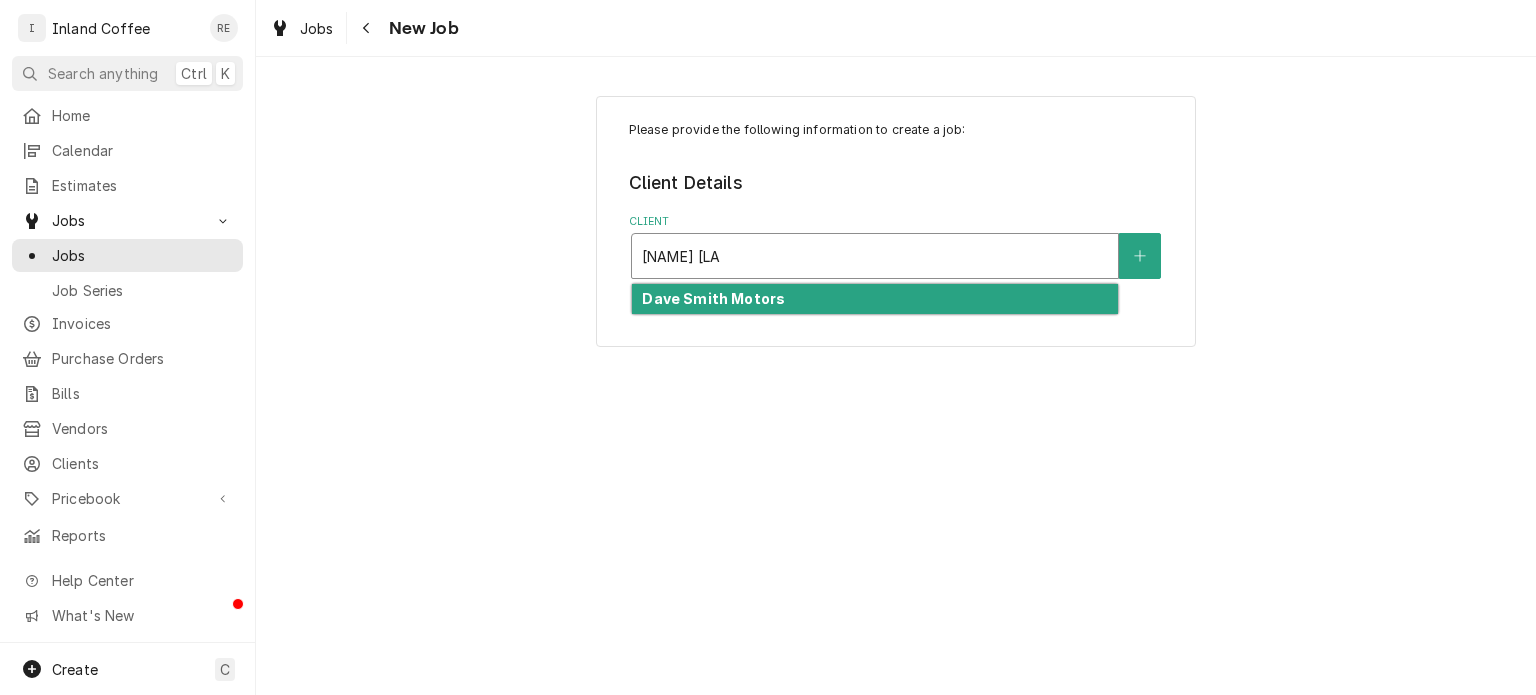 click on "Dave Smith Motors" at bounding box center [713, 298] 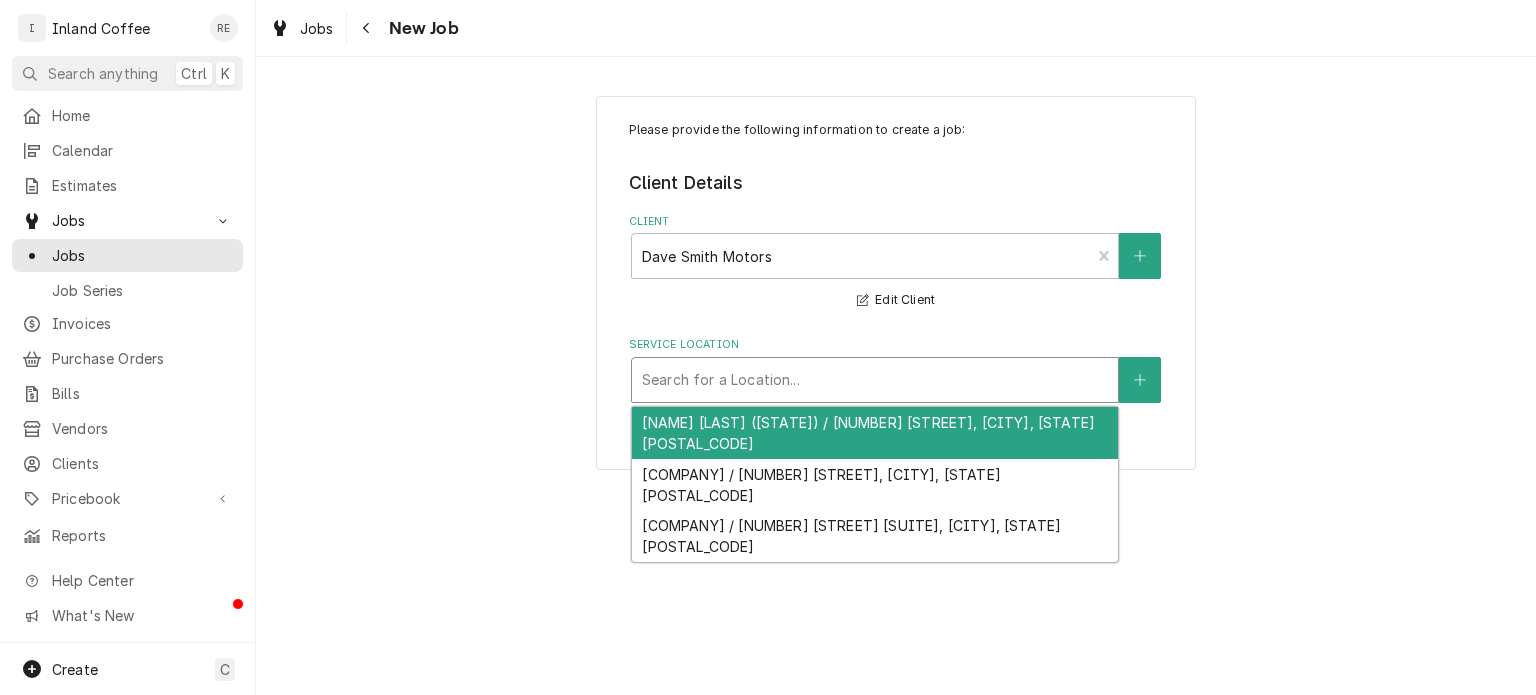 click at bounding box center (875, 380) 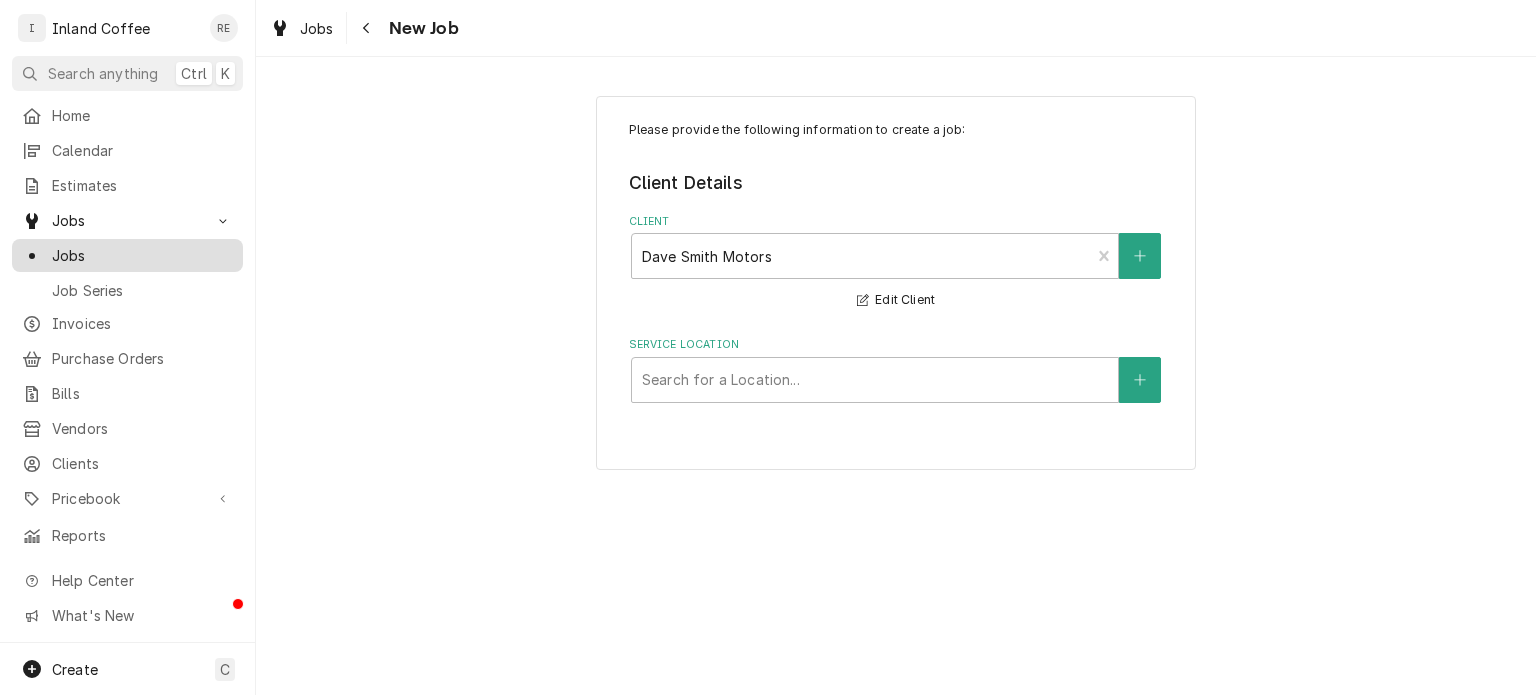 click on "Jobs" at bounding box center (142, 255) 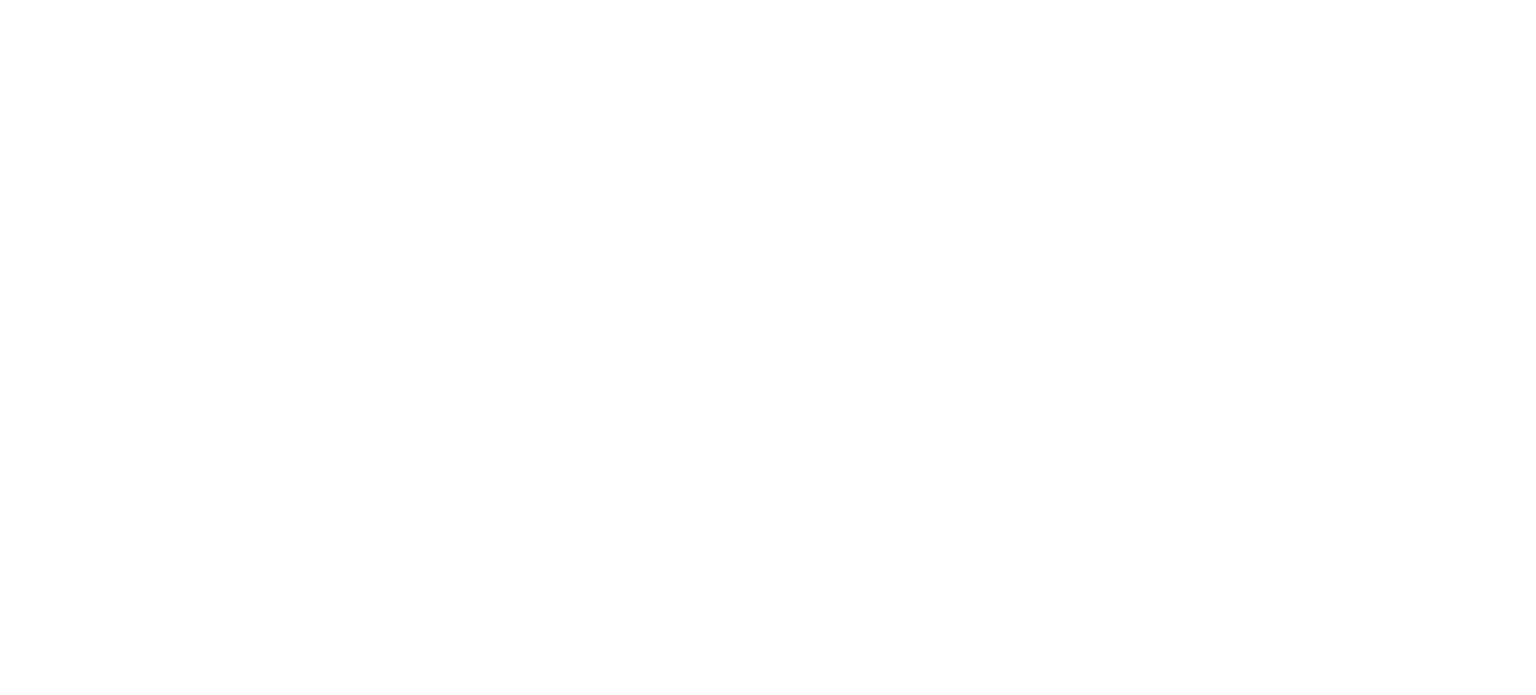 scroll, scrollTop: 0, scrollLeft: 0, axis: both 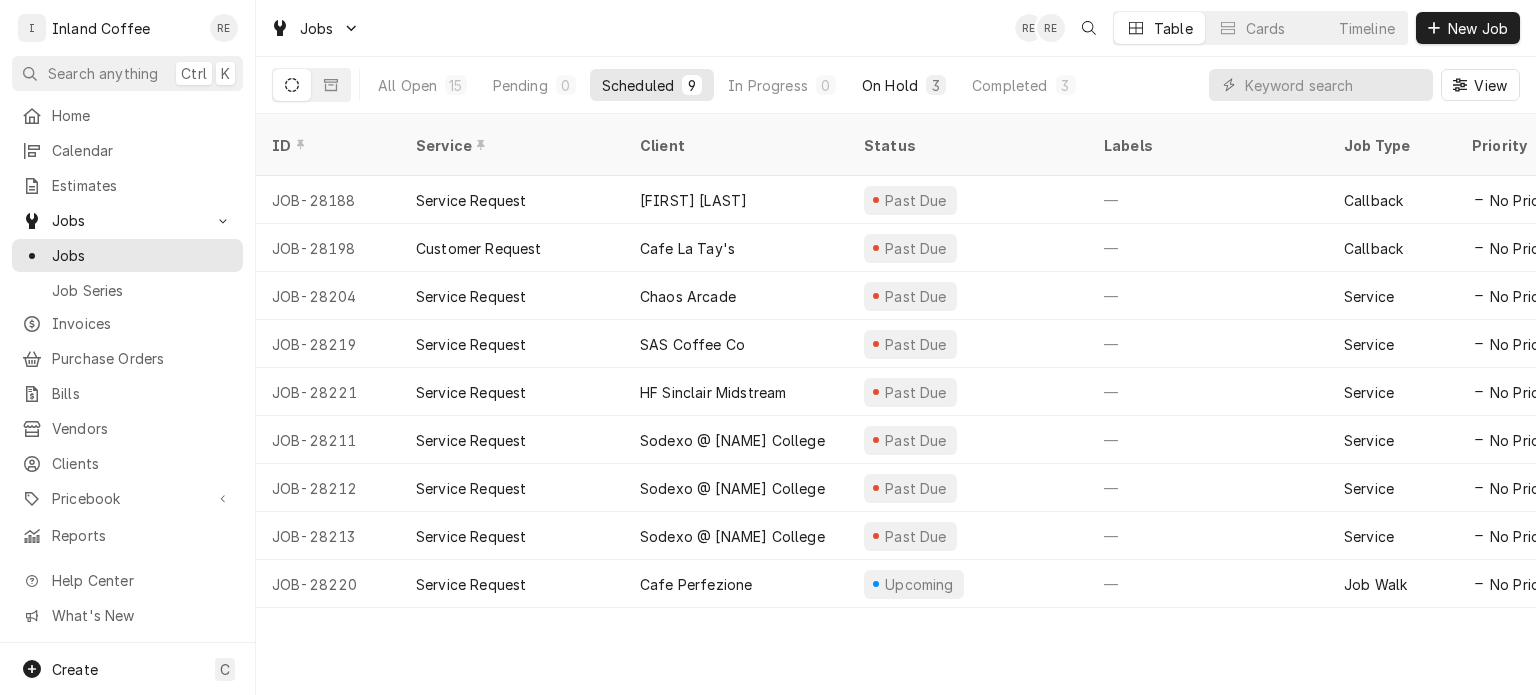 click on "On Hold" at bounding box center (890, 85) 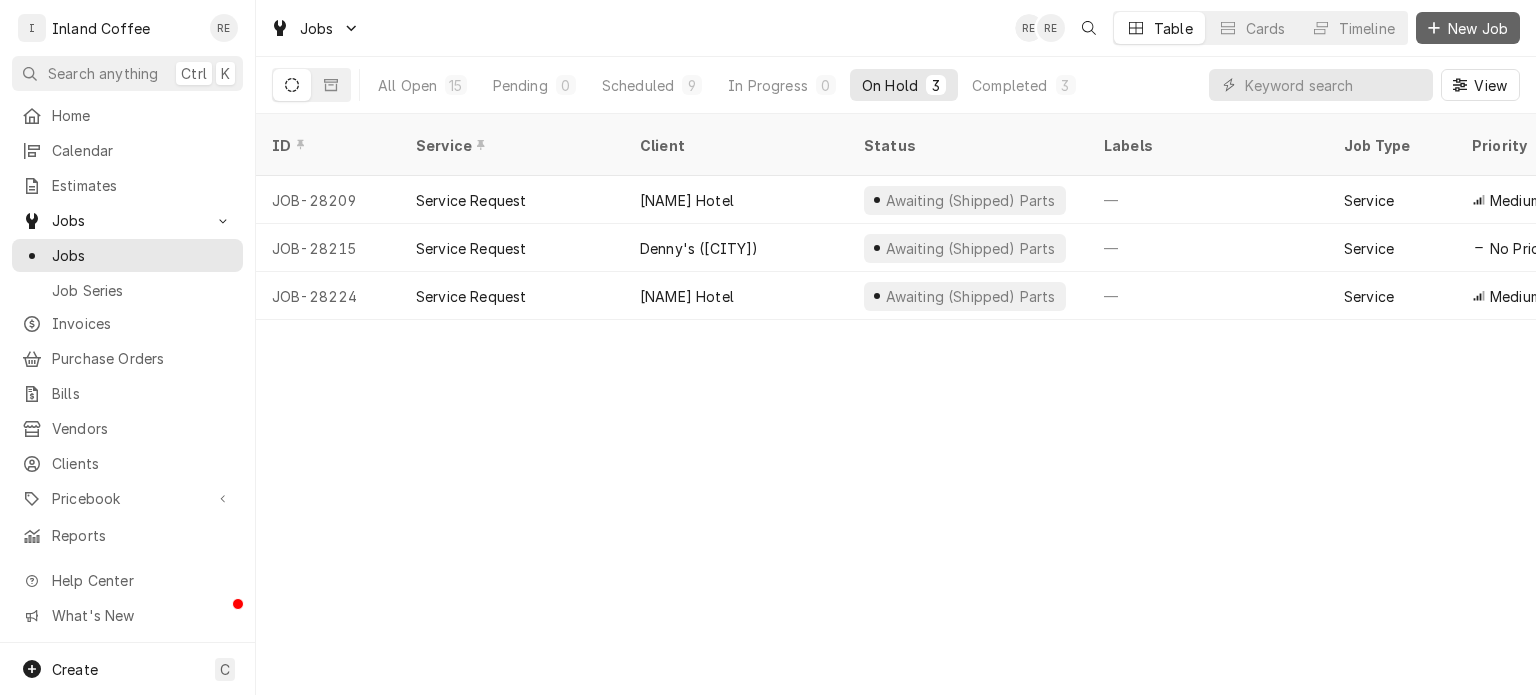 click on "New Job" at bounding box center (1478, 28) 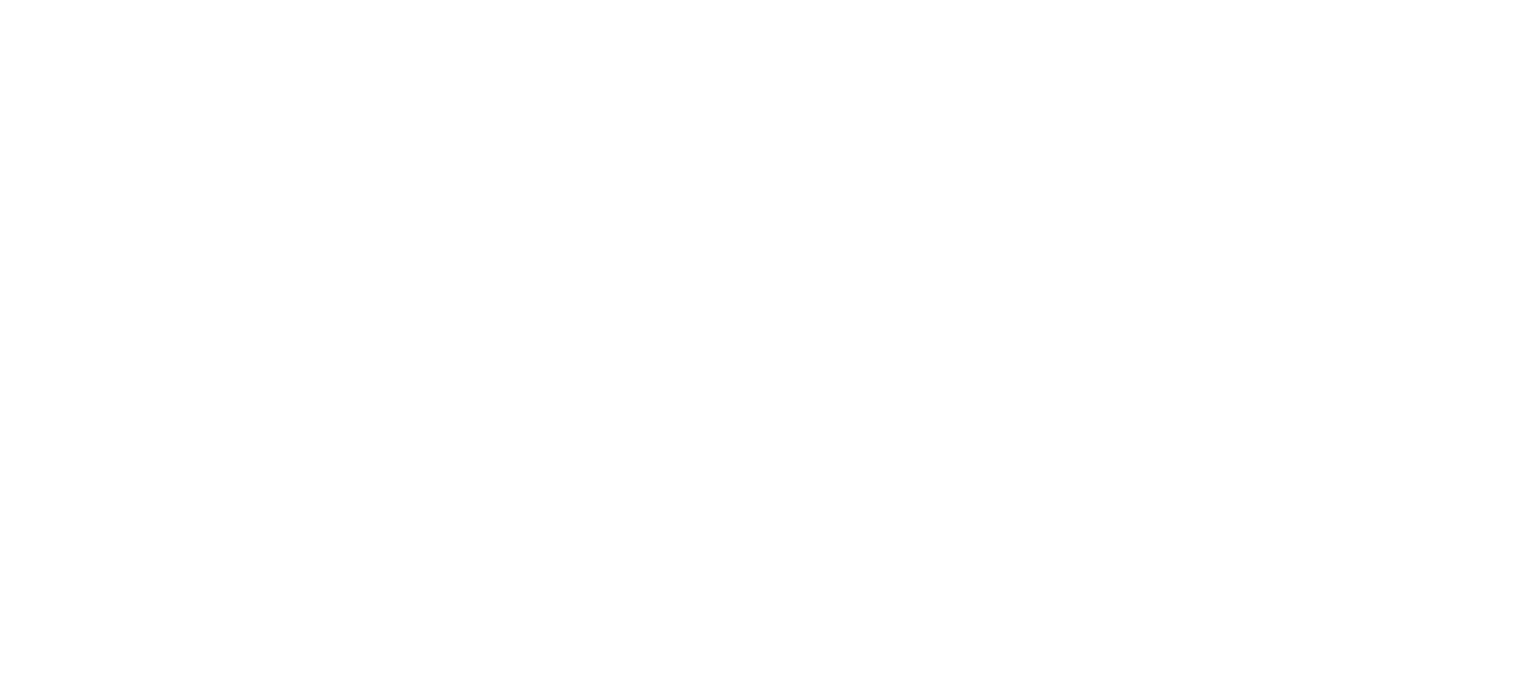 scroll, scrollTop: 0, scrollLeft: 0, axis: both 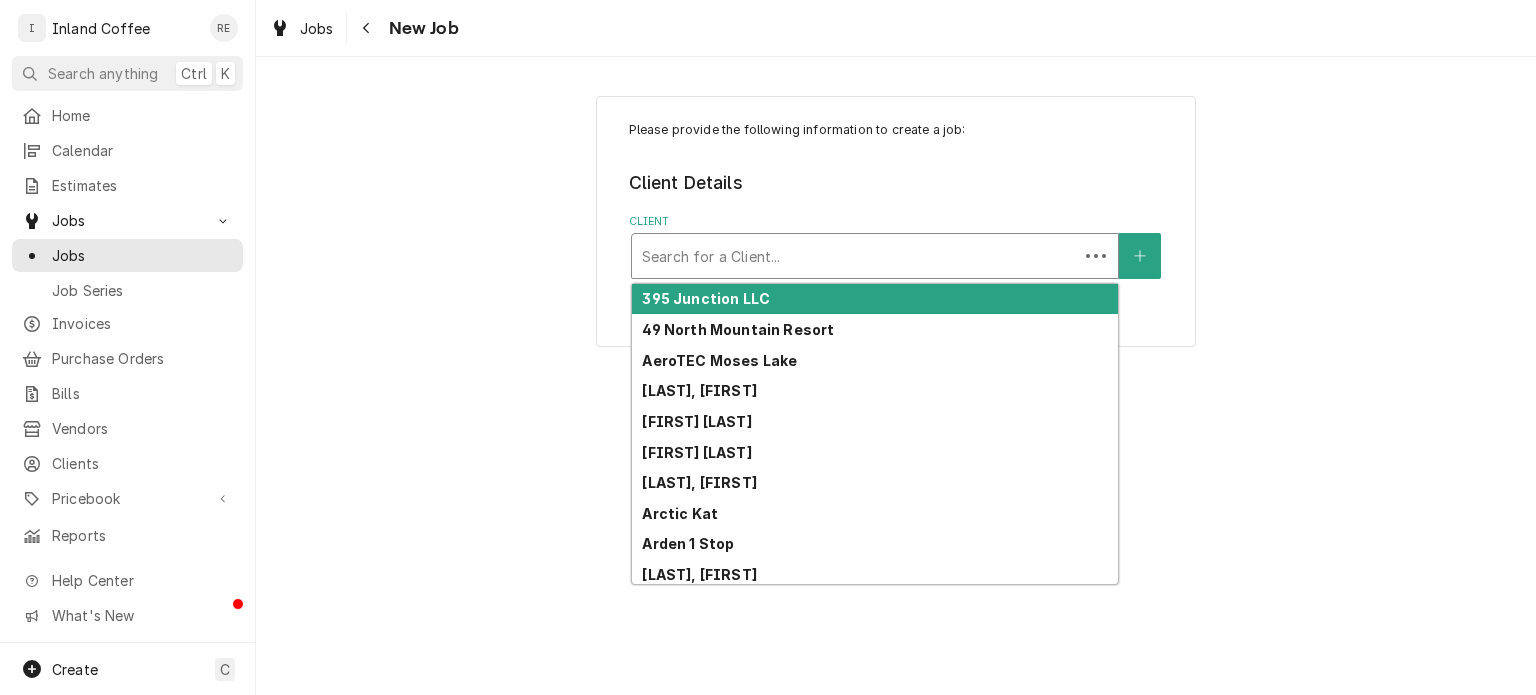click at bounding box center [855, 256] 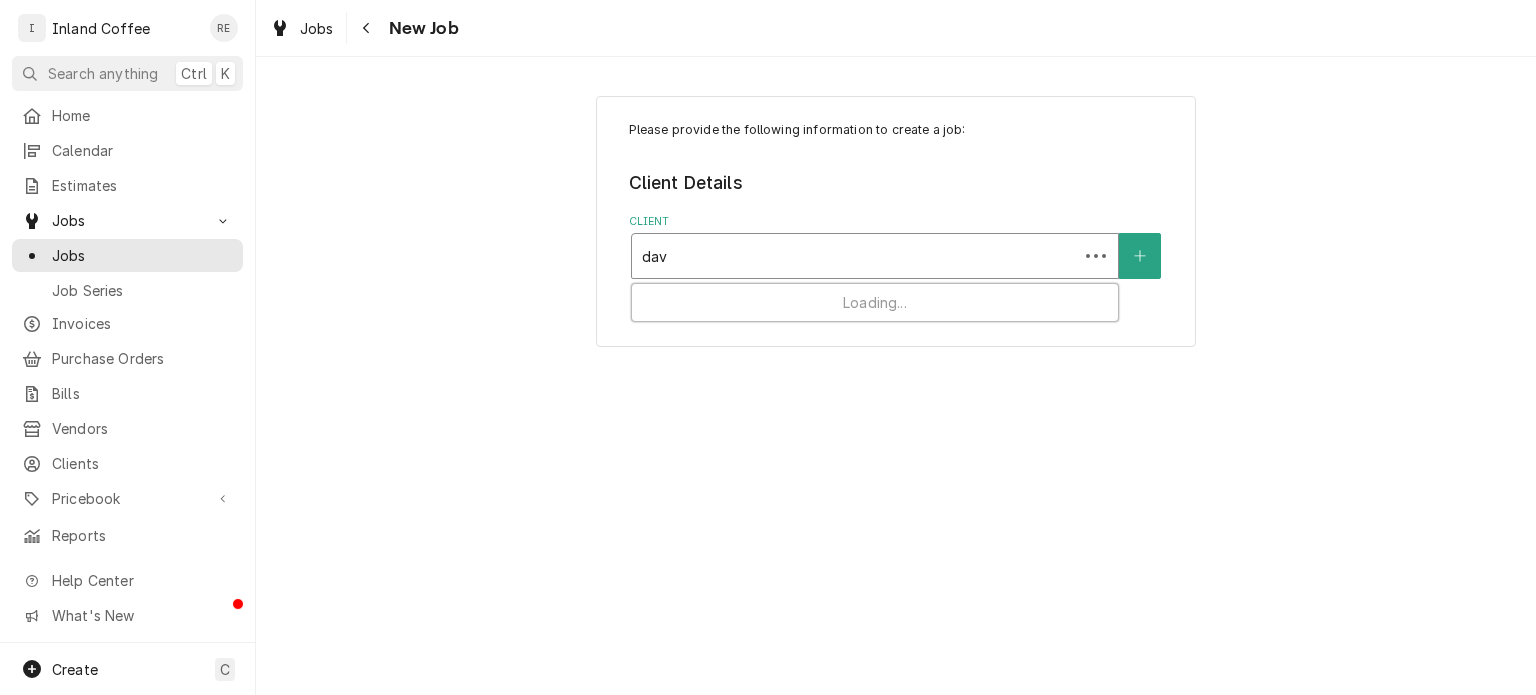 type on "dave" 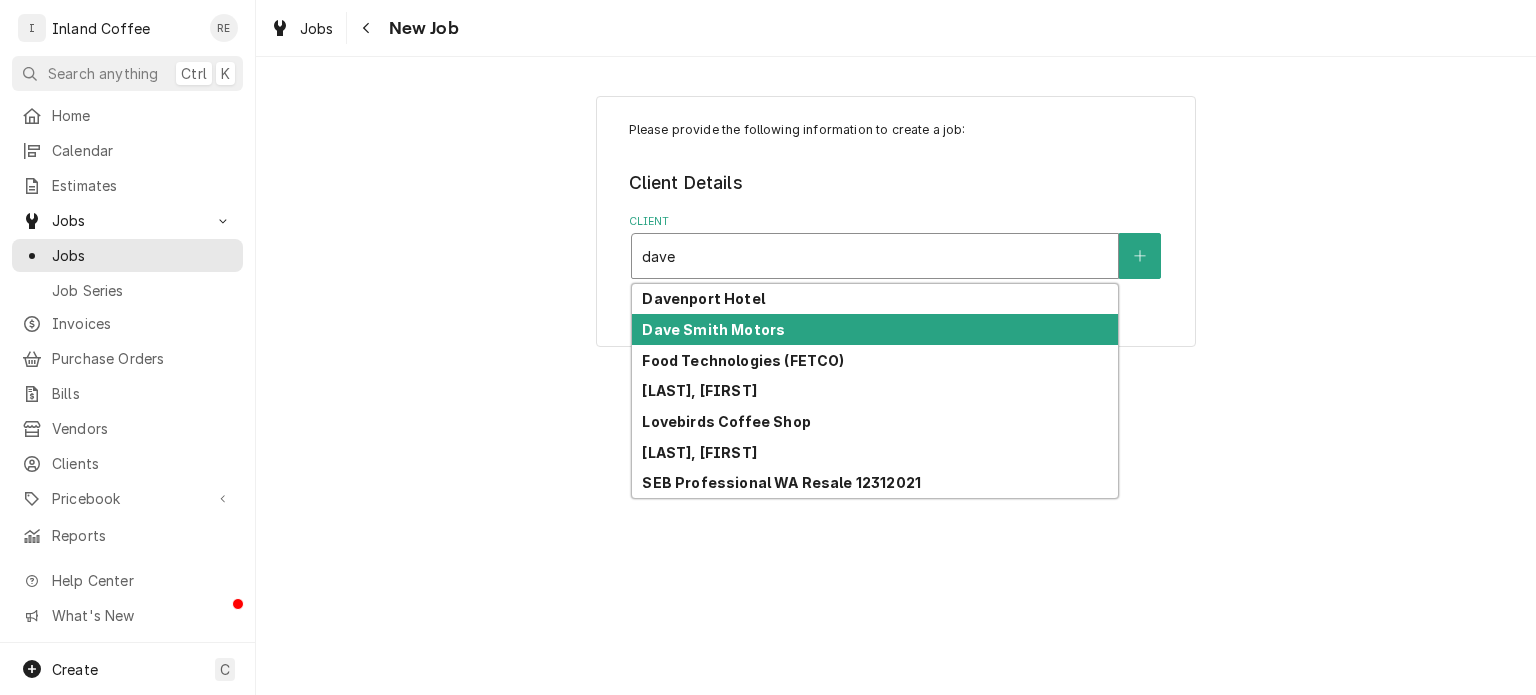 click on "Dave Smith Motors" at bounding box center [713, 329] 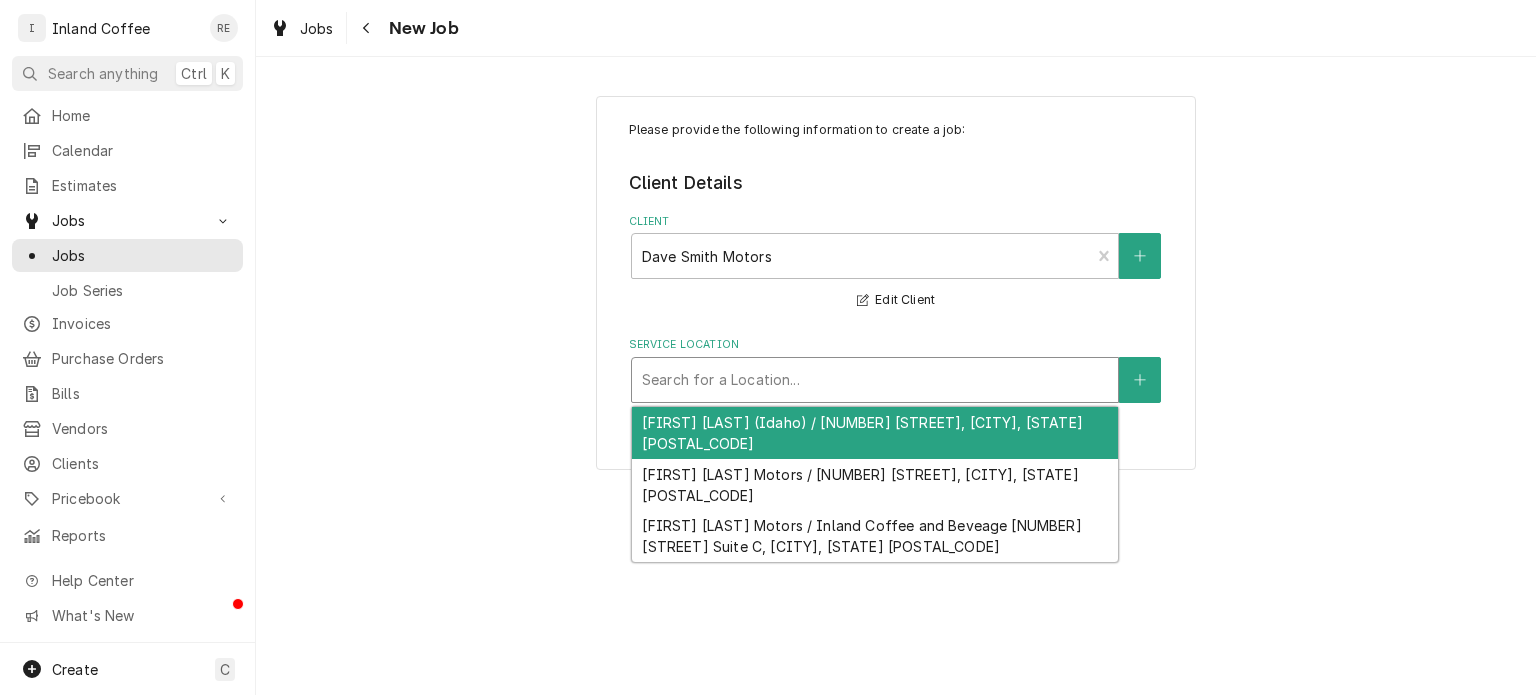 click at bounding box center (875, 380) 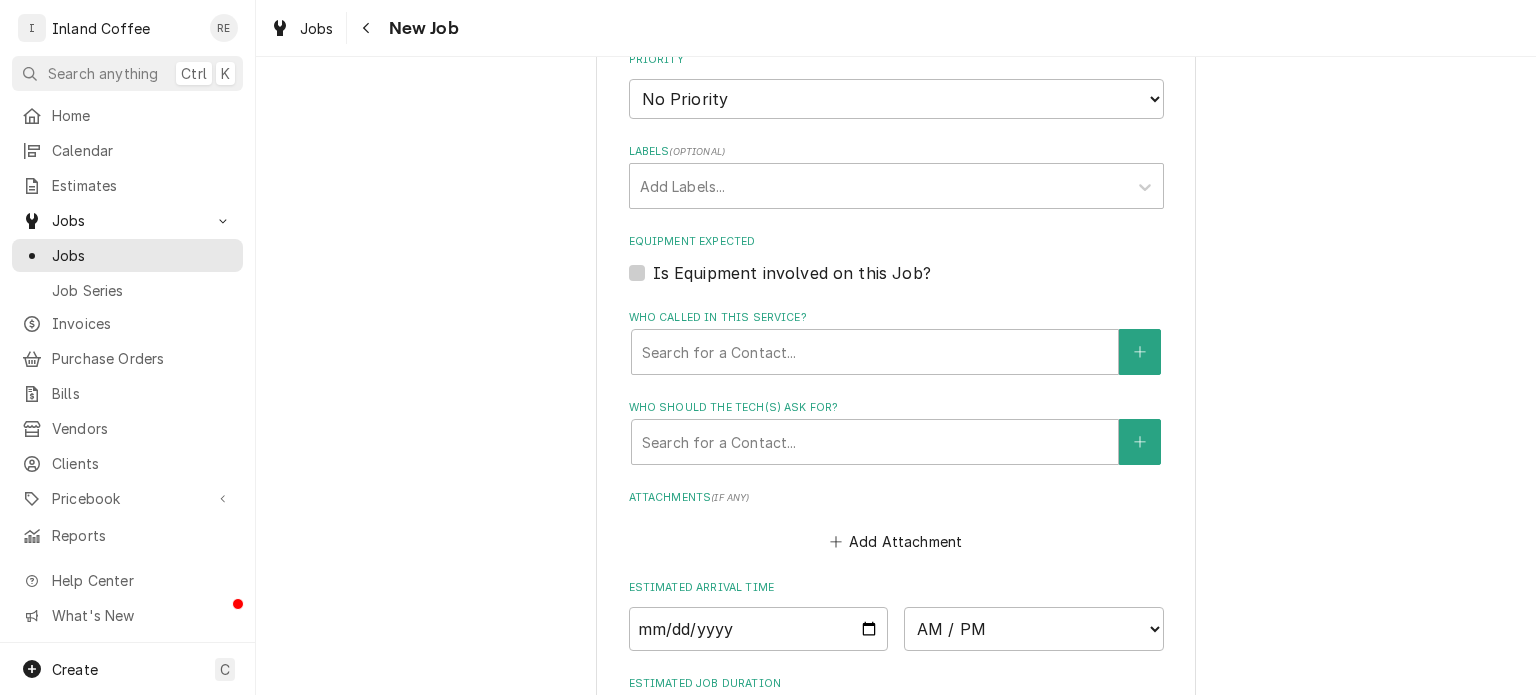 scroll, scrollTop: 1126, scrollLeft: 0, axis: vertical 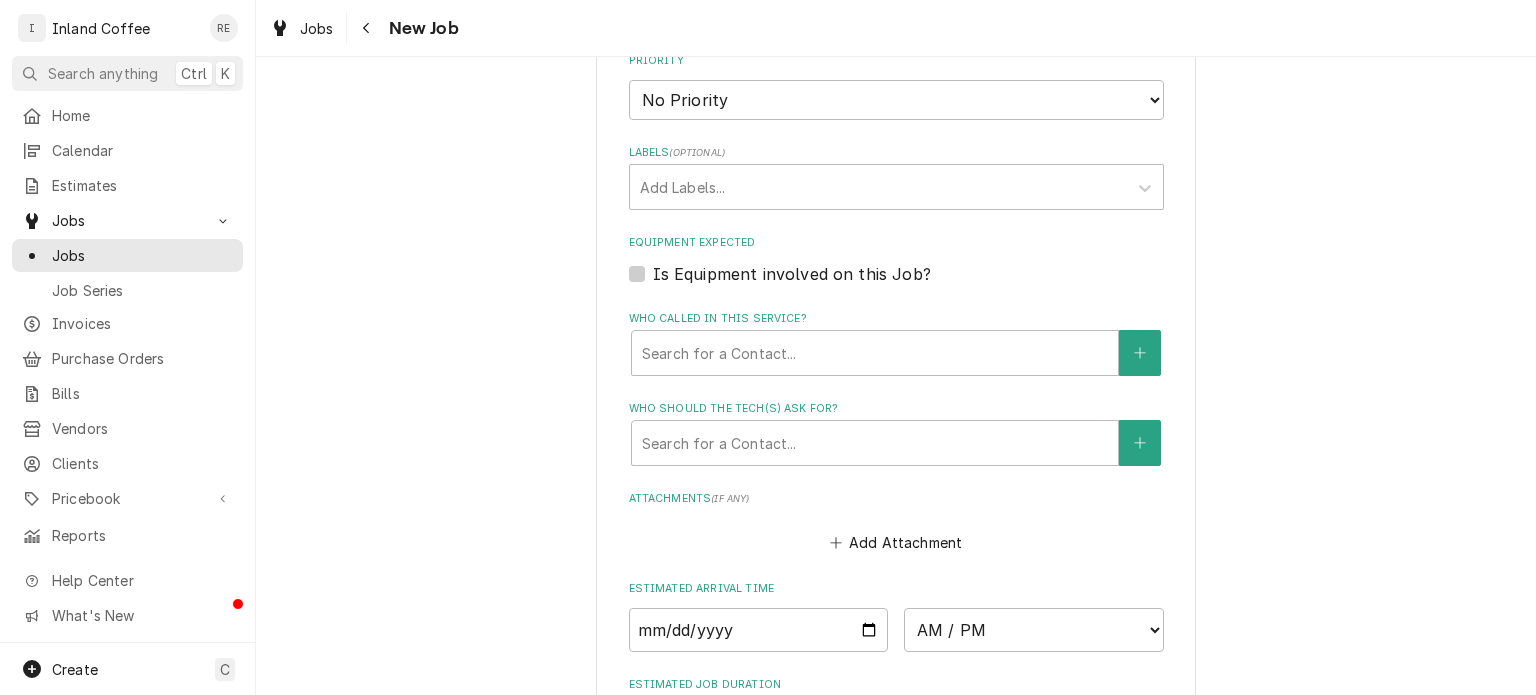 click on "Is Equipment involved on this Job?" at bounding box center [792, 274] 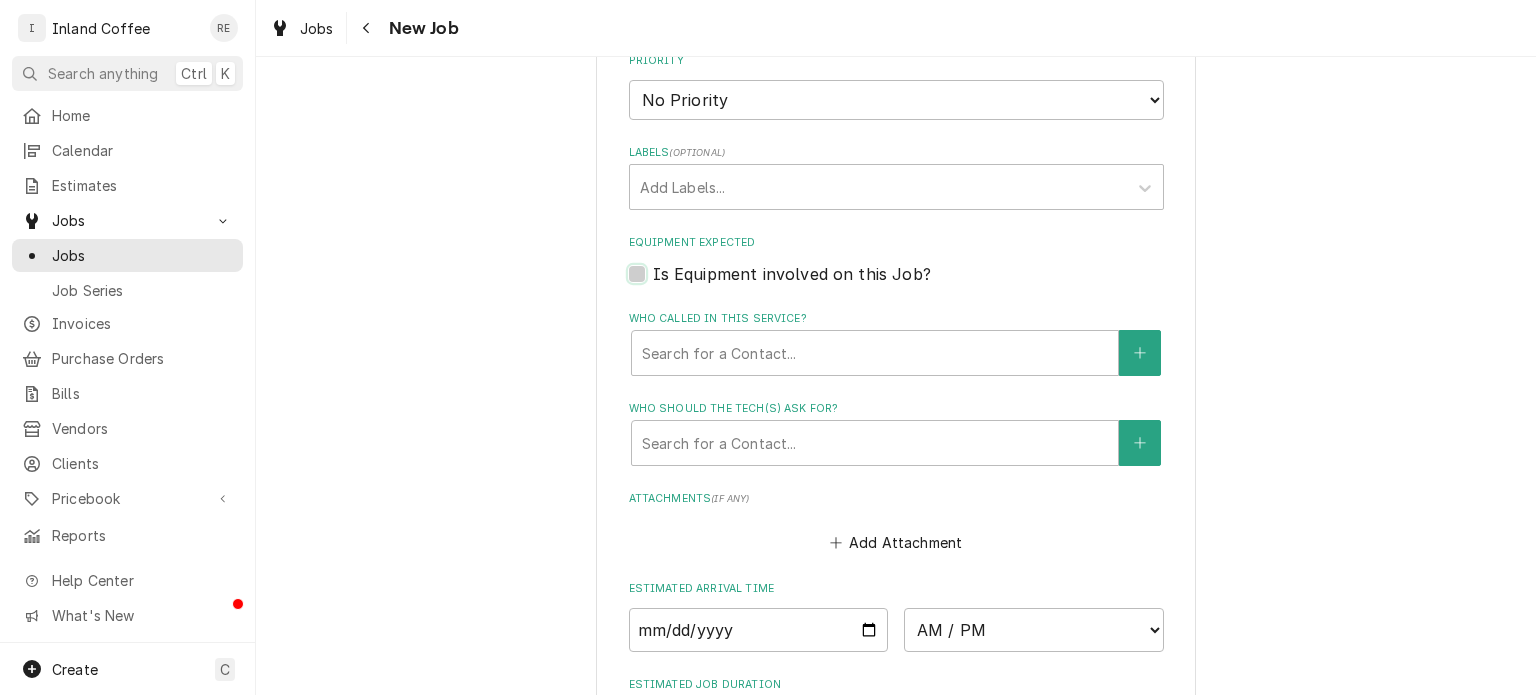 click on "Equipment Expected" at bounding box center [920, 284] 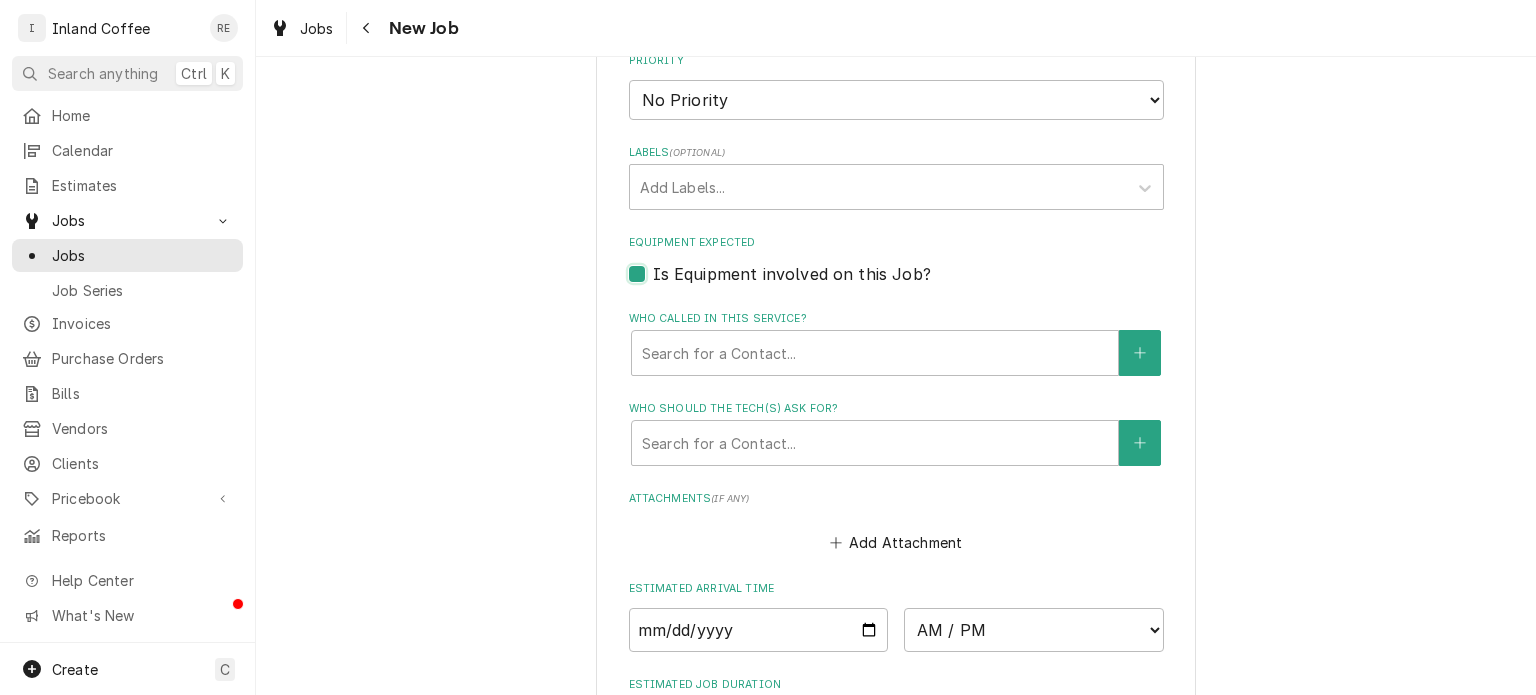 checkbox on "true" 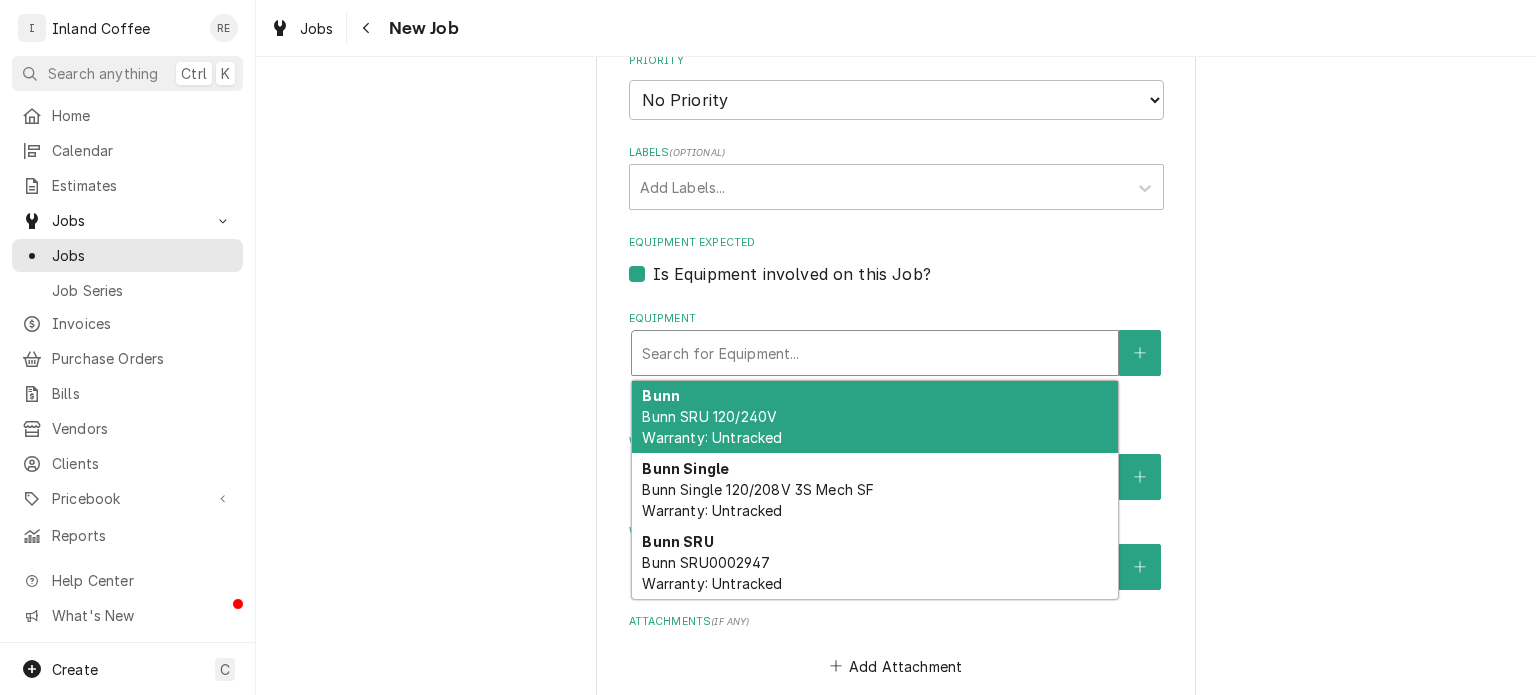 click at bounding box center [875, 353] 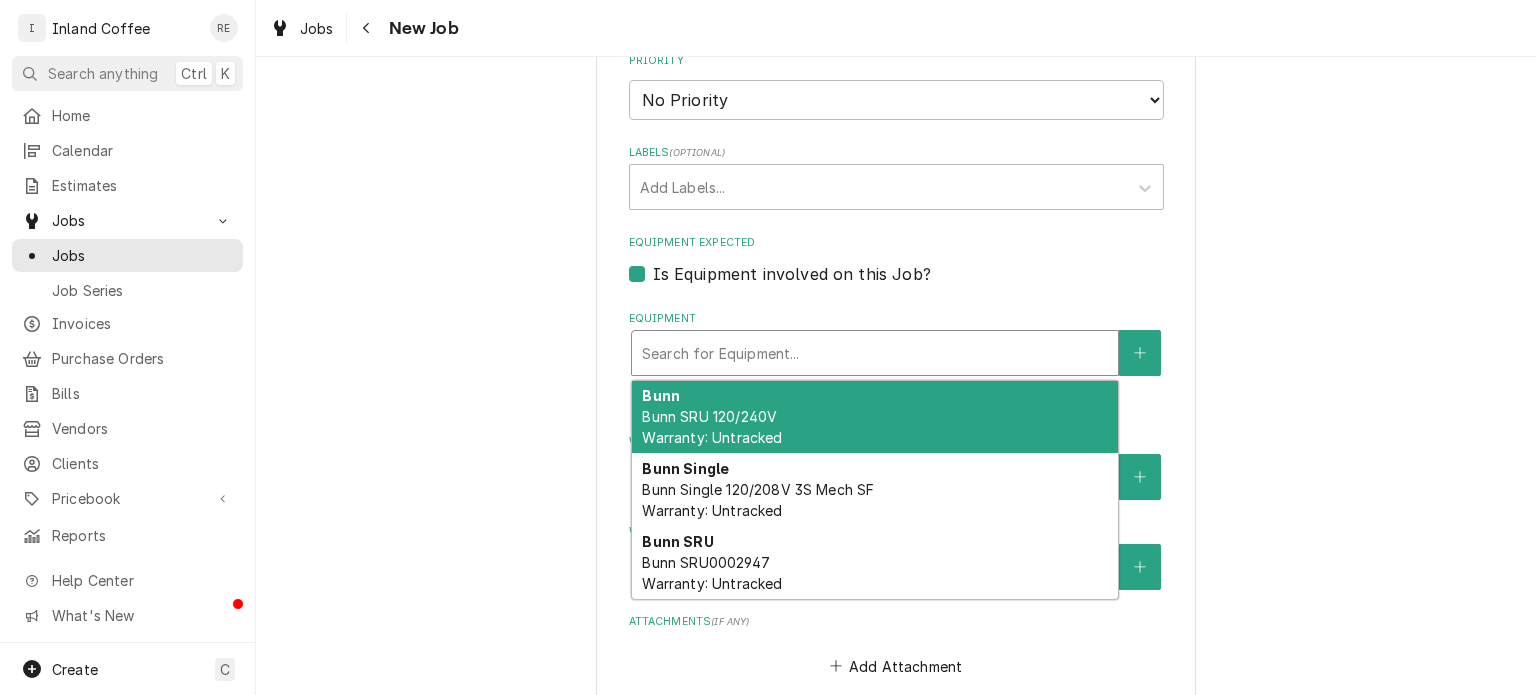 click on "Bunn SRU 120/240V Warranty: Untracked" at bounding box center [712, 427] 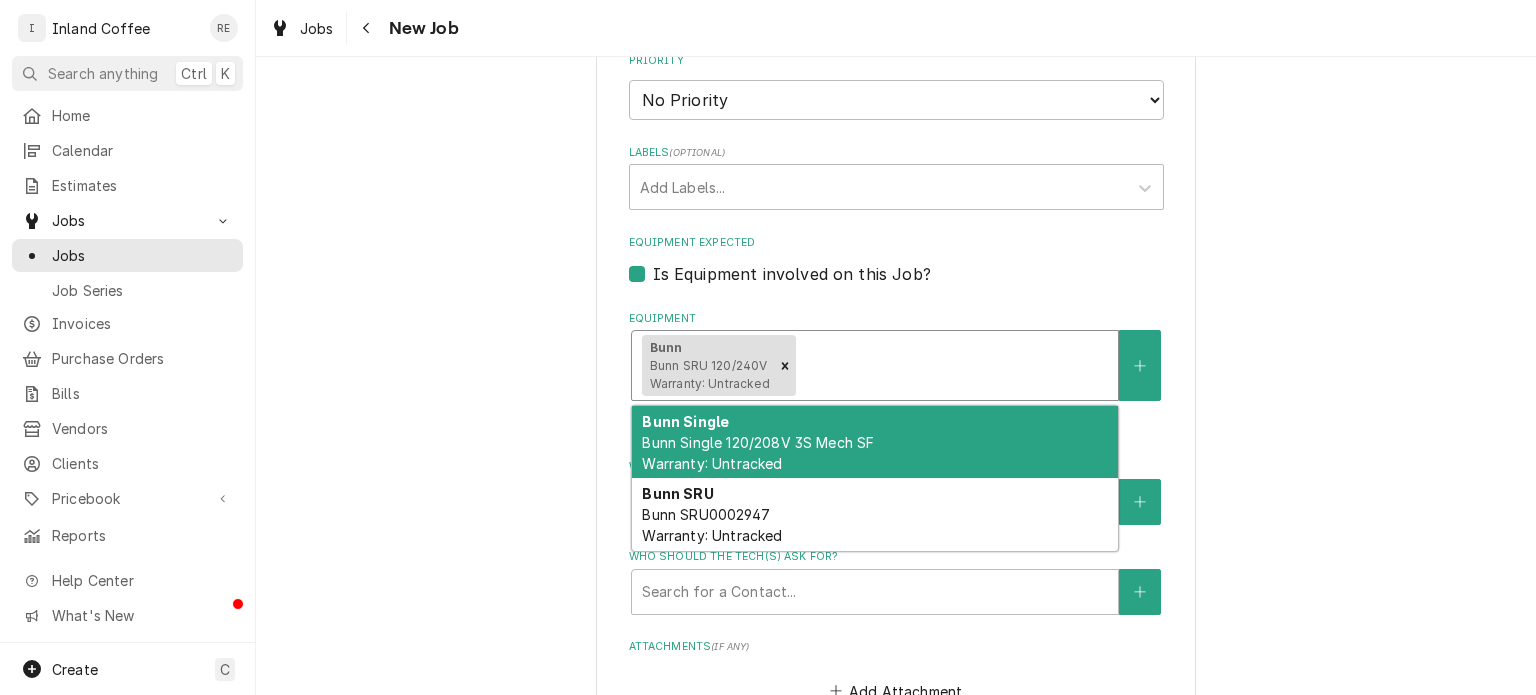 click on "Bunn Bunn SRU 120/240V Warranty: Untracked" at bounding box center (875, 365) 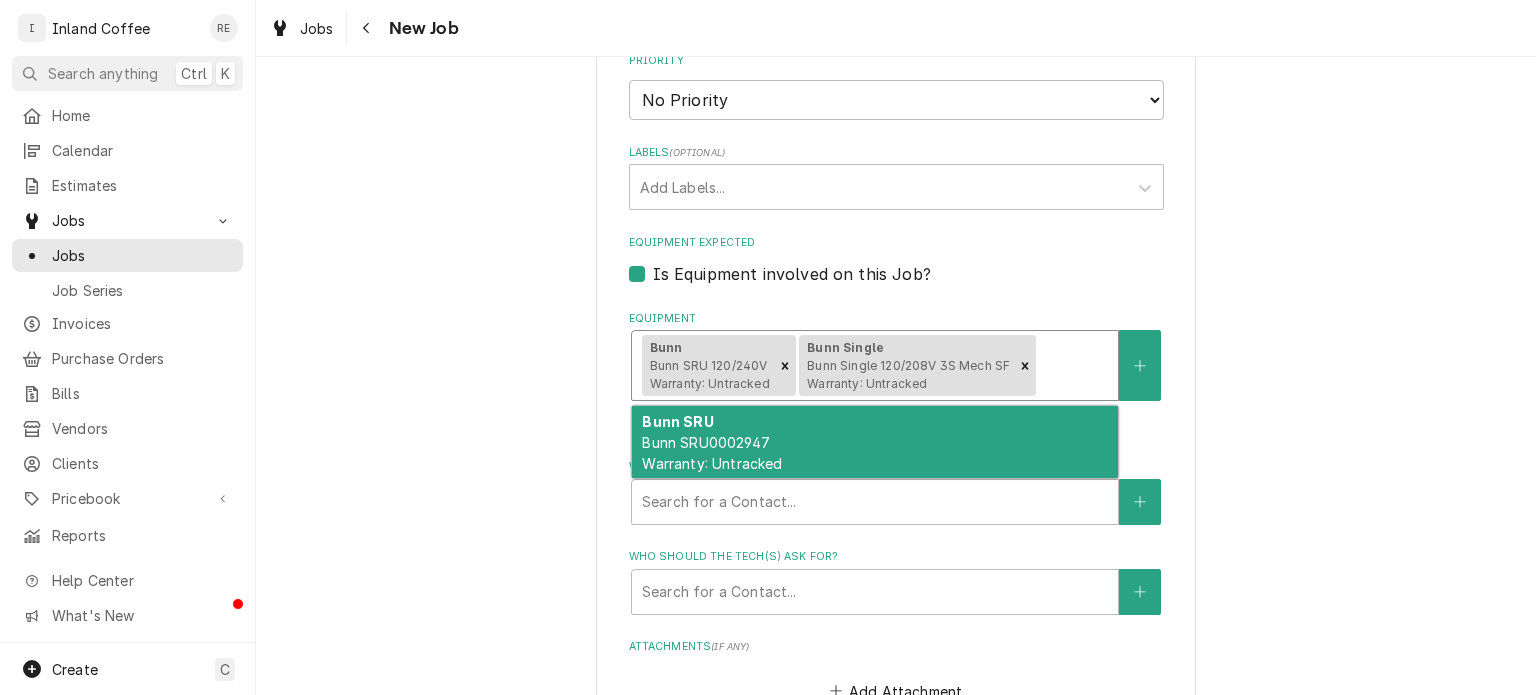 click at bounding box center (1074, 366) 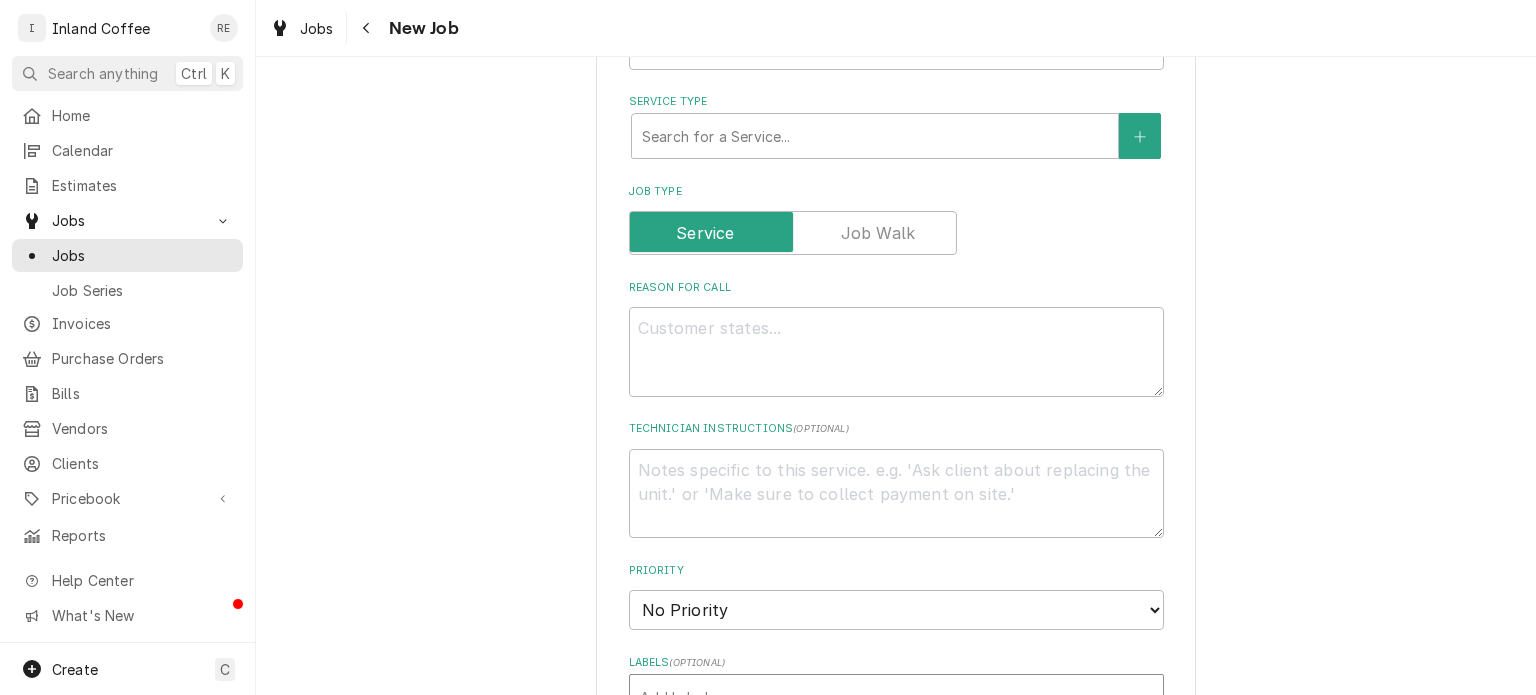 scroll, scrollTop: 615, scrollLeft: 0, axis: vertical 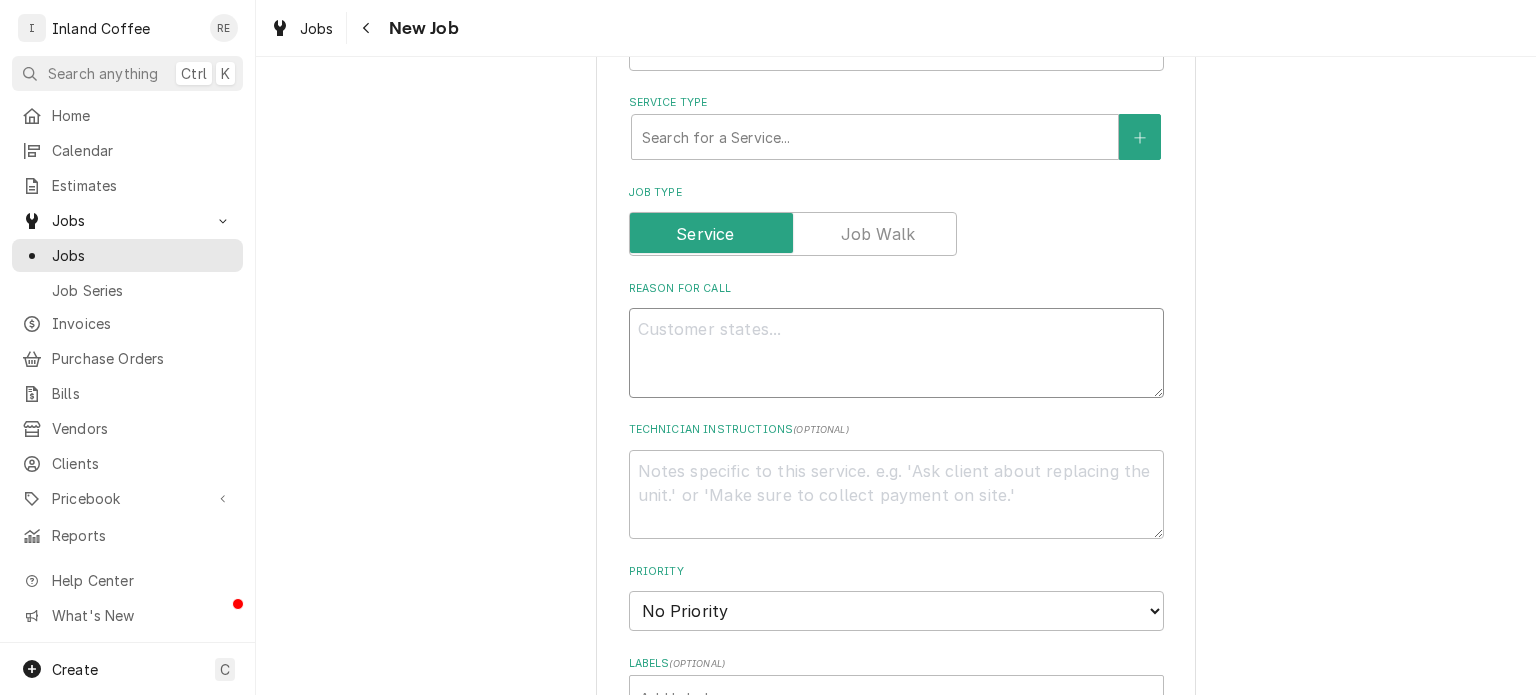 click on "Reason For Call" at bounding box center [896, 353] 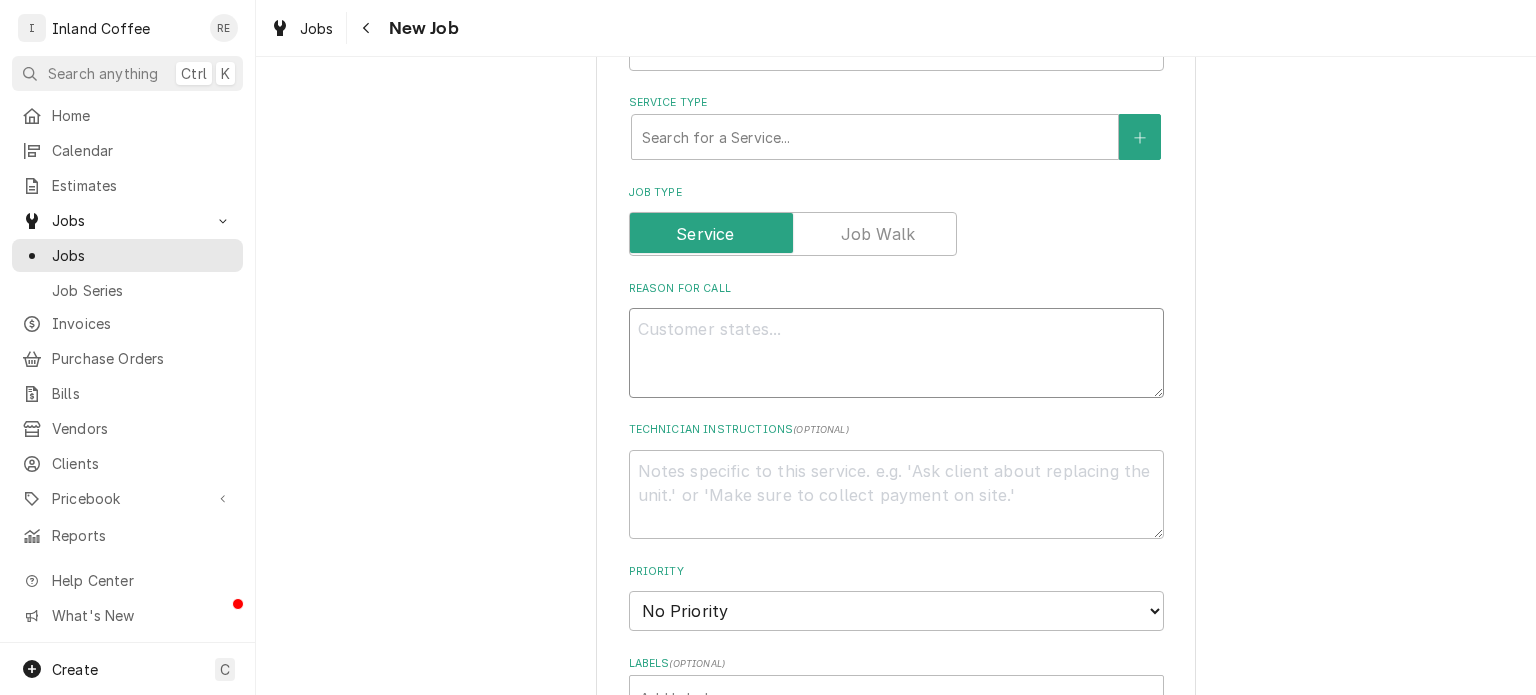 click on "Reason For Call" at bounding box center (896, 353) 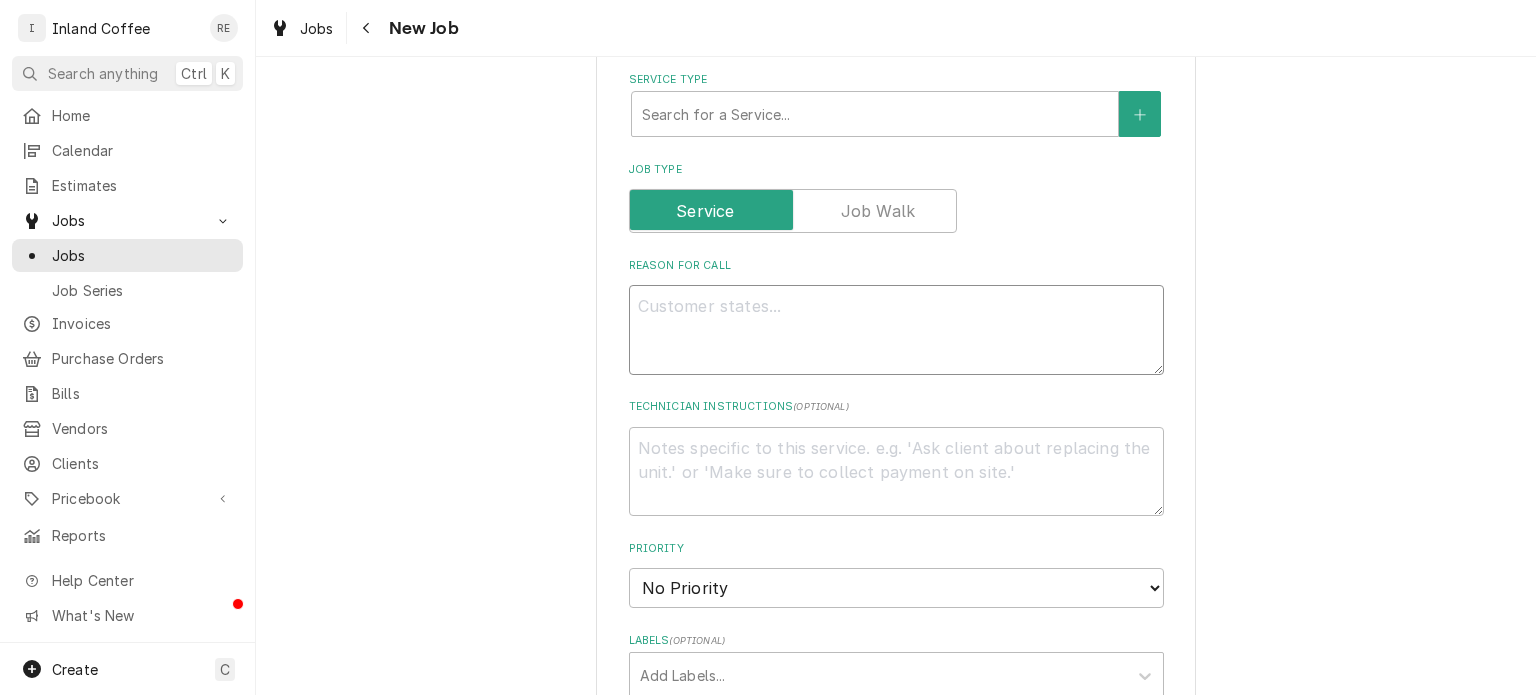 scroll, scrollTop: 640, scrollLeft: 0, axis: vertical 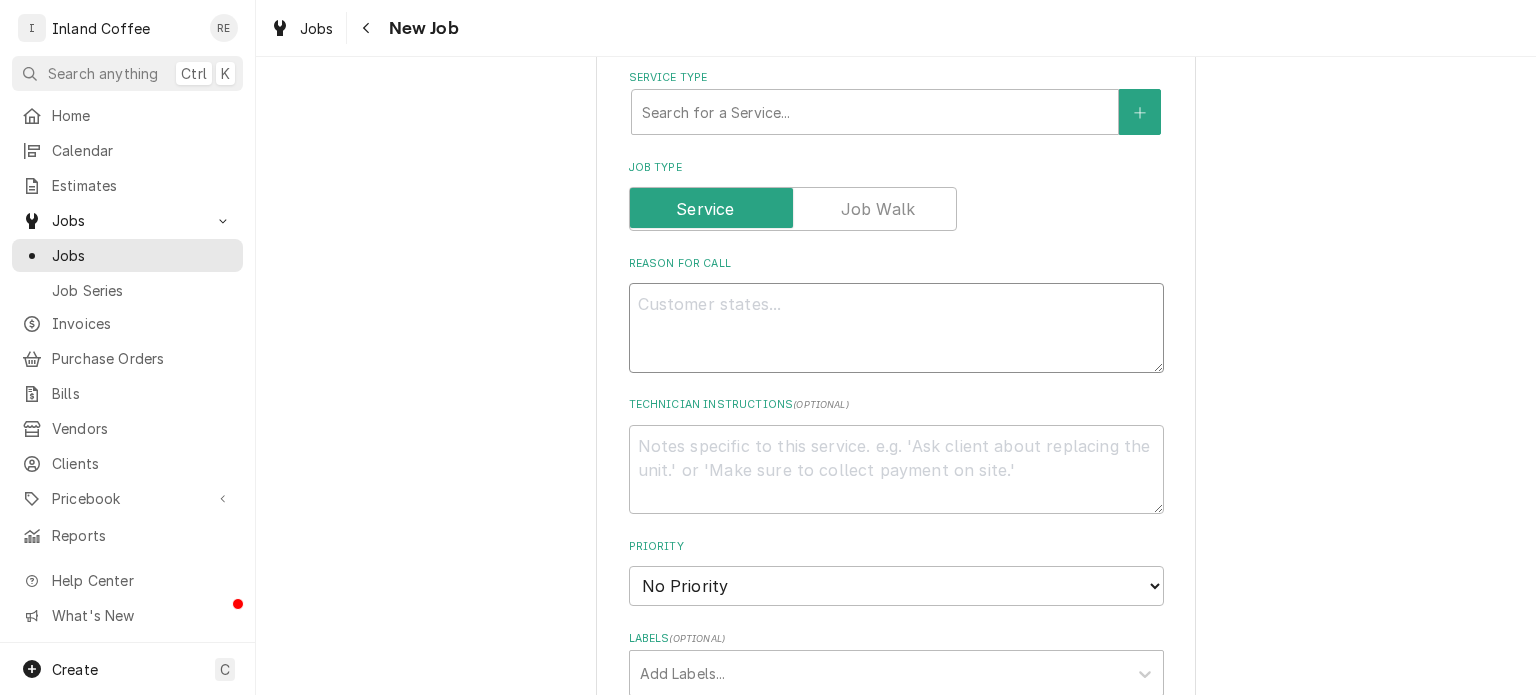 drag, startPoint x: 652, startPoint y: 293, endPoint x: 628, endPoint y: 296, distance: 24.186773 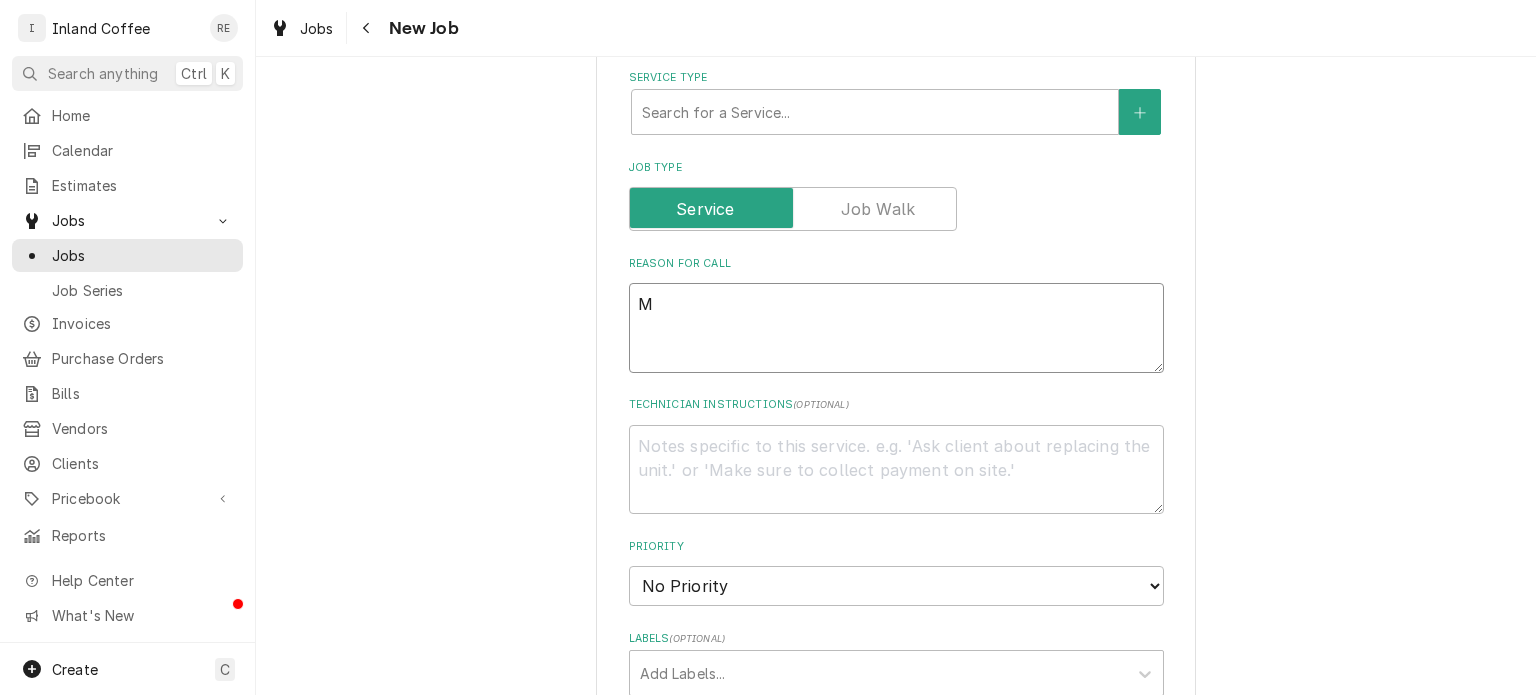 type on "x" 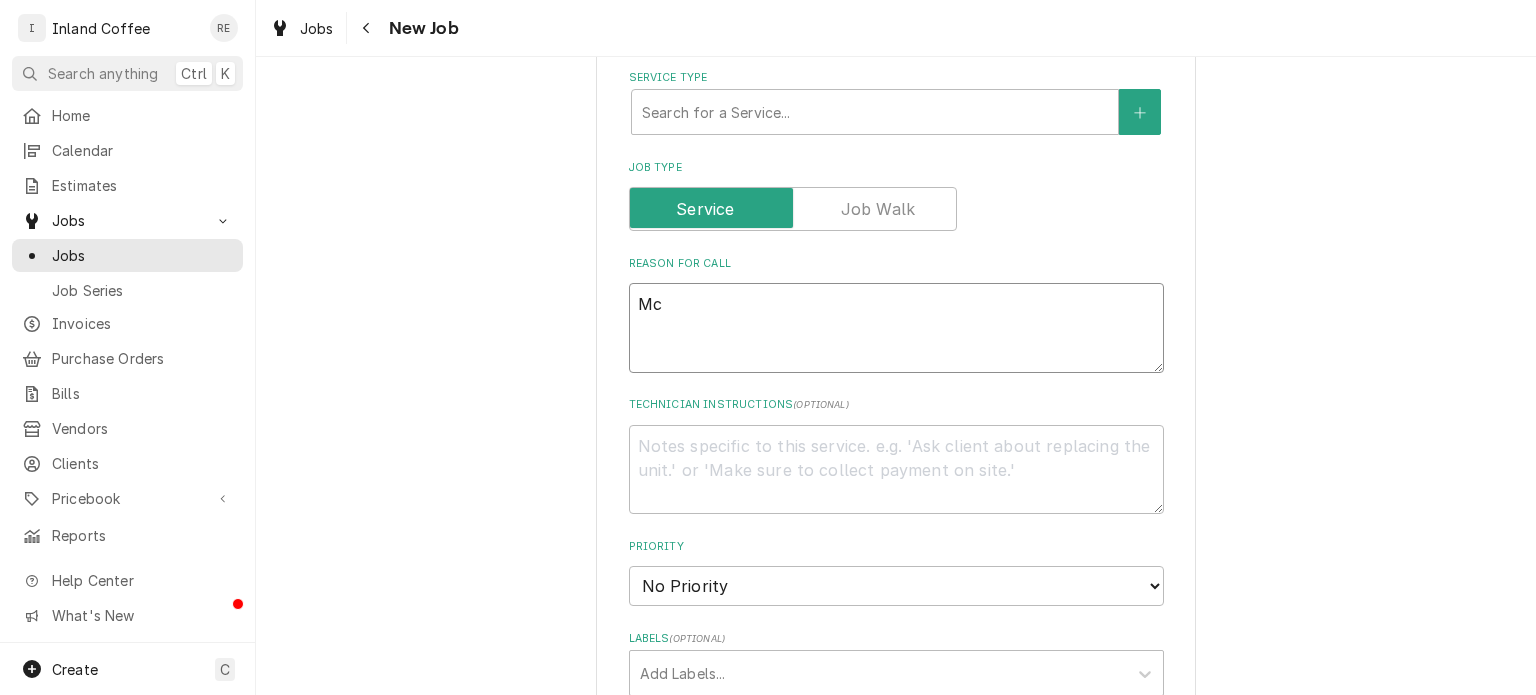 type on "Mch" 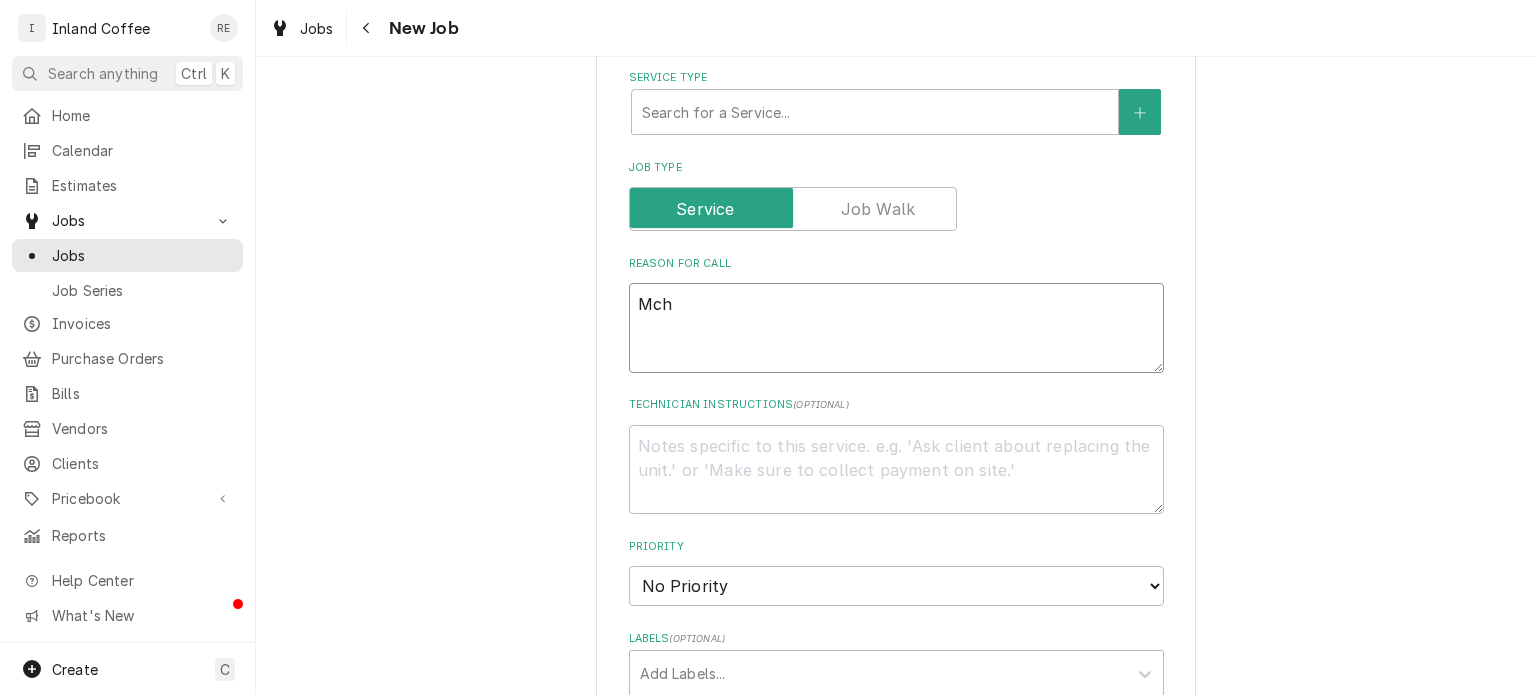 type on "x" 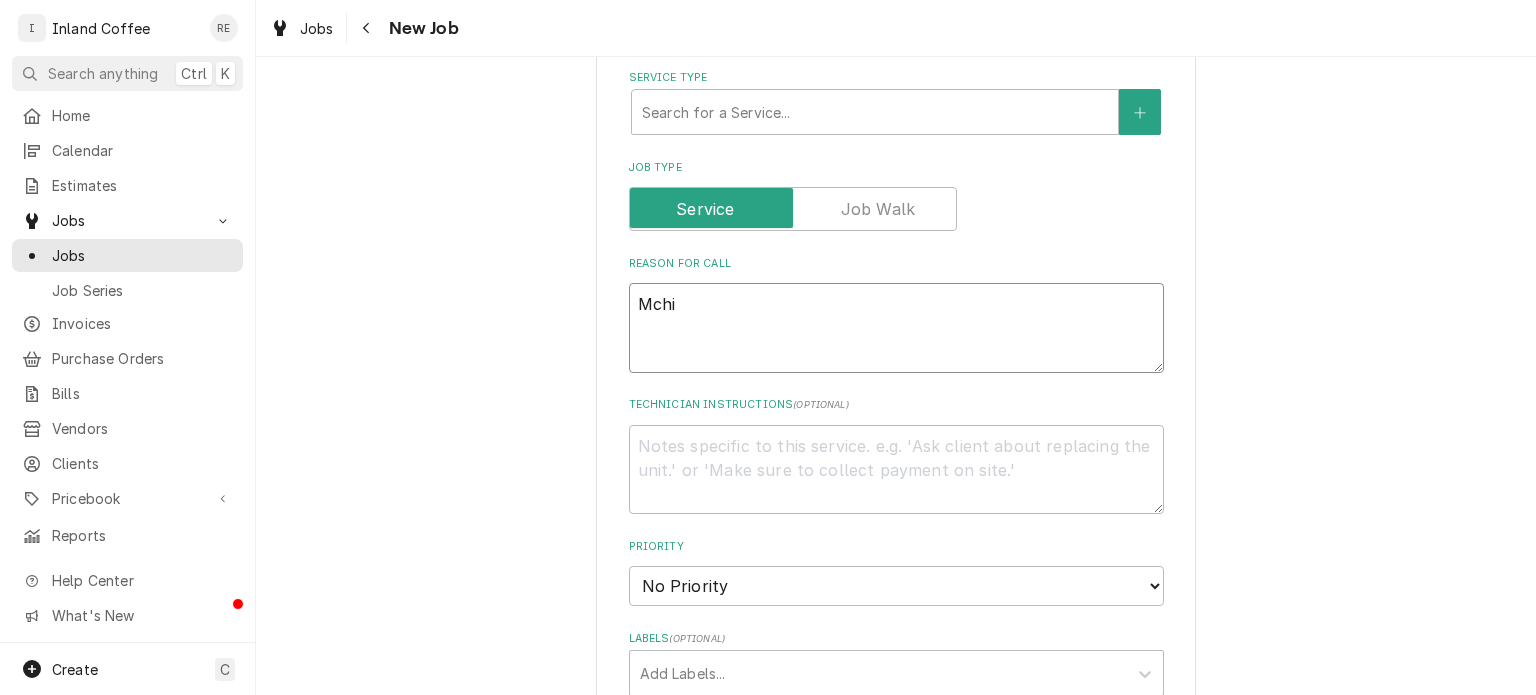 type on "x" 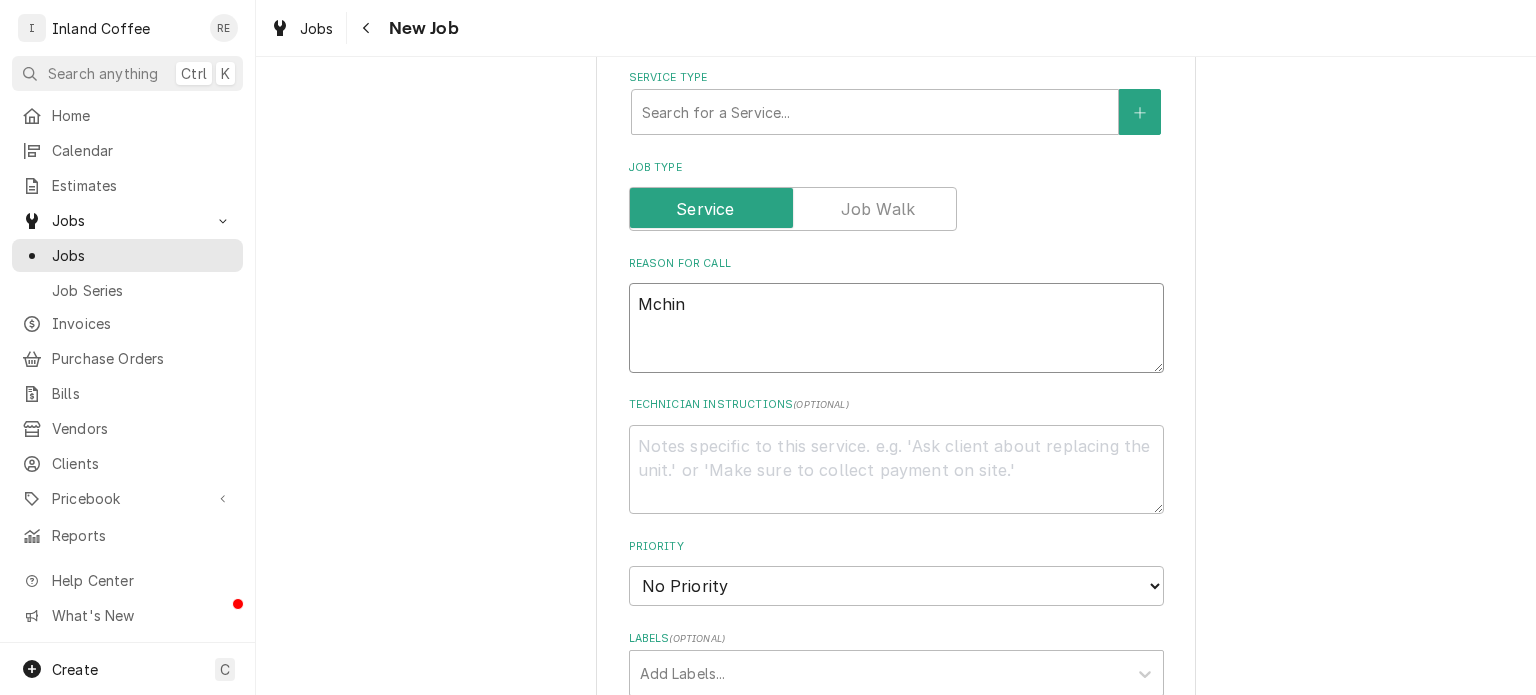 type on "x" 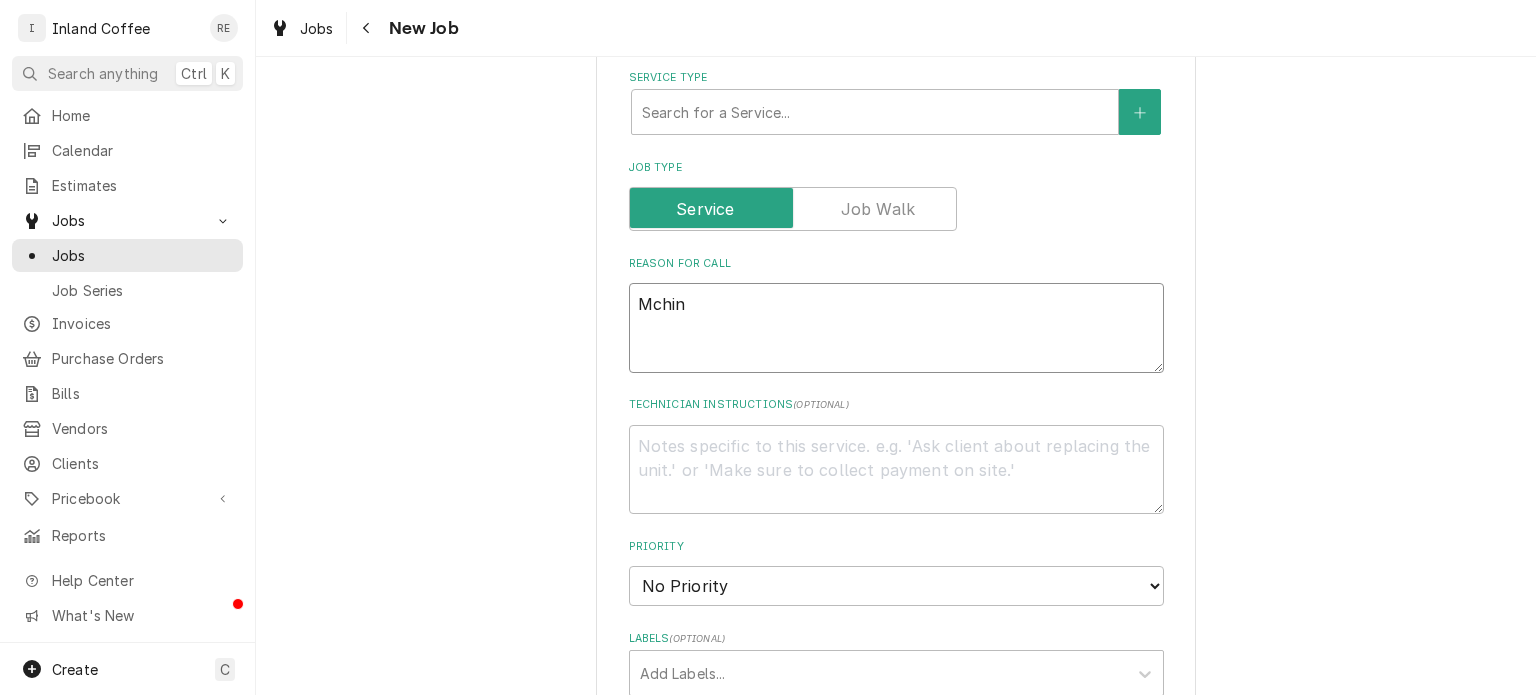 type on "Mchi" 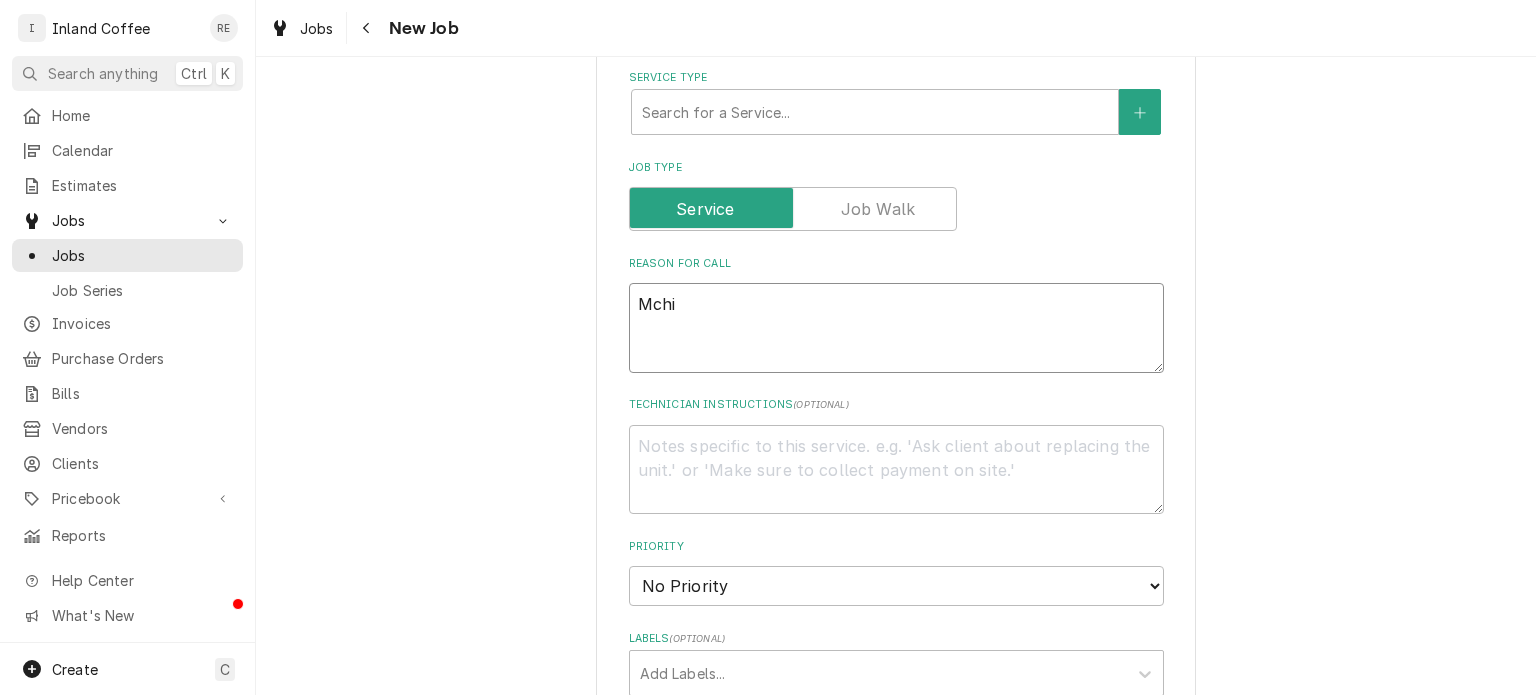 type on "x" 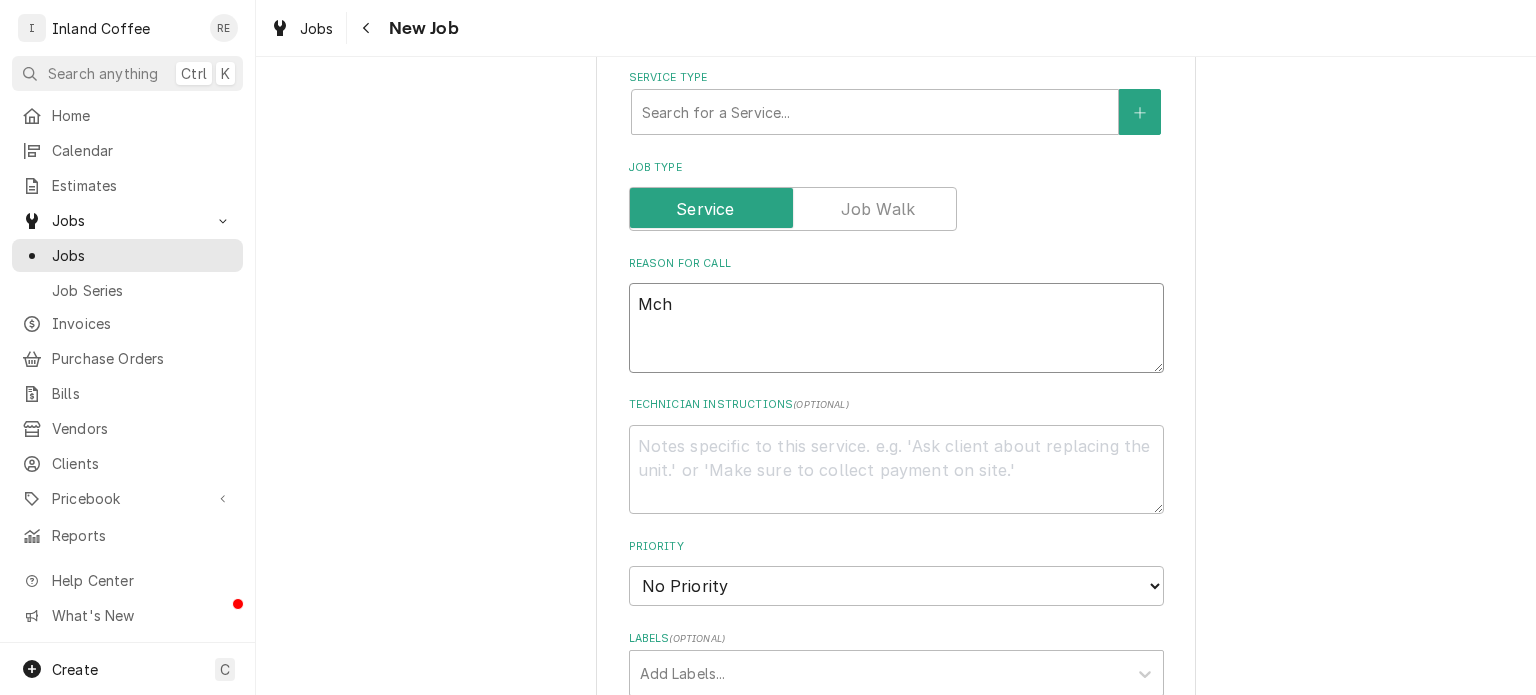 type on "x" 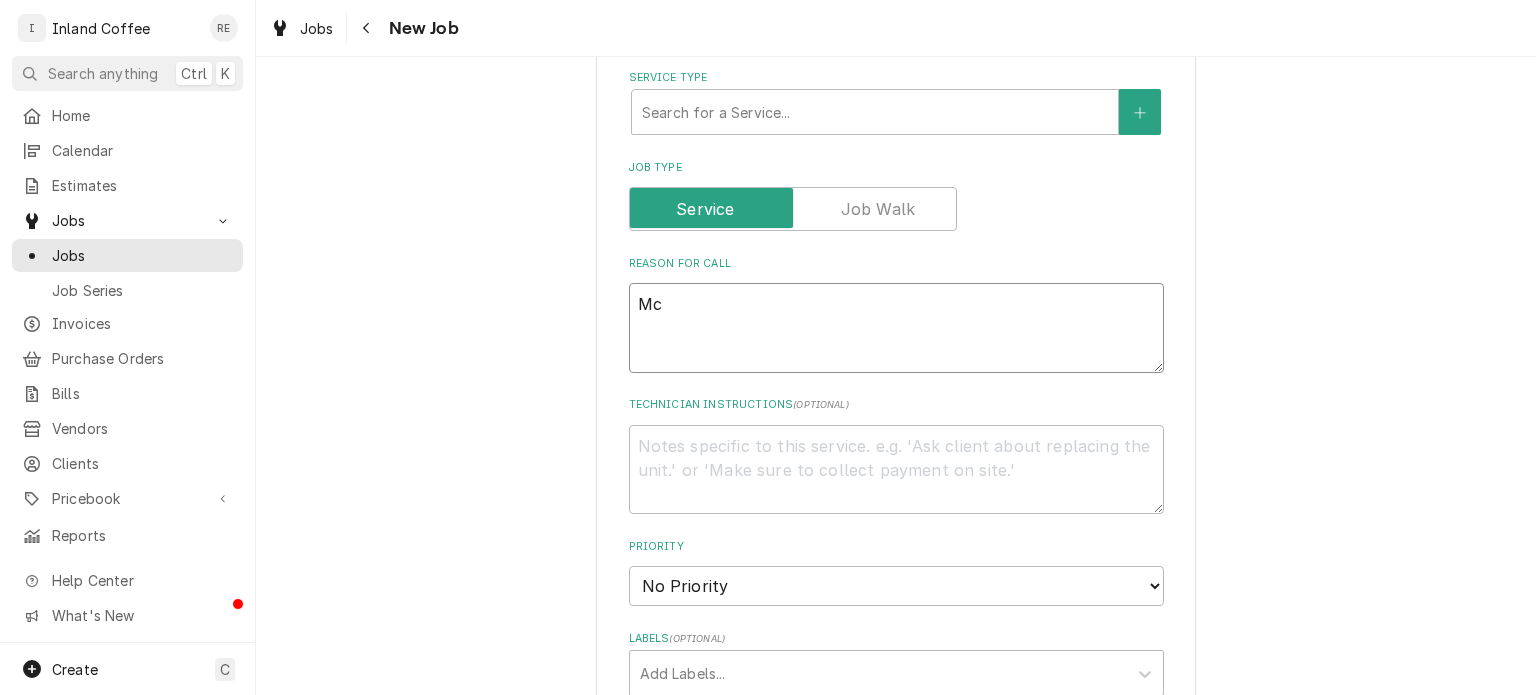 type on "x" 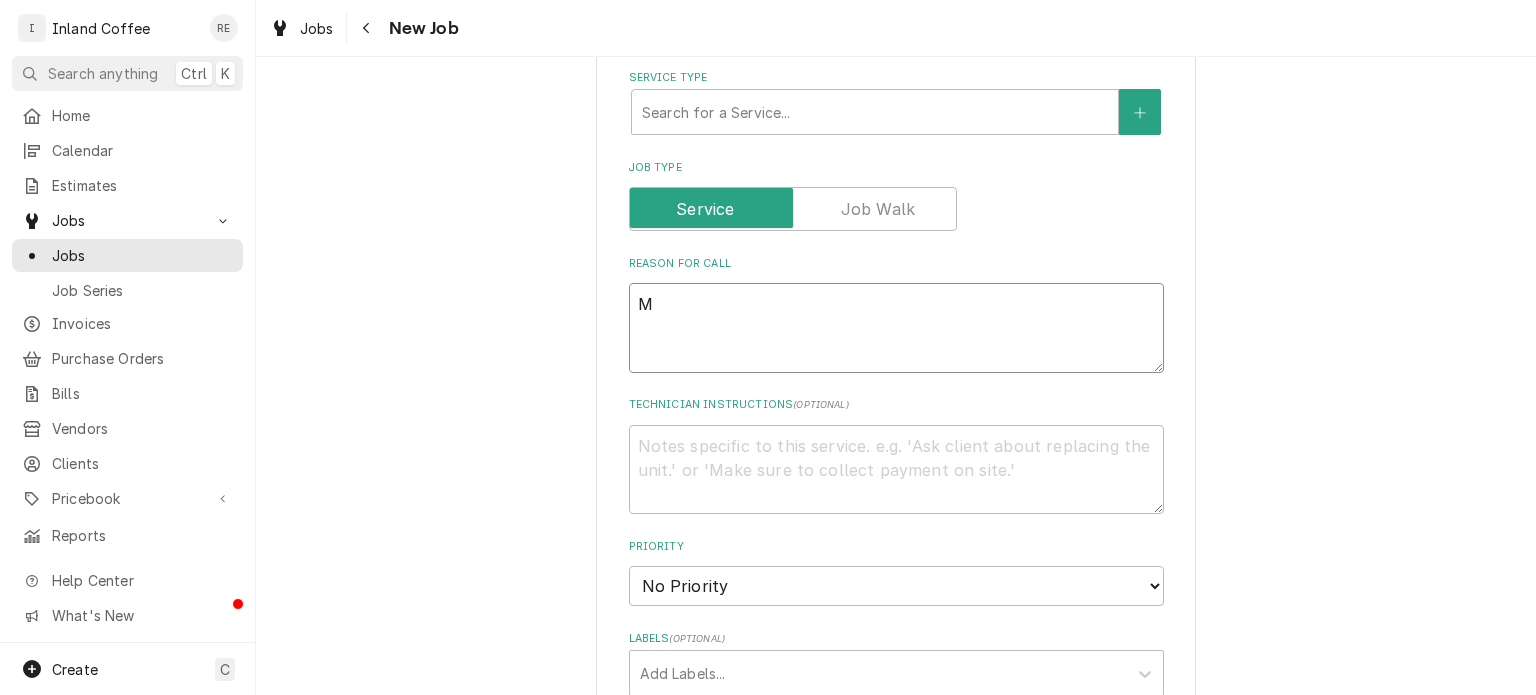 type on "x" 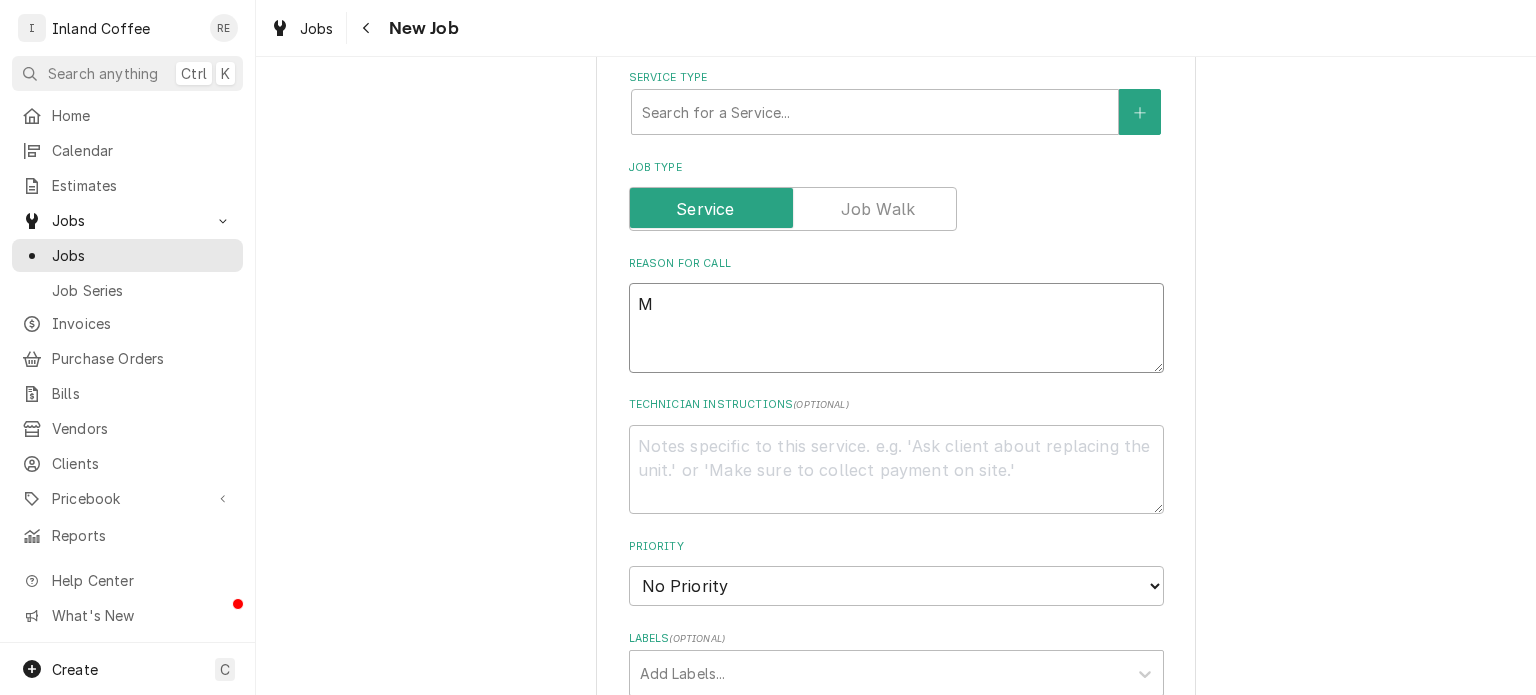 type on "Ma" 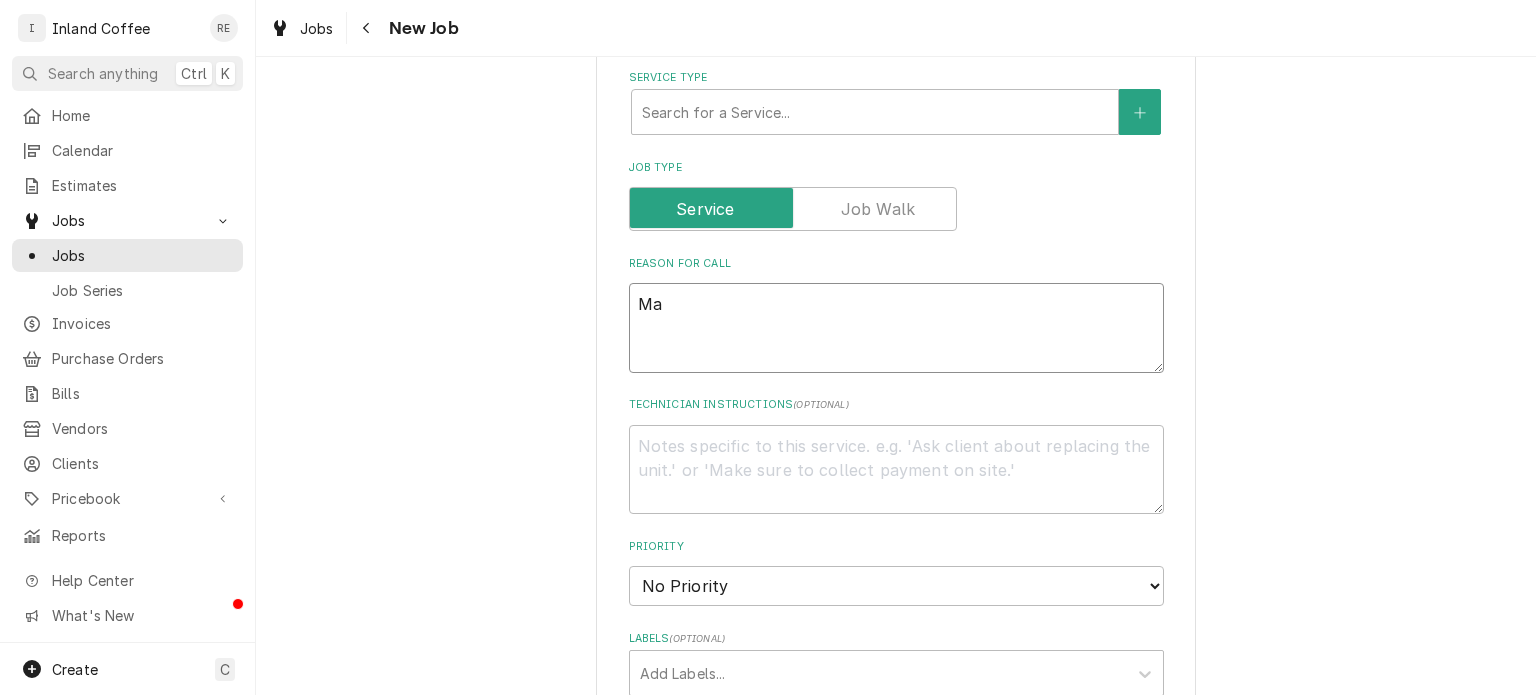 type on "x" 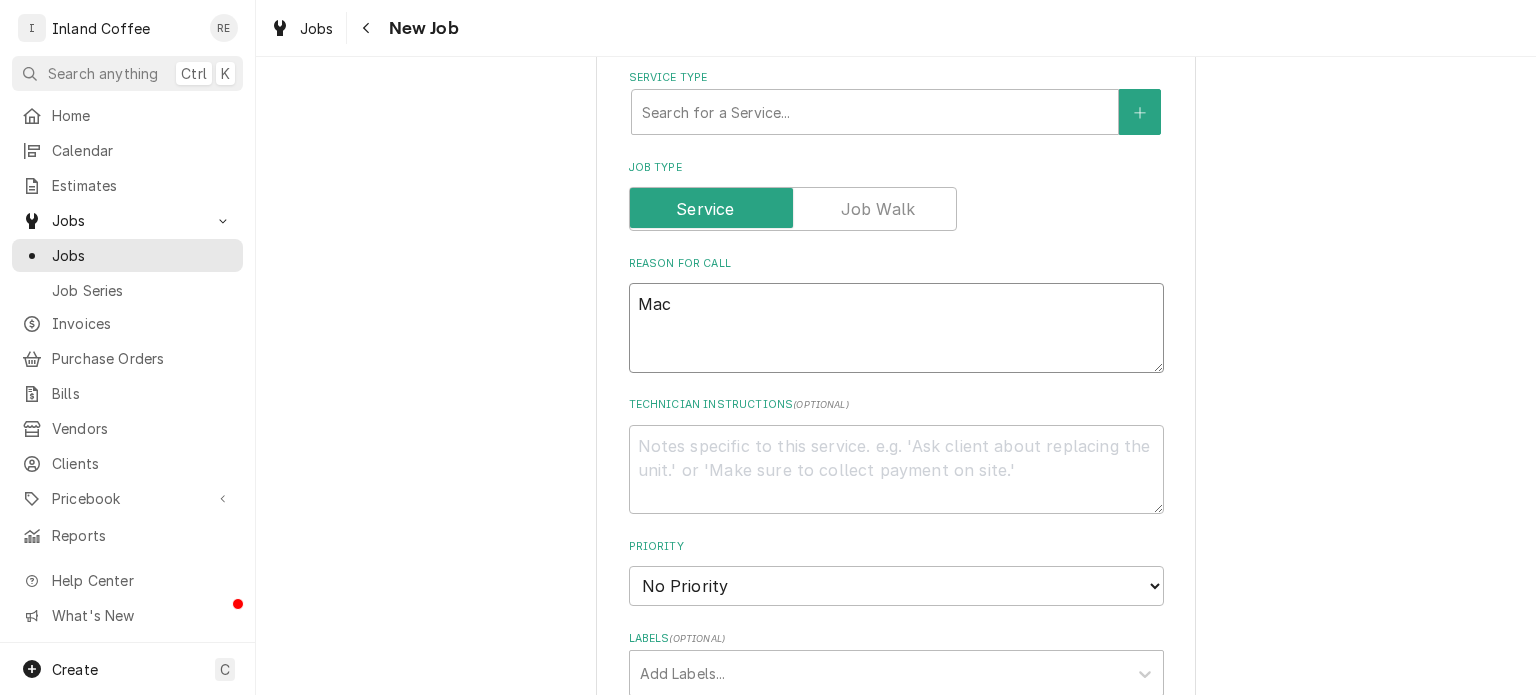 type on "x" 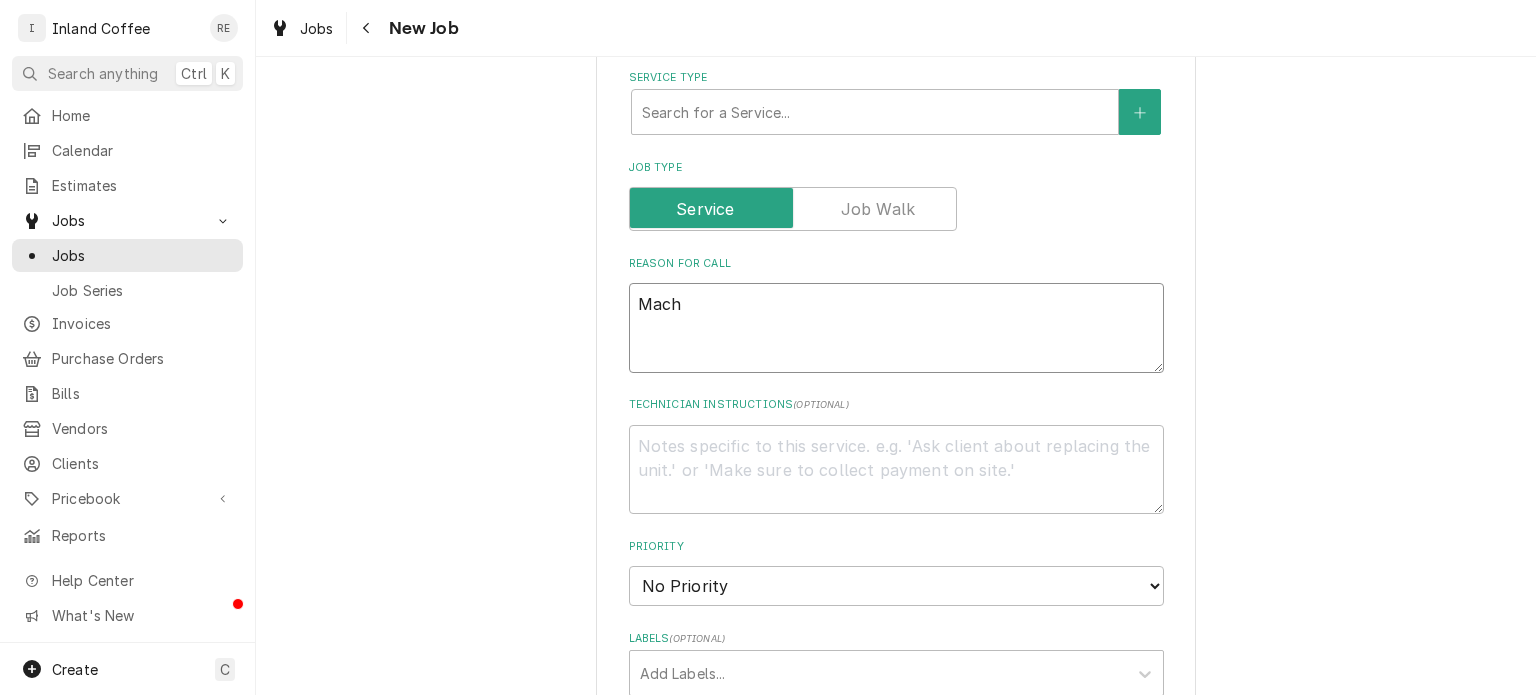 type on "x" 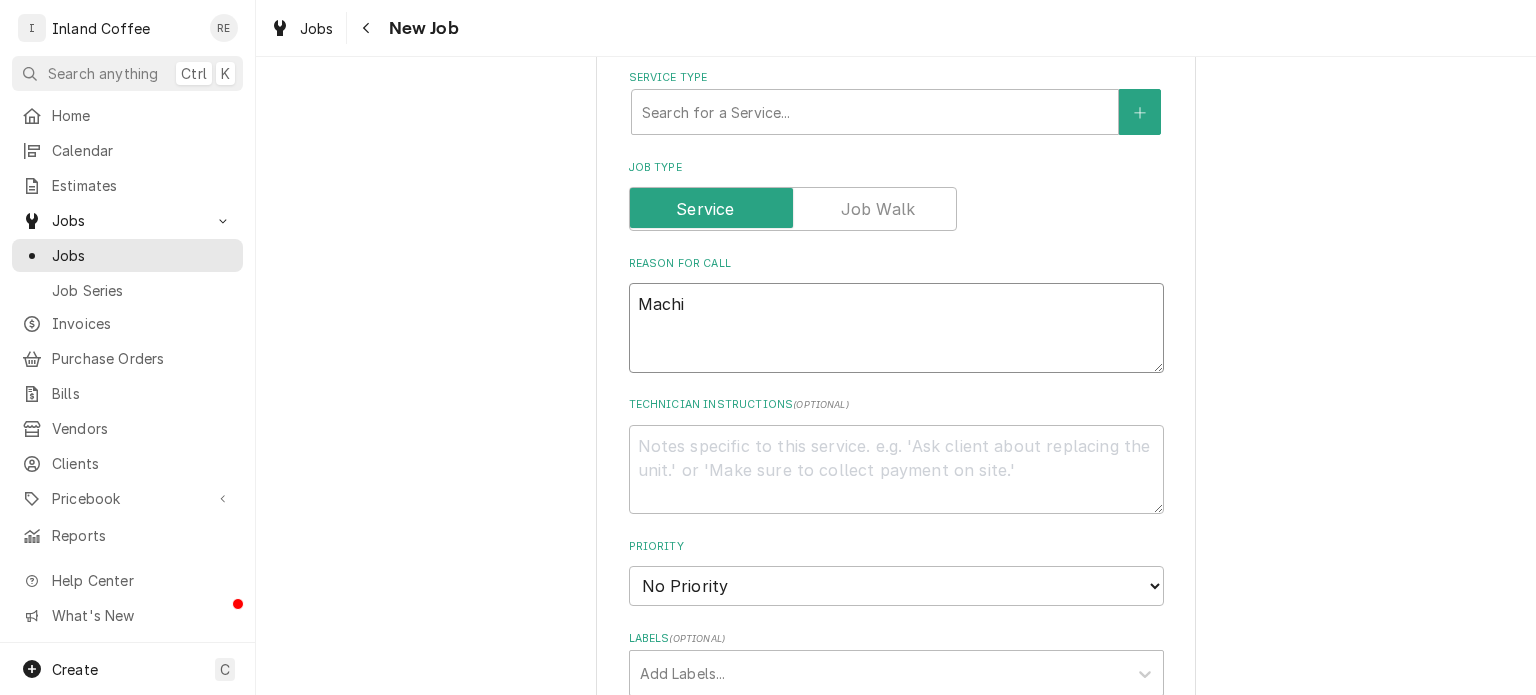 type on "x" 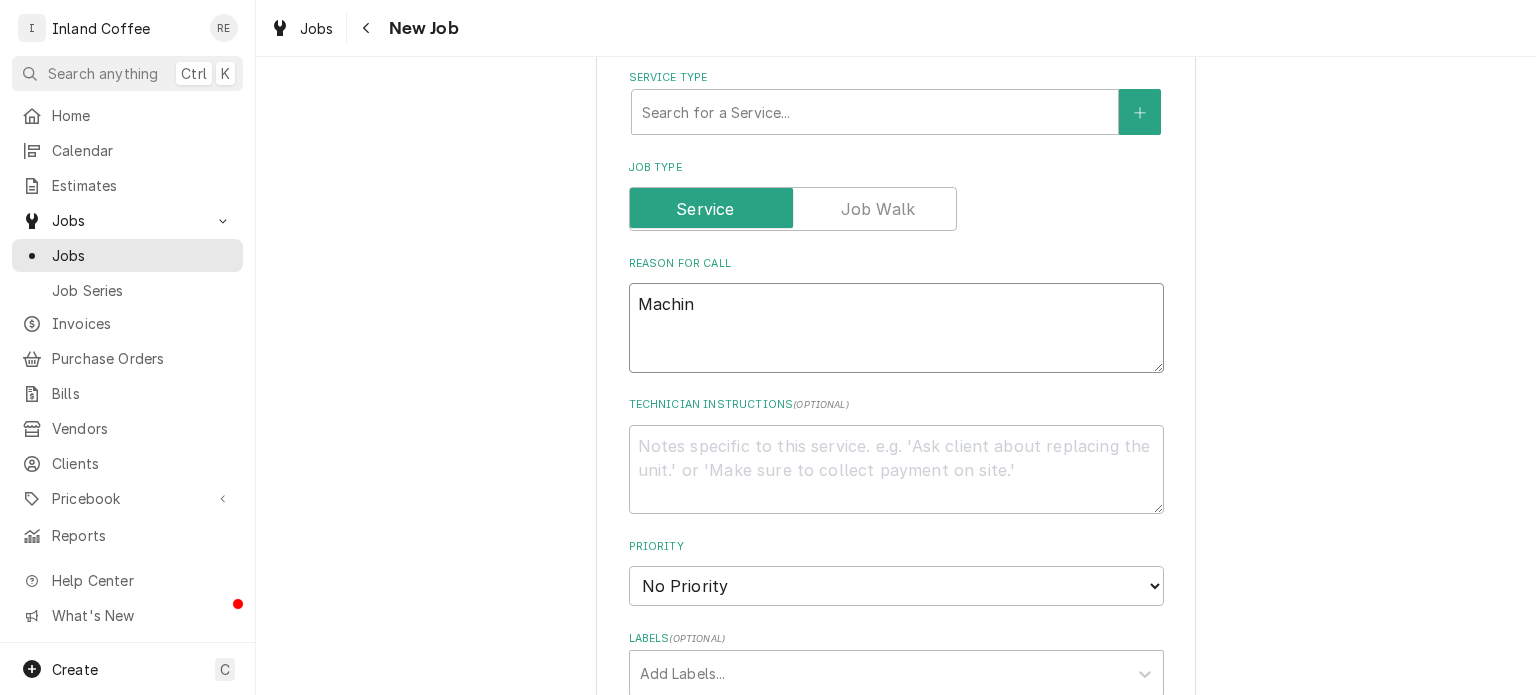 type on "x" 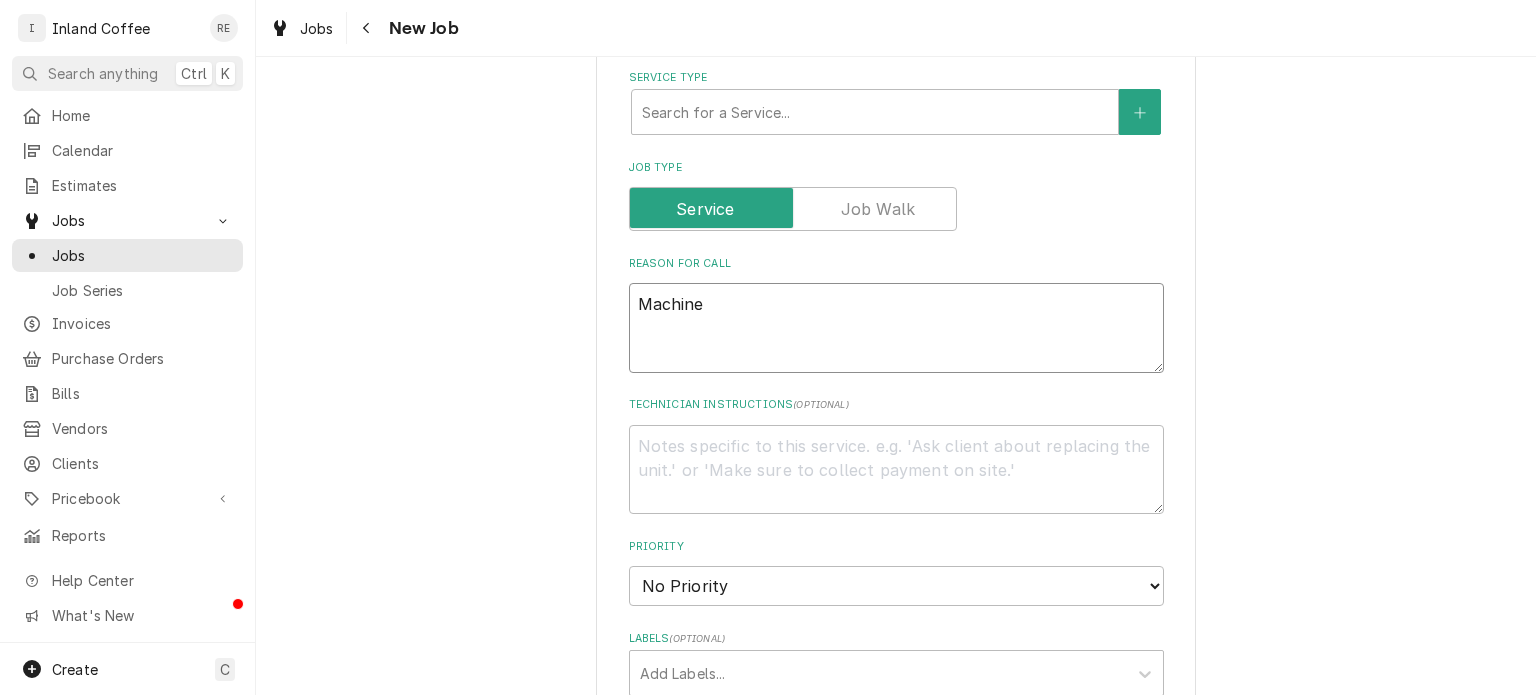 type on "x" 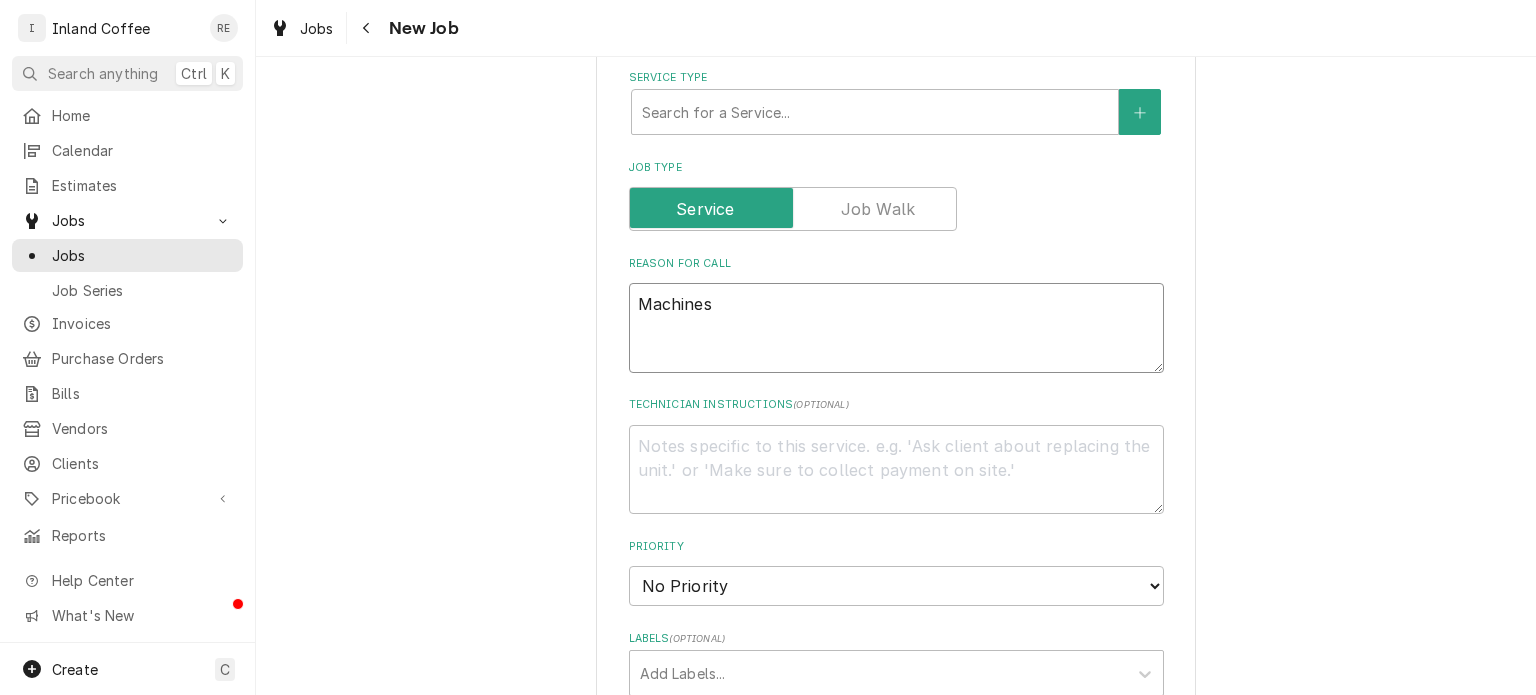type on "x" 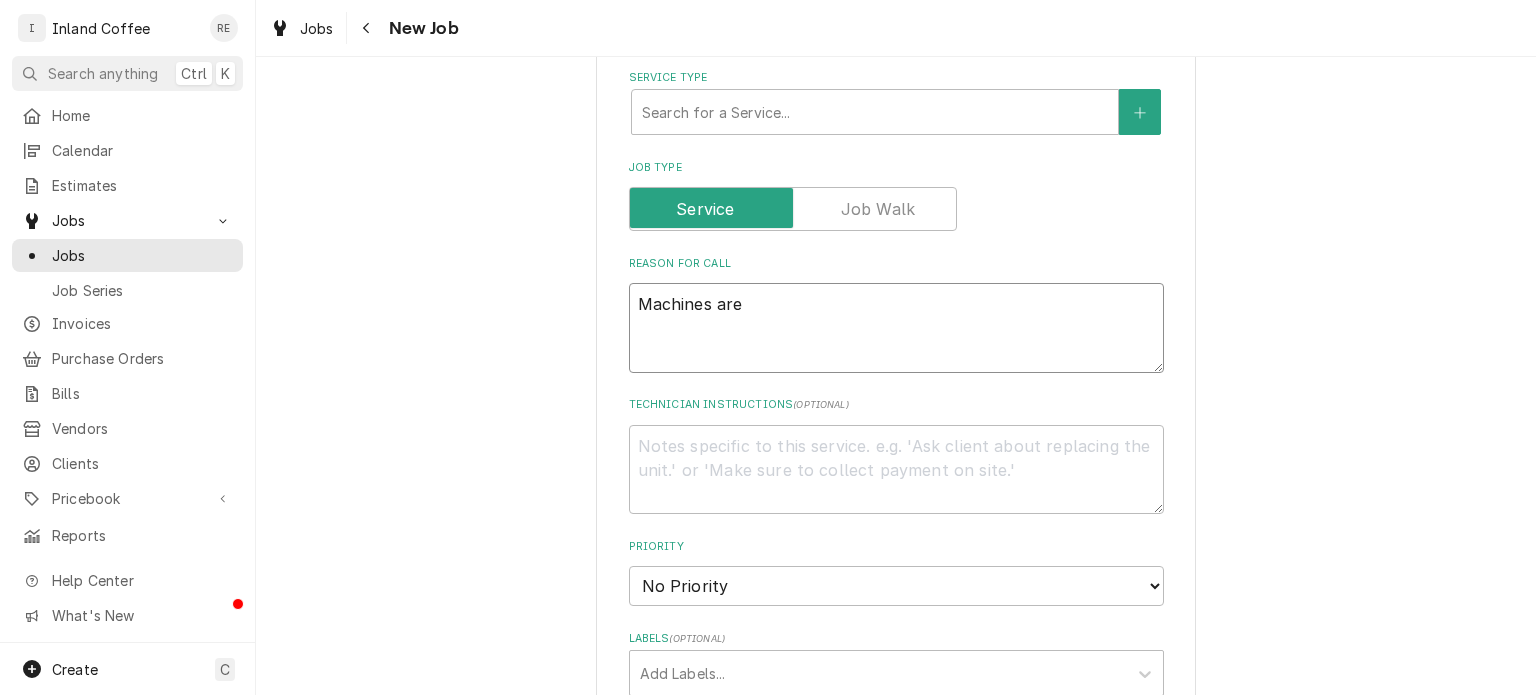type on "x" 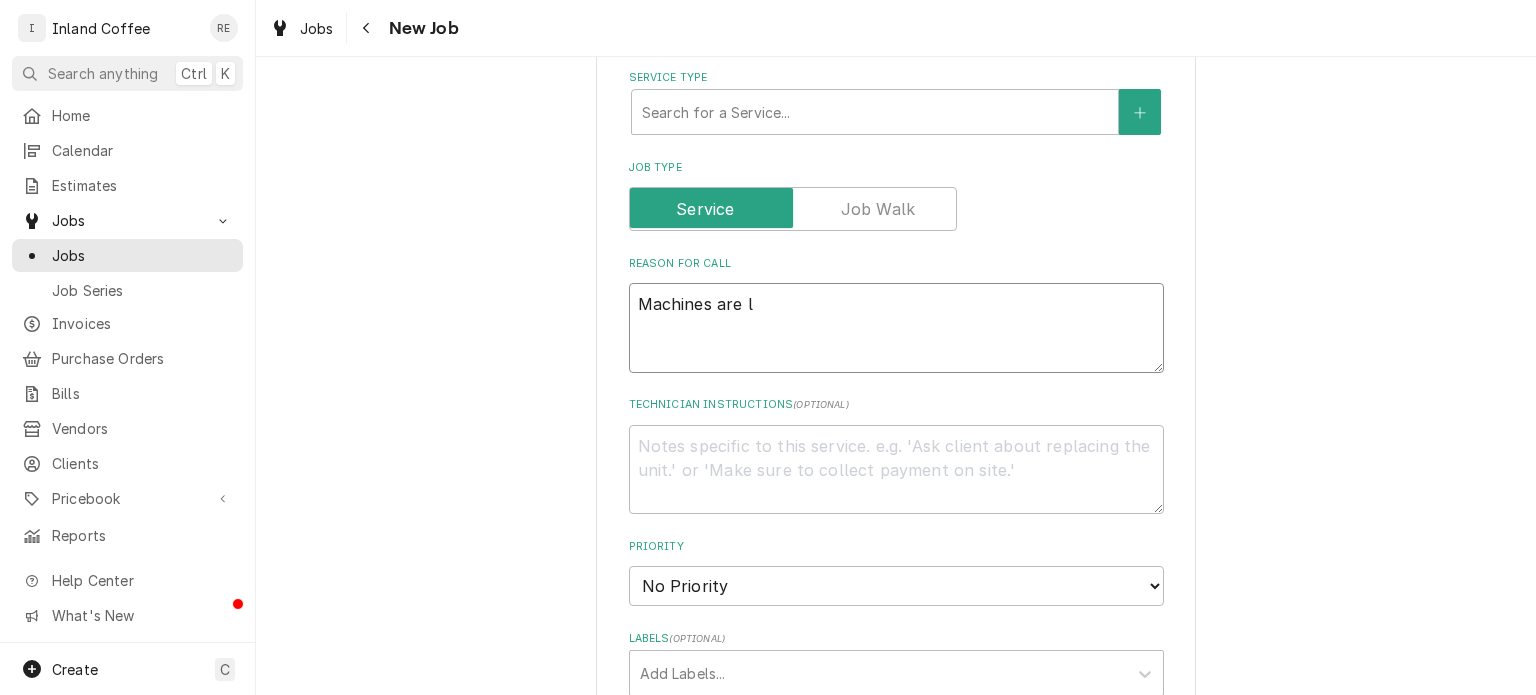 type on "x" 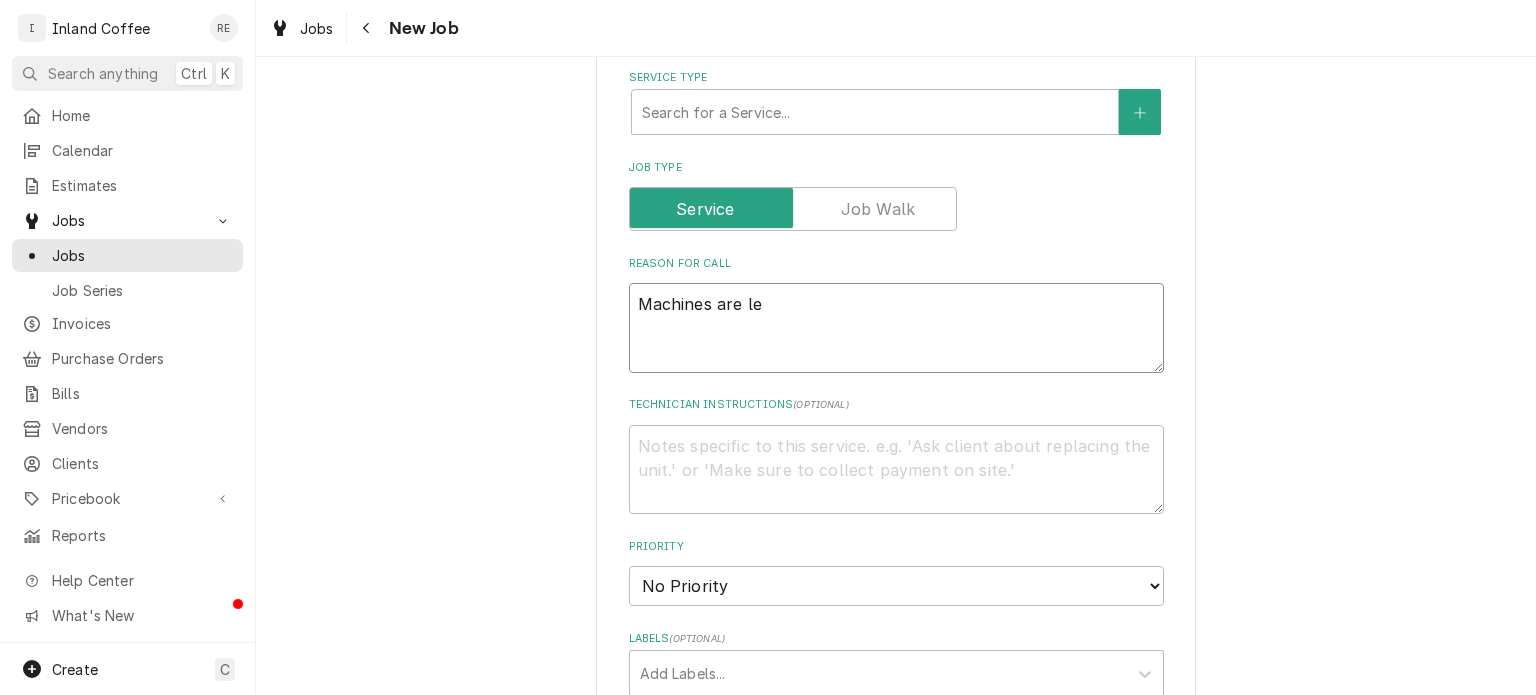 type on "x" 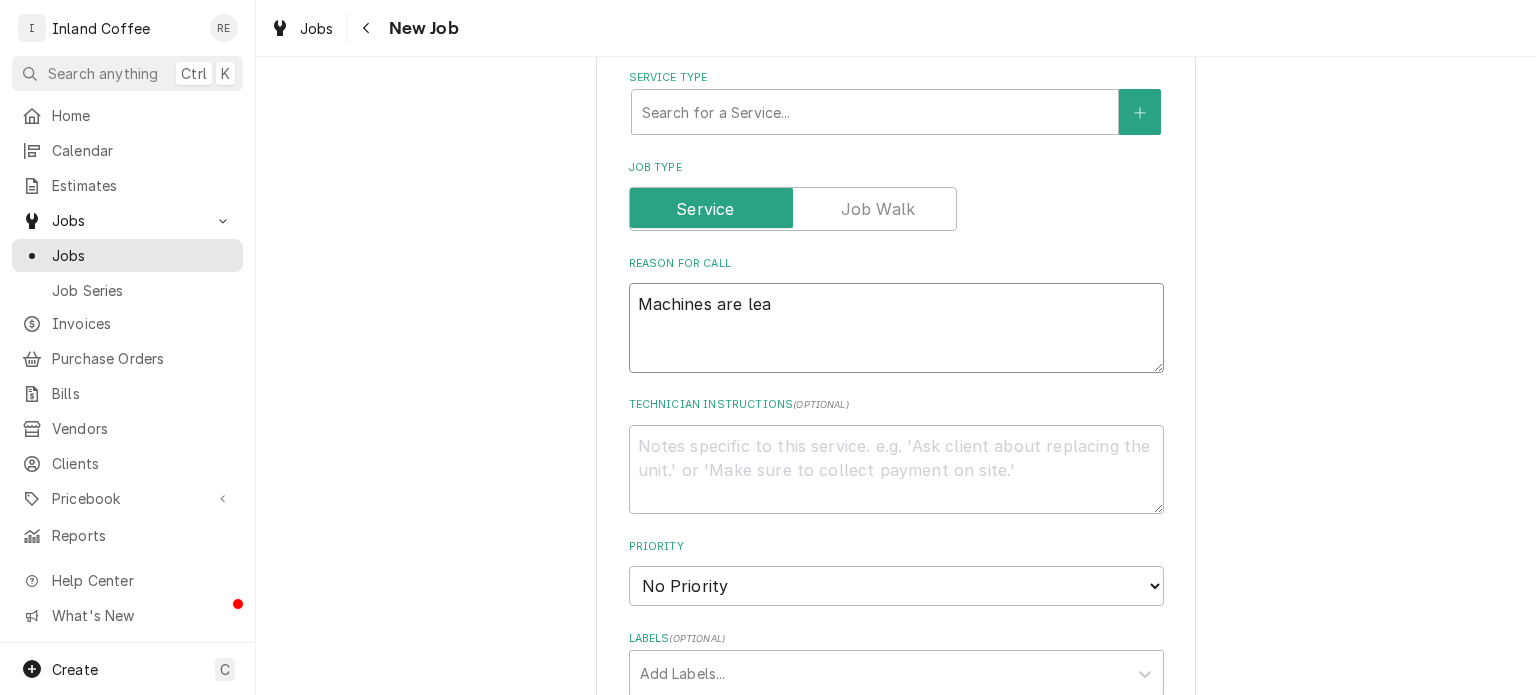 type on "x" 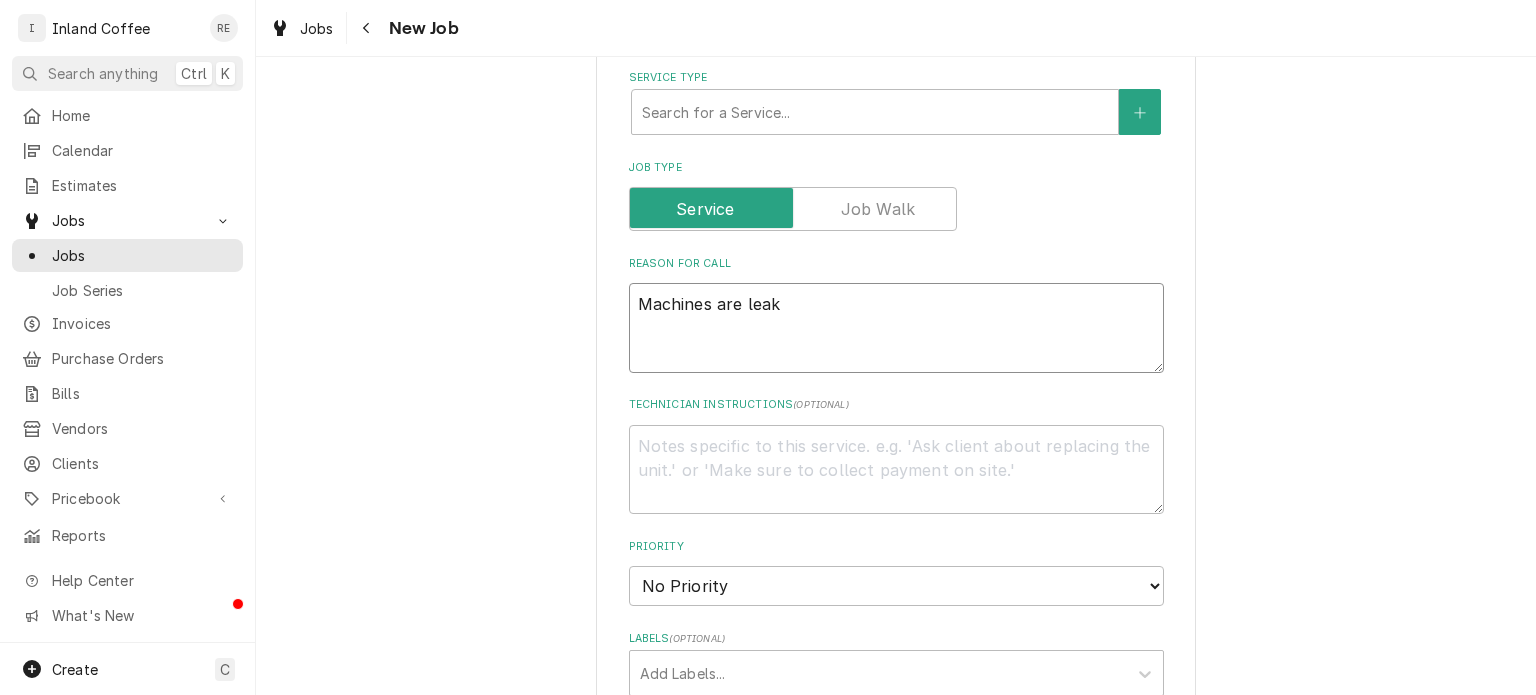 type on "x" 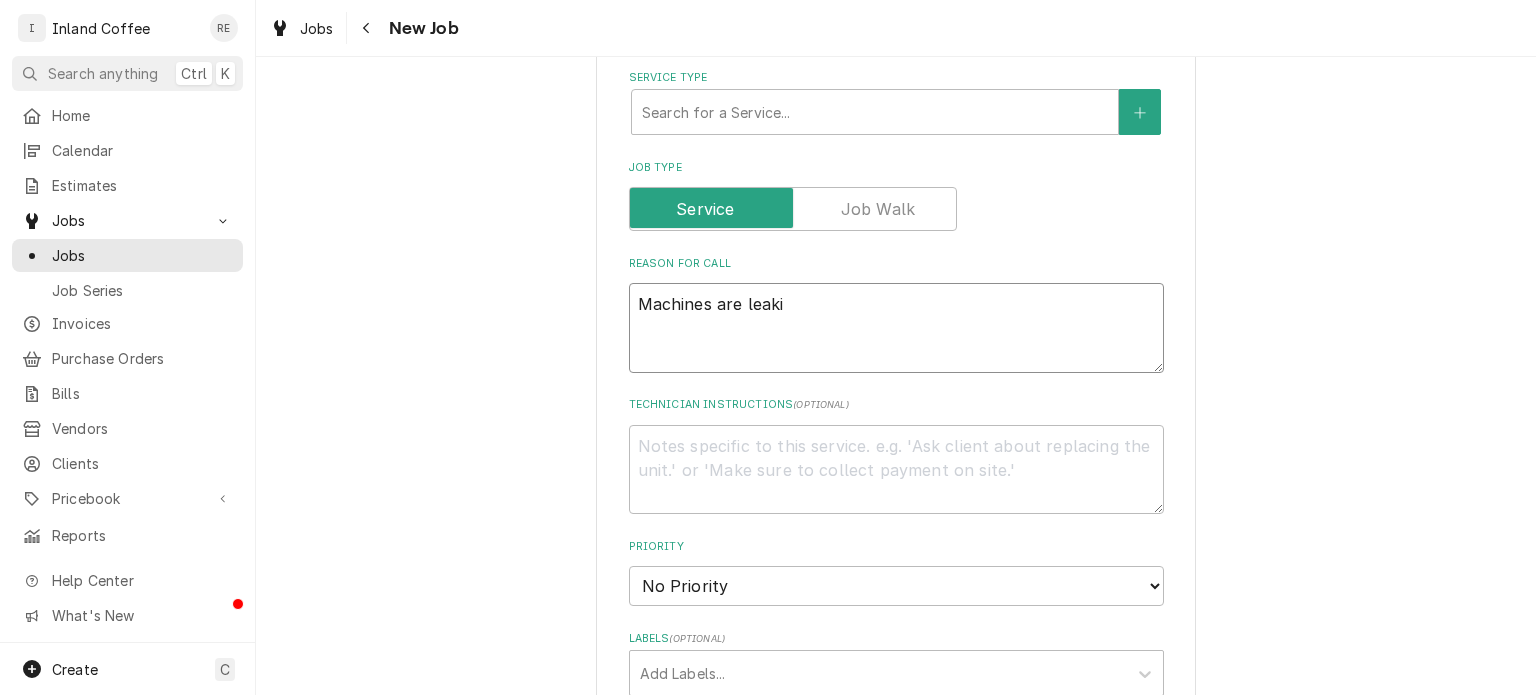 type on "x" 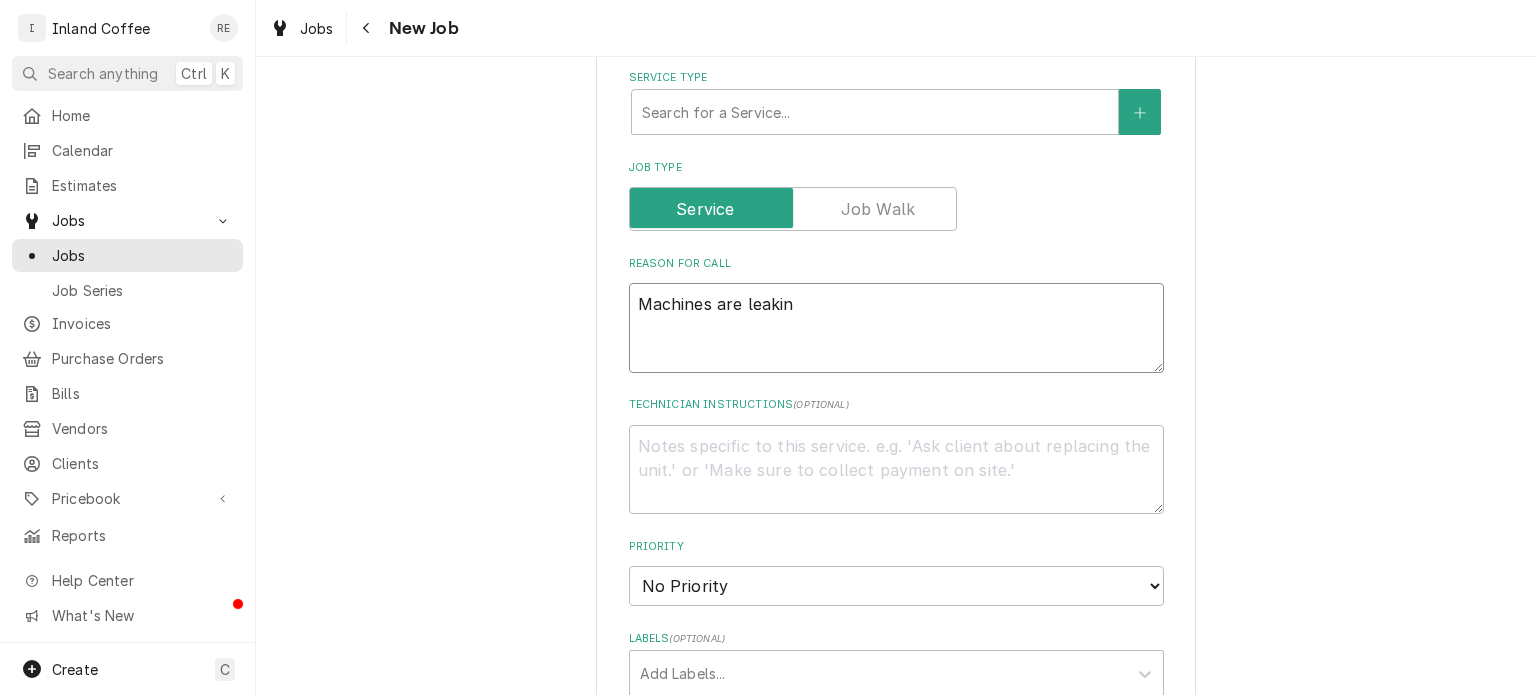 type on "Machines are leaking" 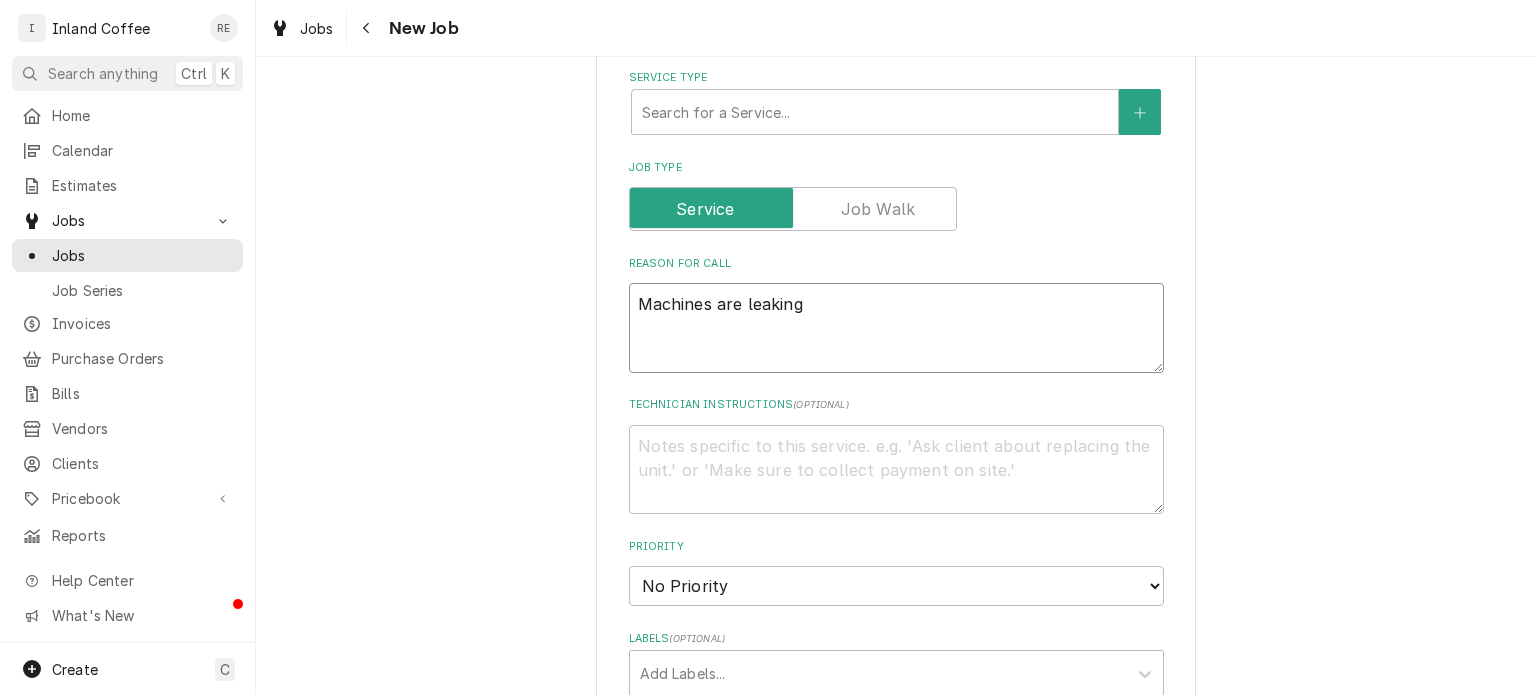 type on "x" 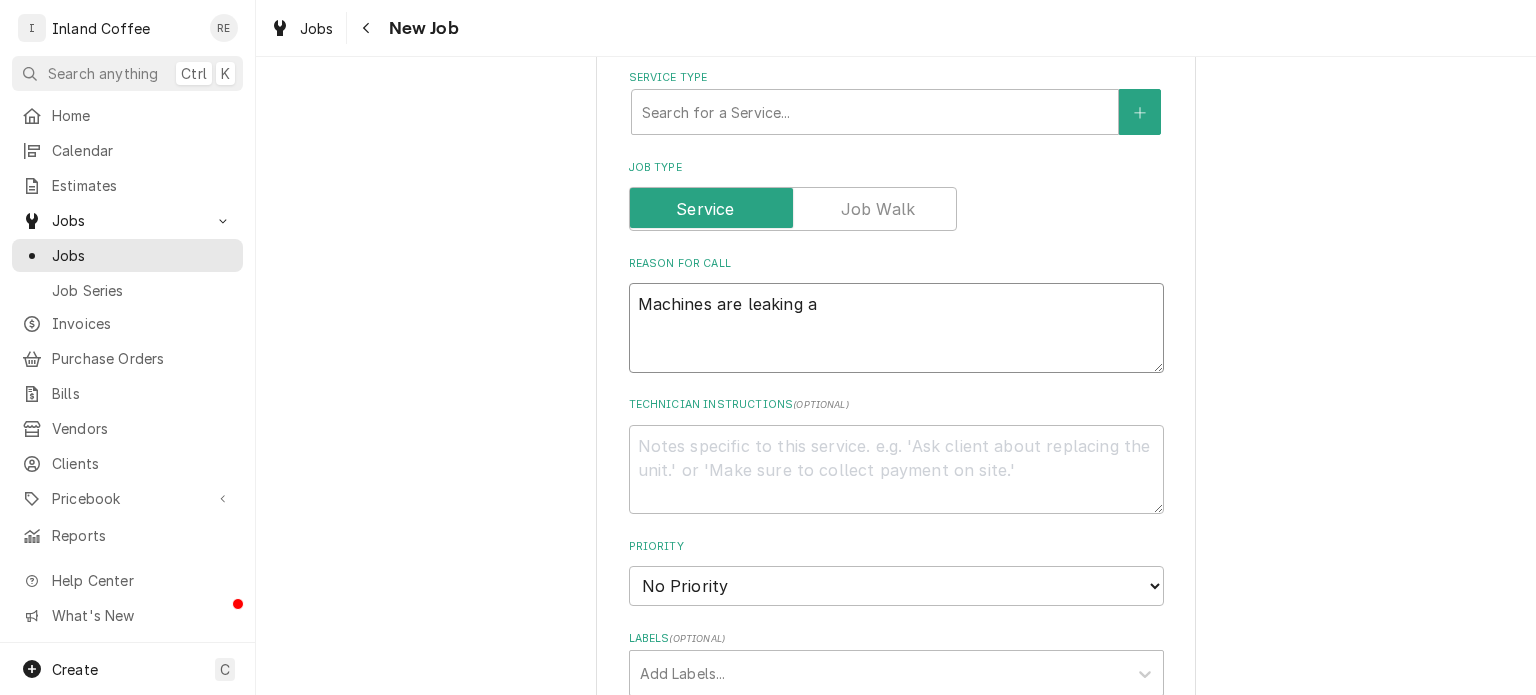 type on "x" 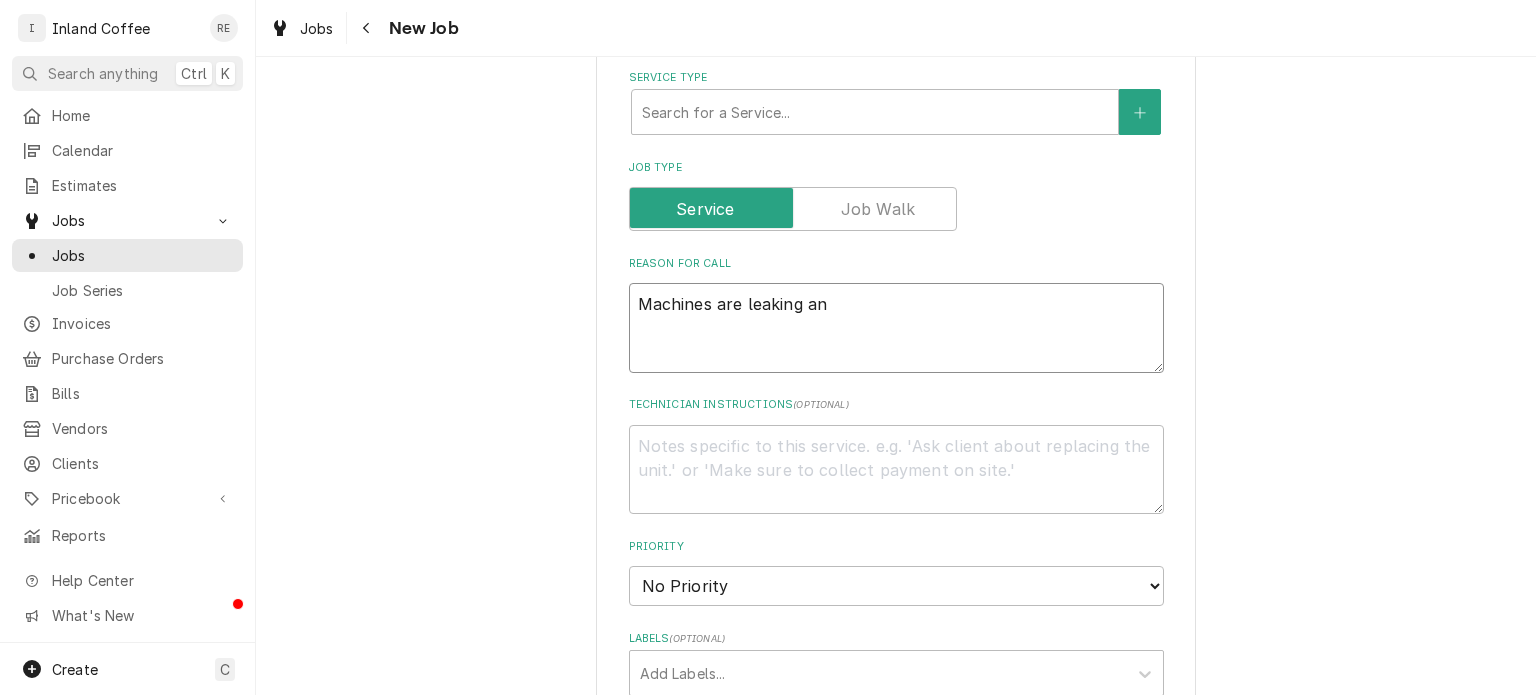 type on "x" 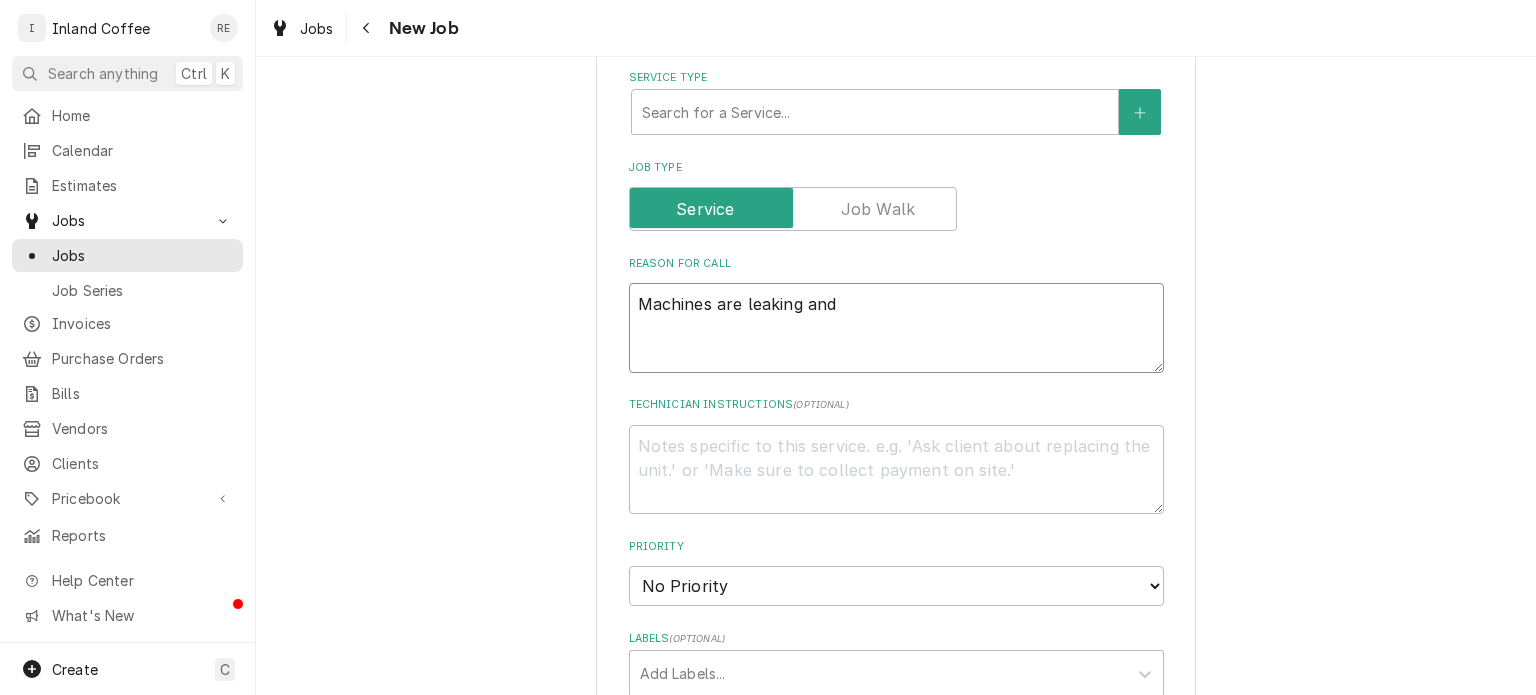 type on "x" 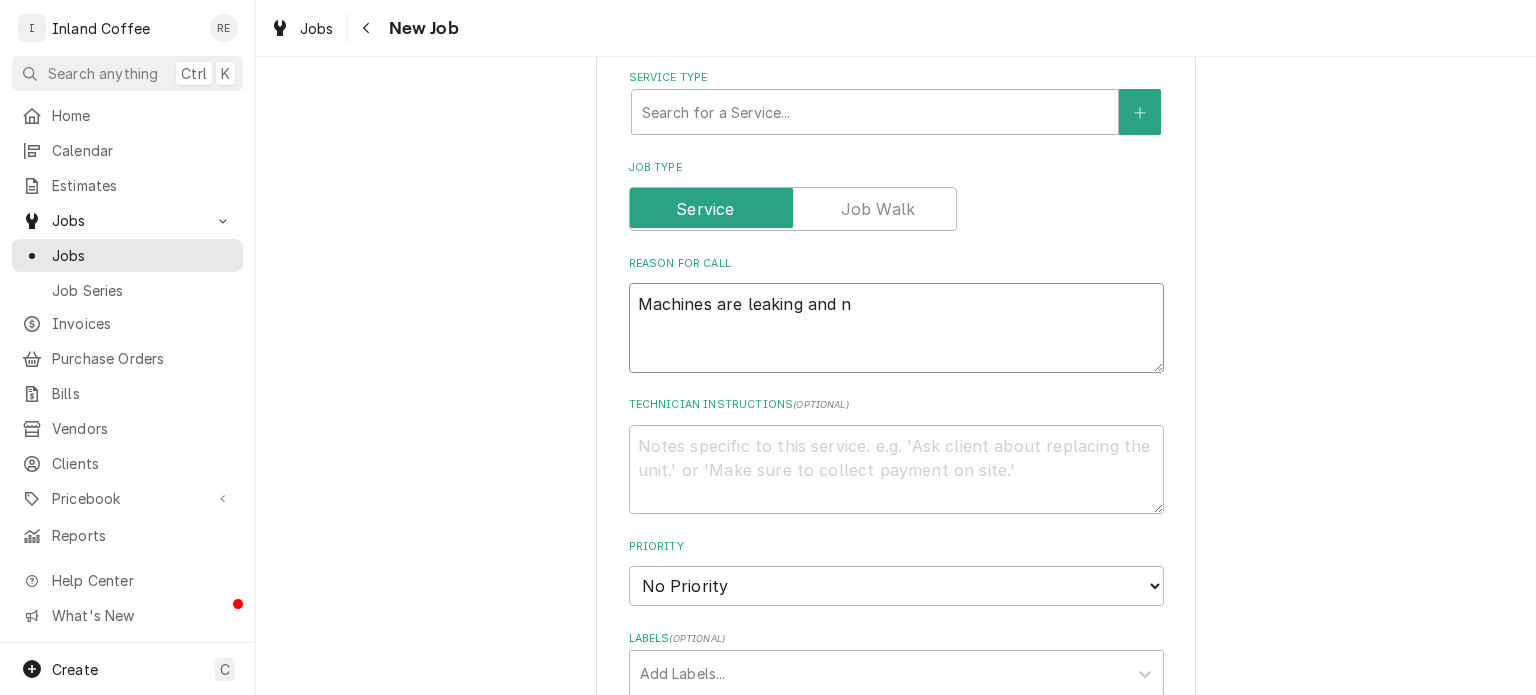 type on "x" 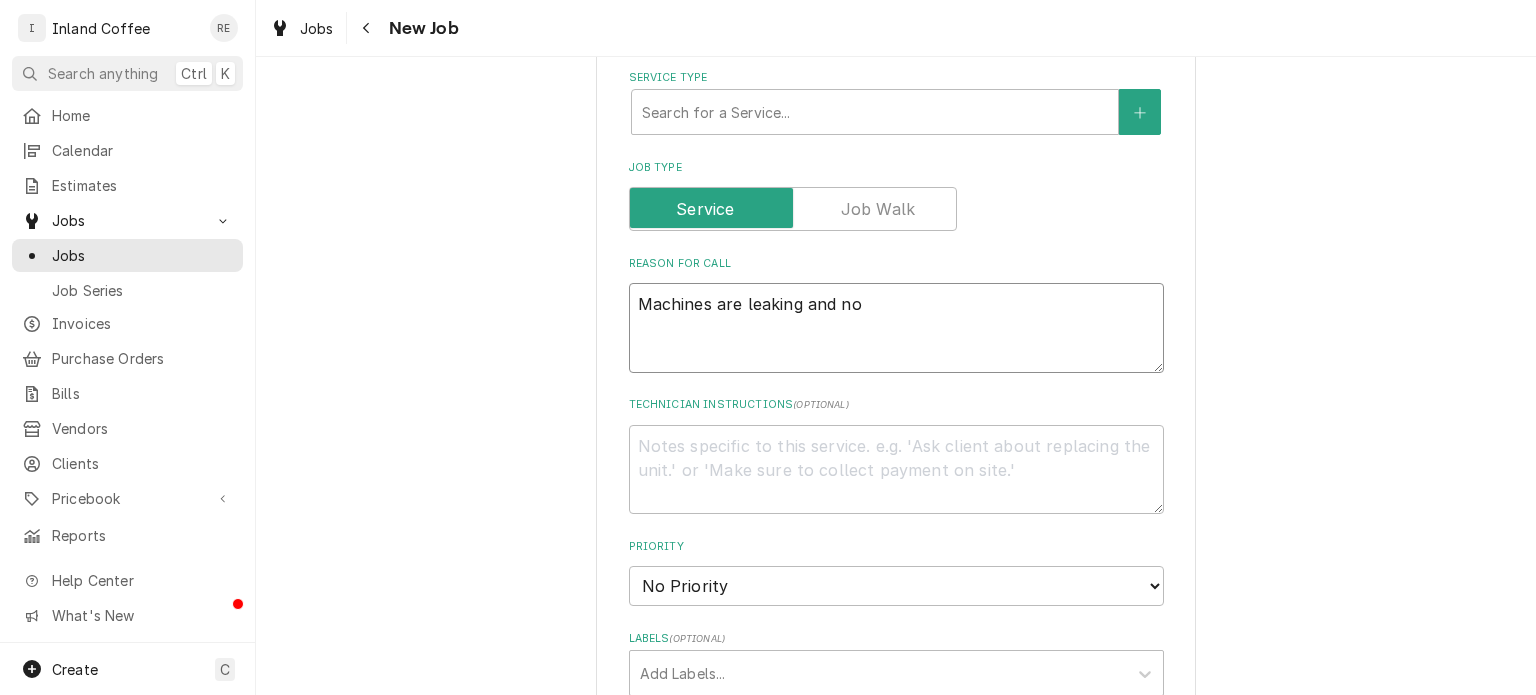 type on "x" 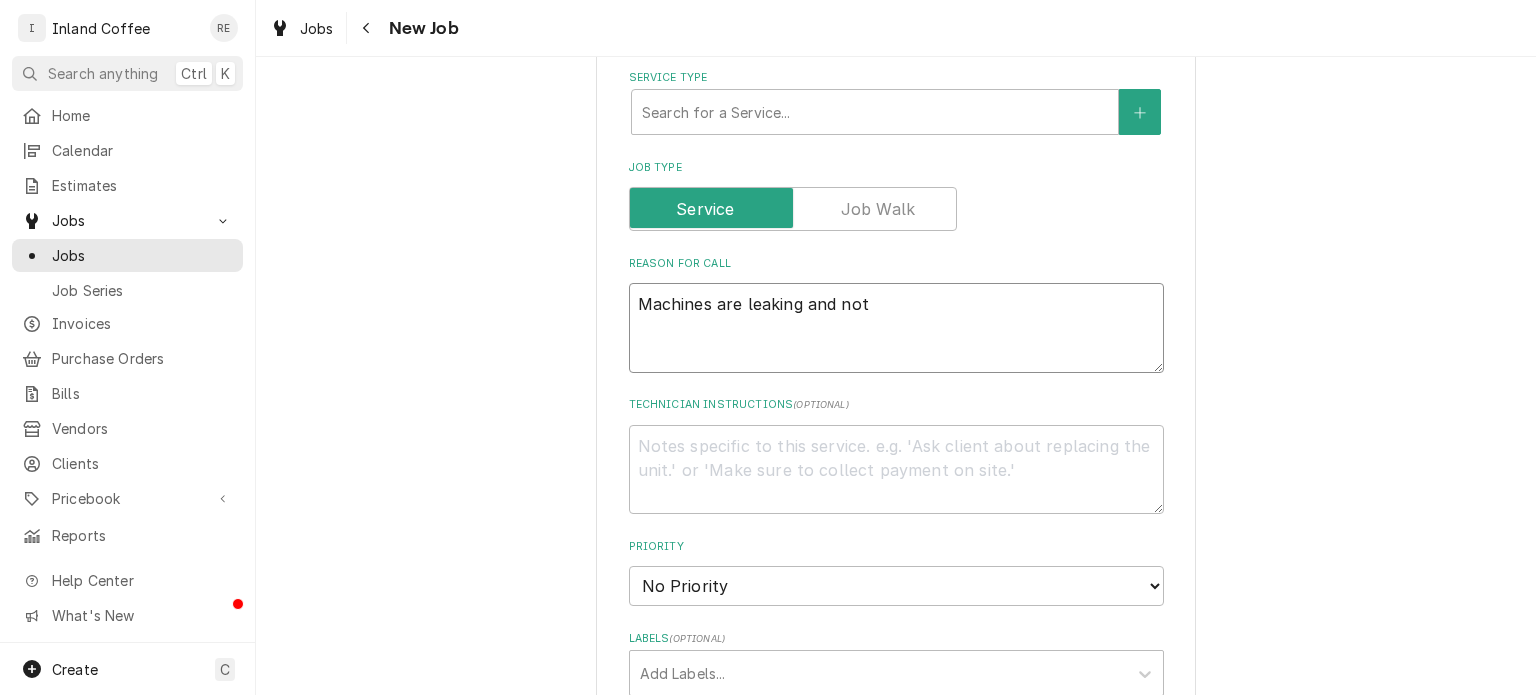 type on "x" 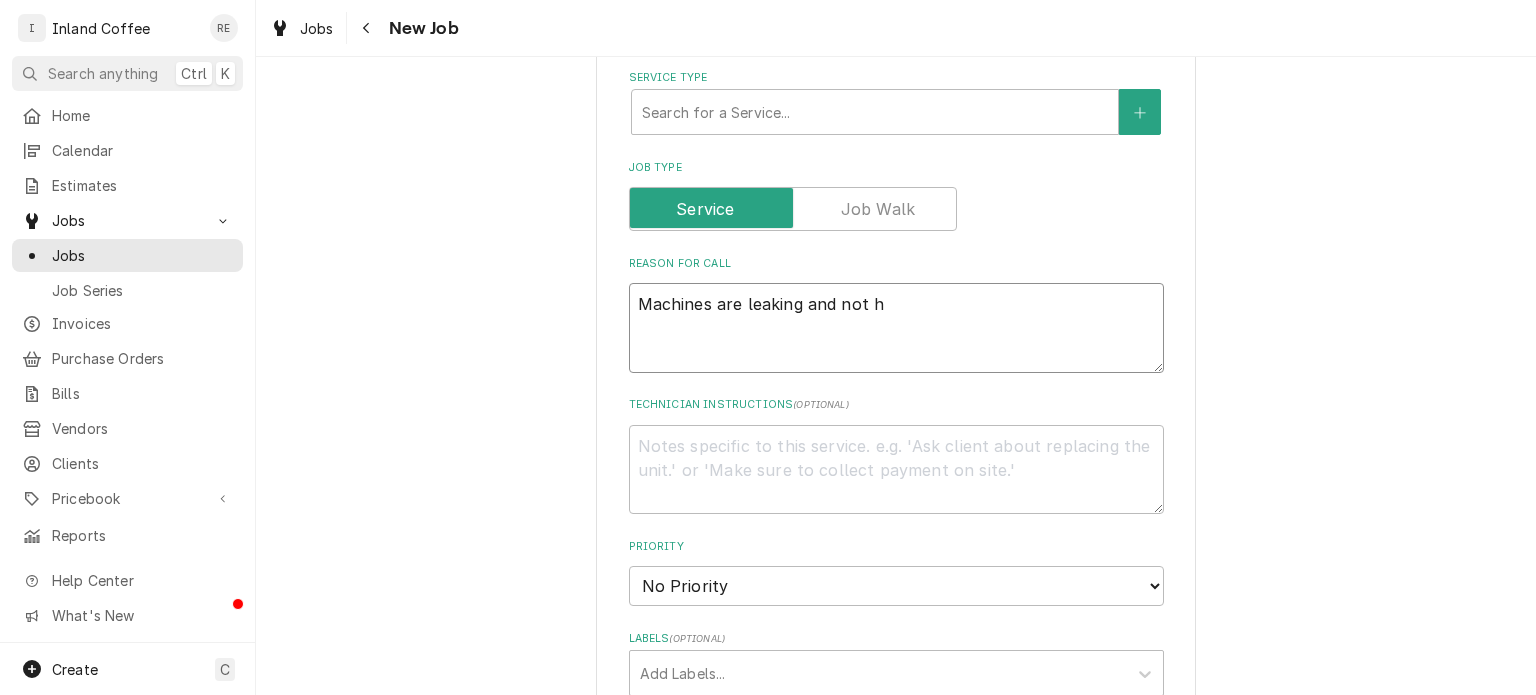 type on "x" 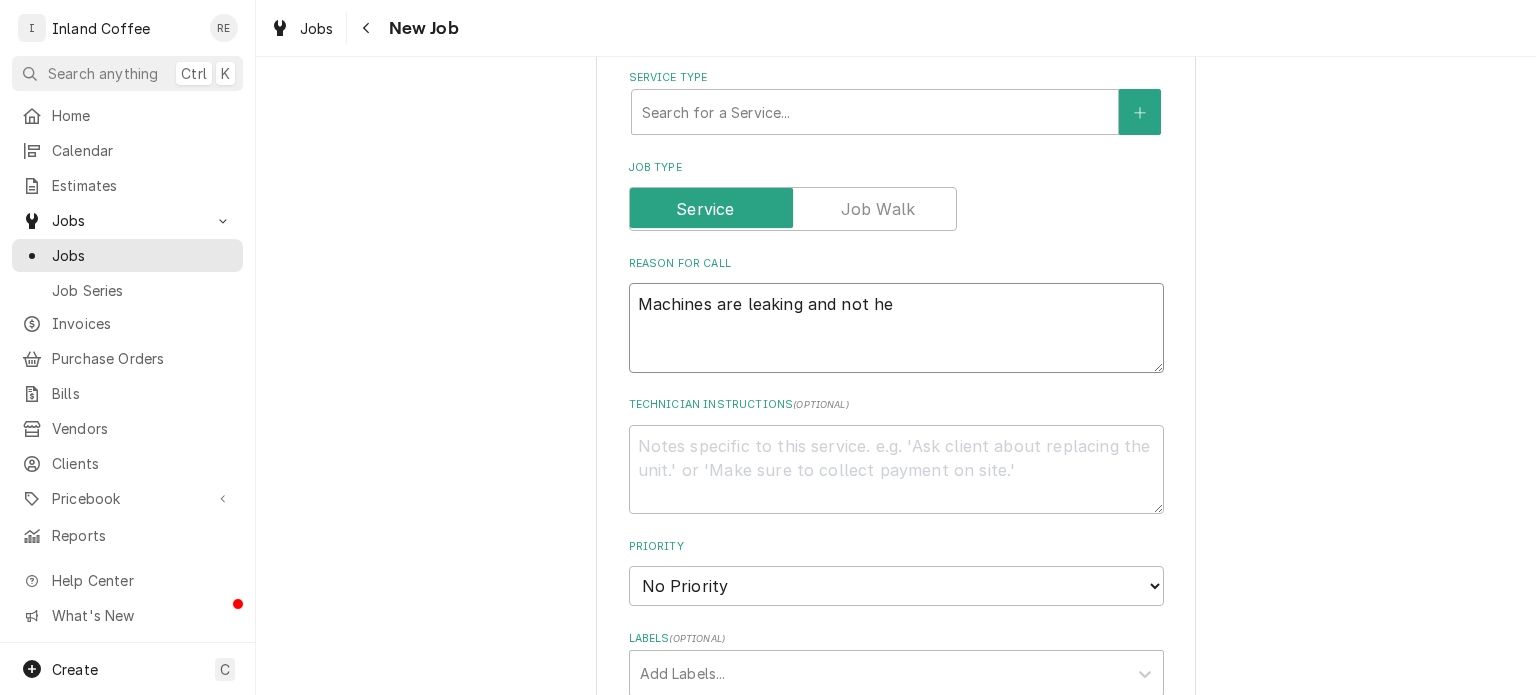 type on "x" 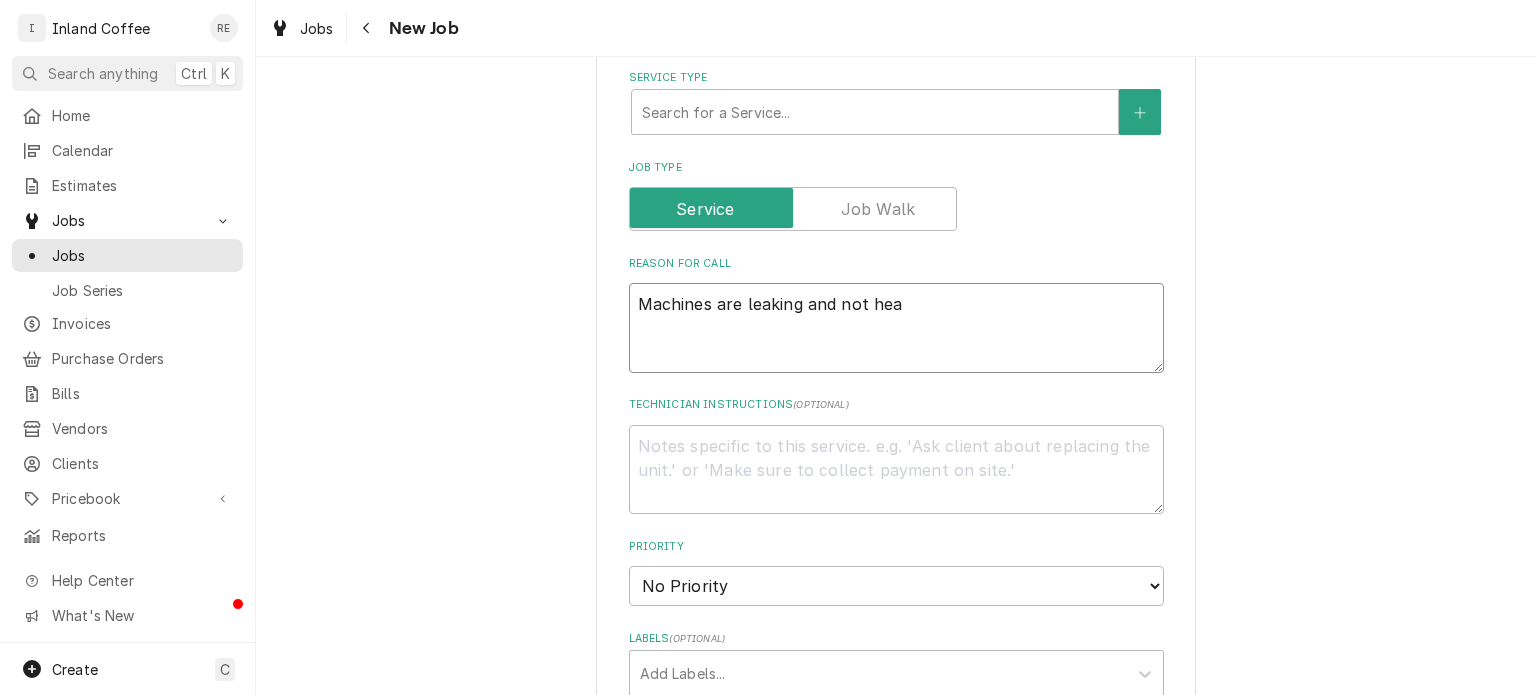 type on "x" 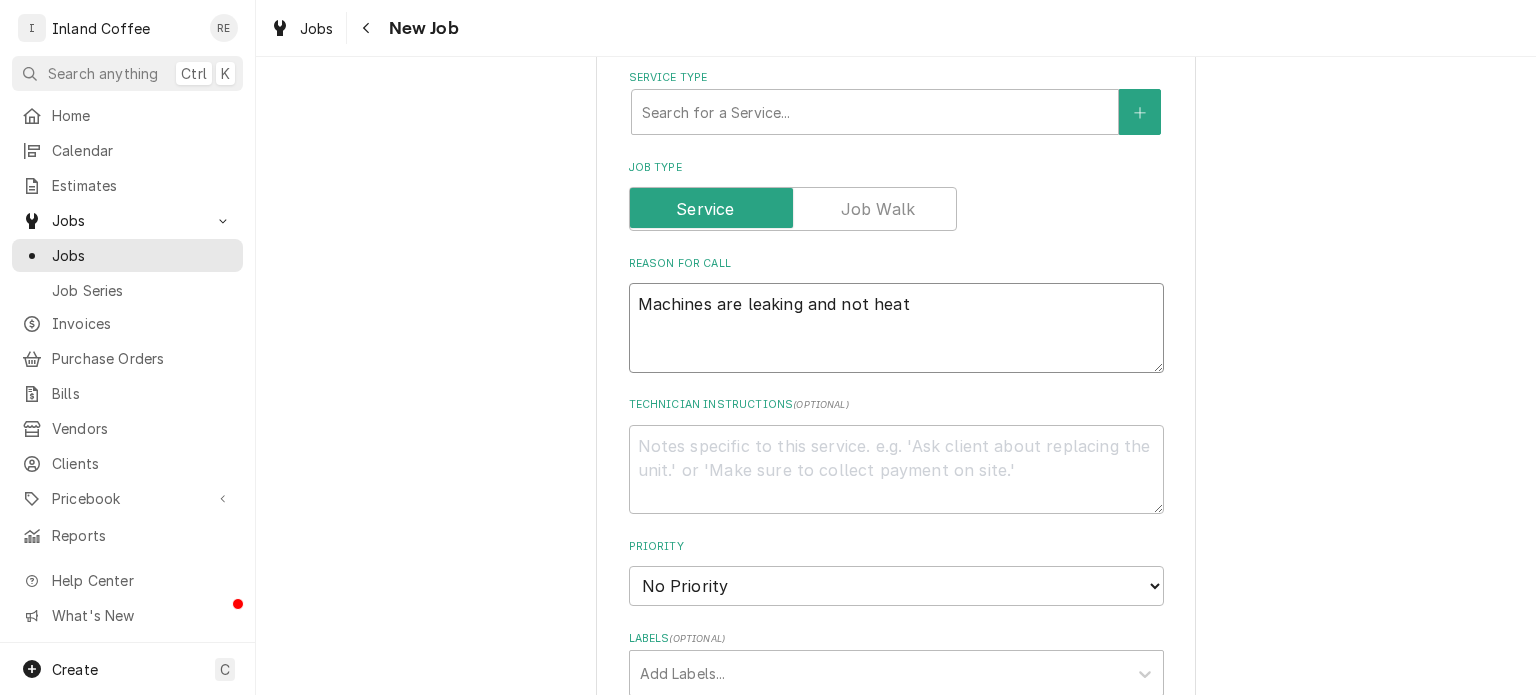 type on "x" 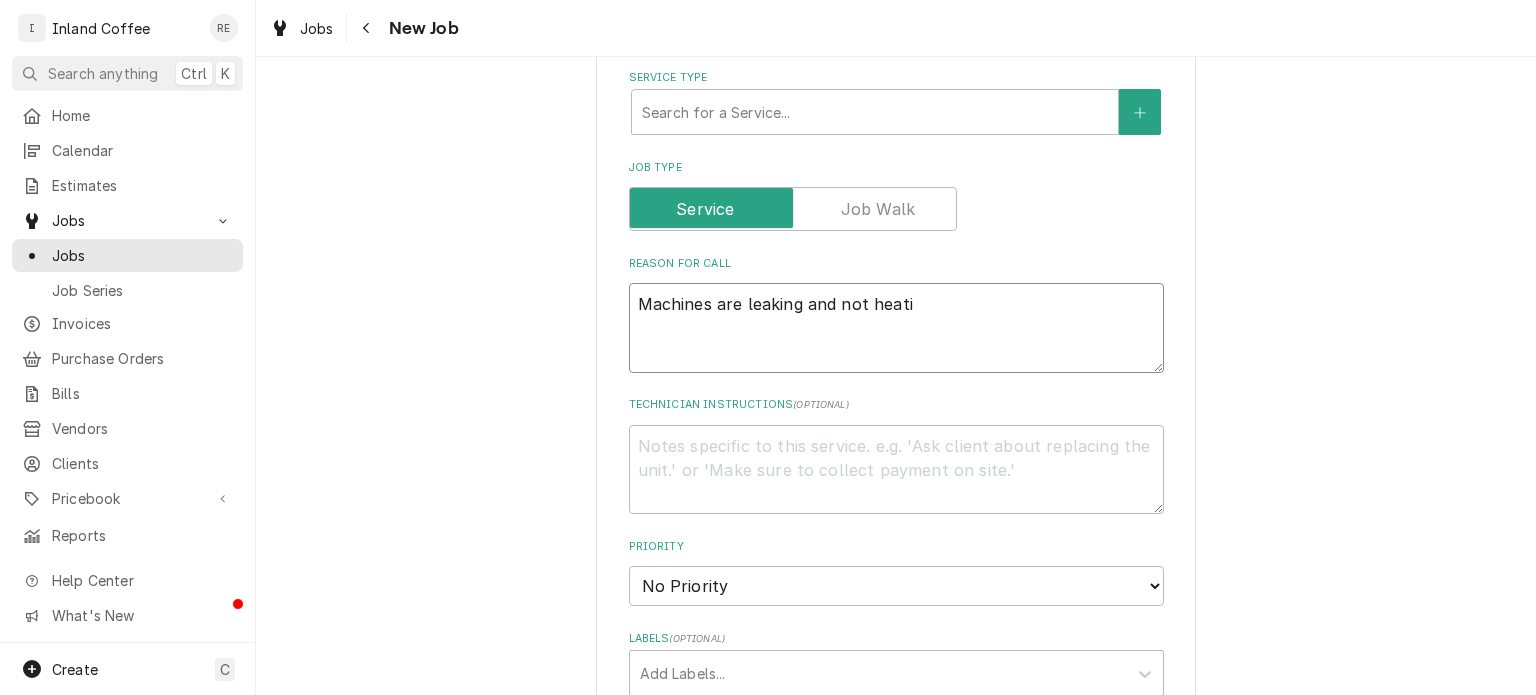 type on "x" 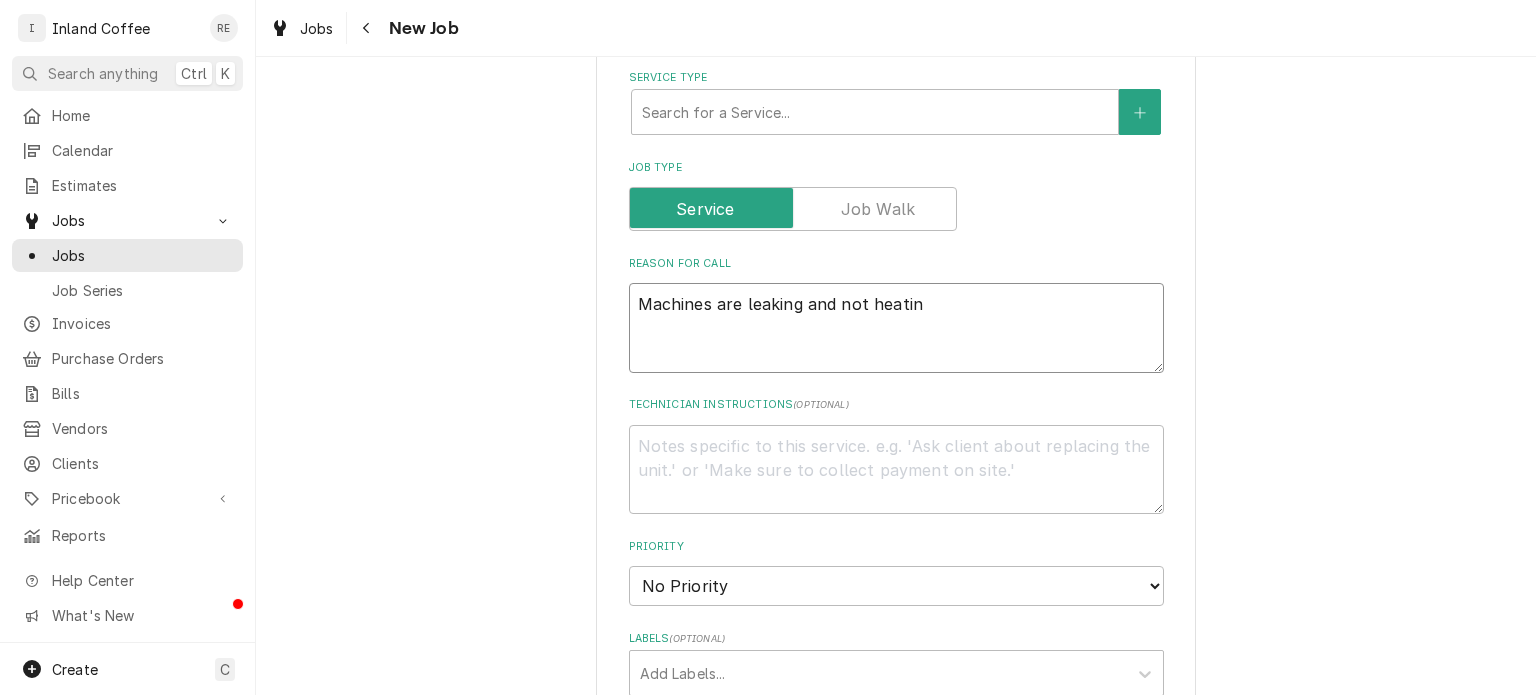 type on "x" 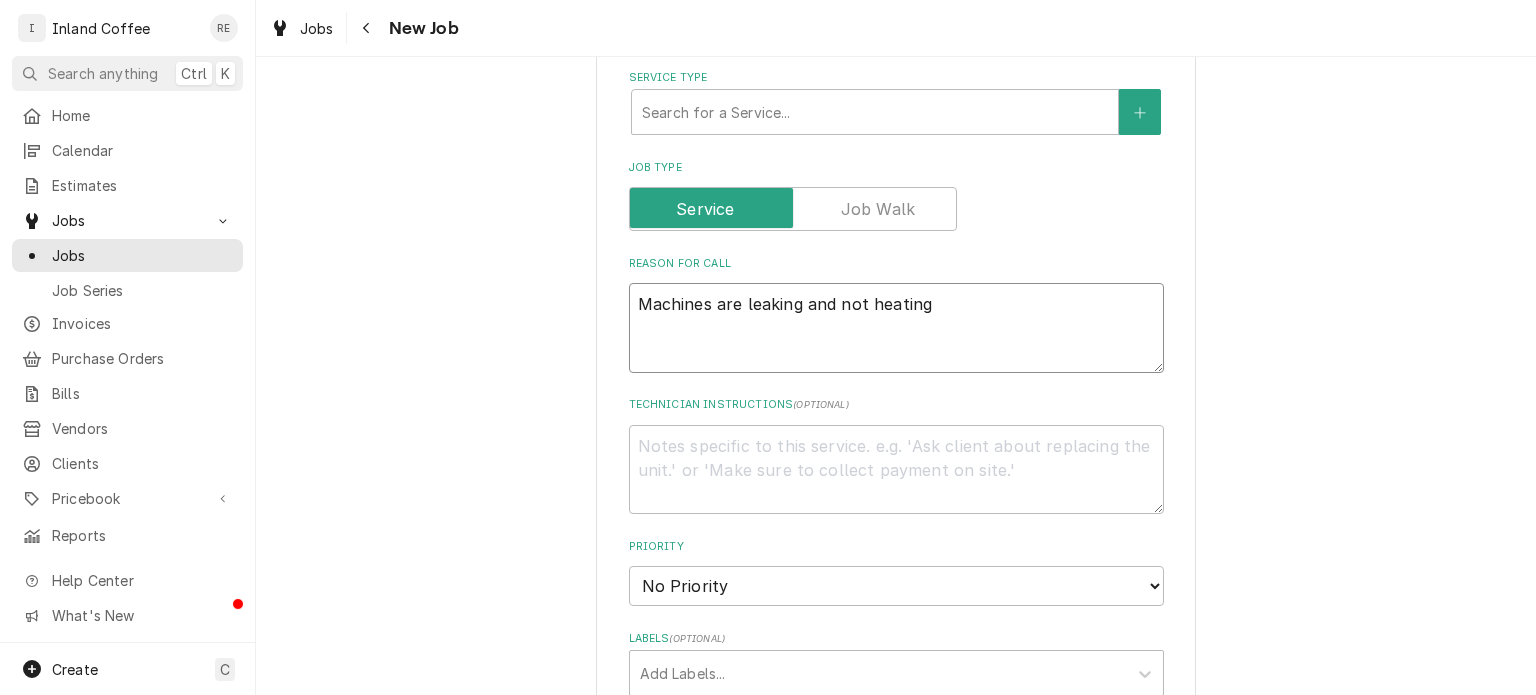 type on "x" 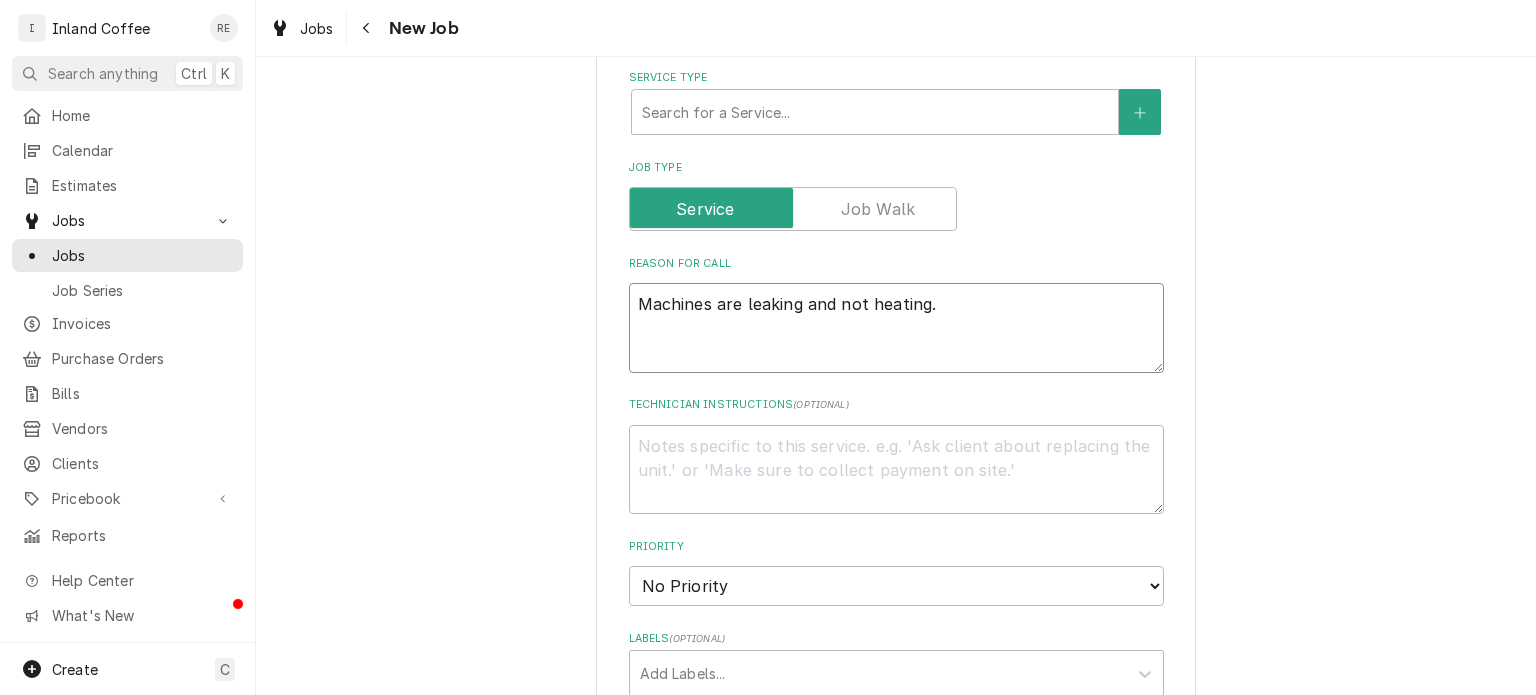 type on "x" 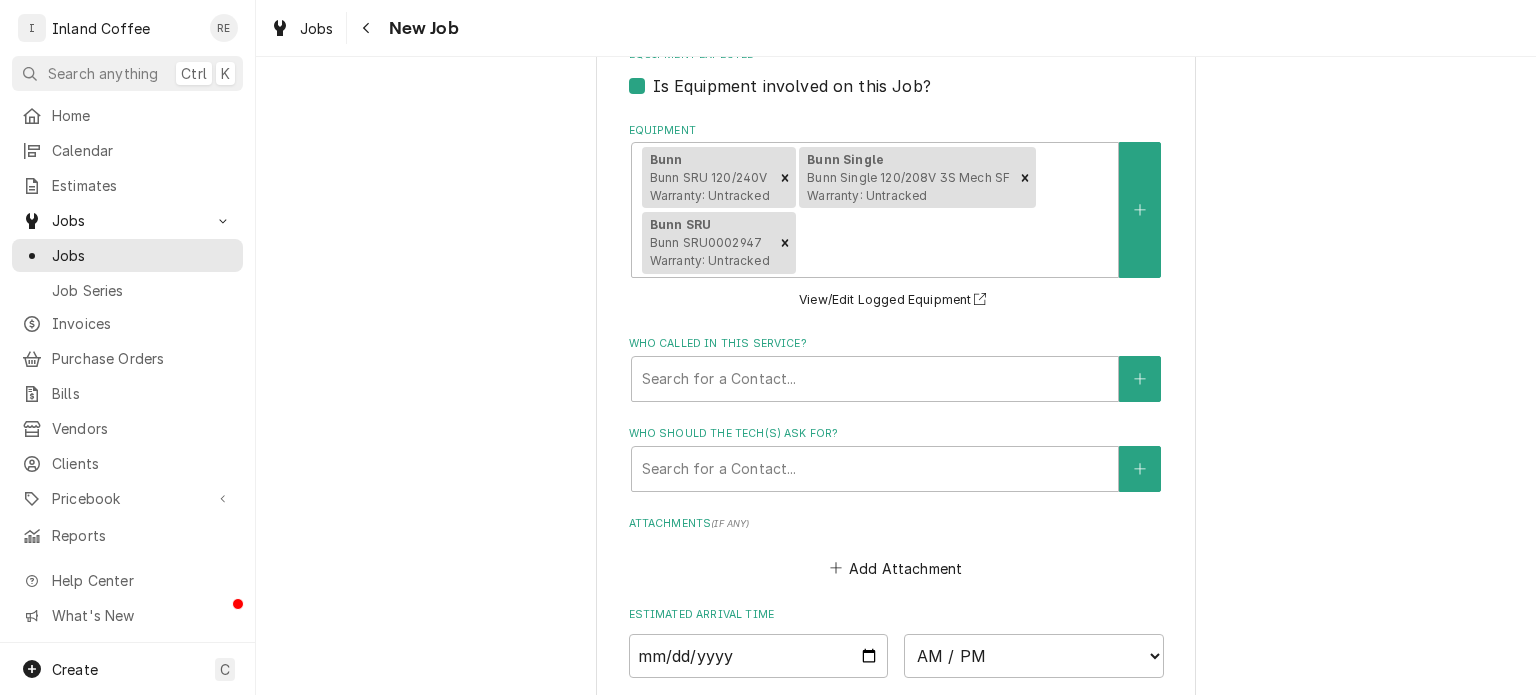 scroll, scrollTop: 1648, scrollLeft: 0, axis: vertical 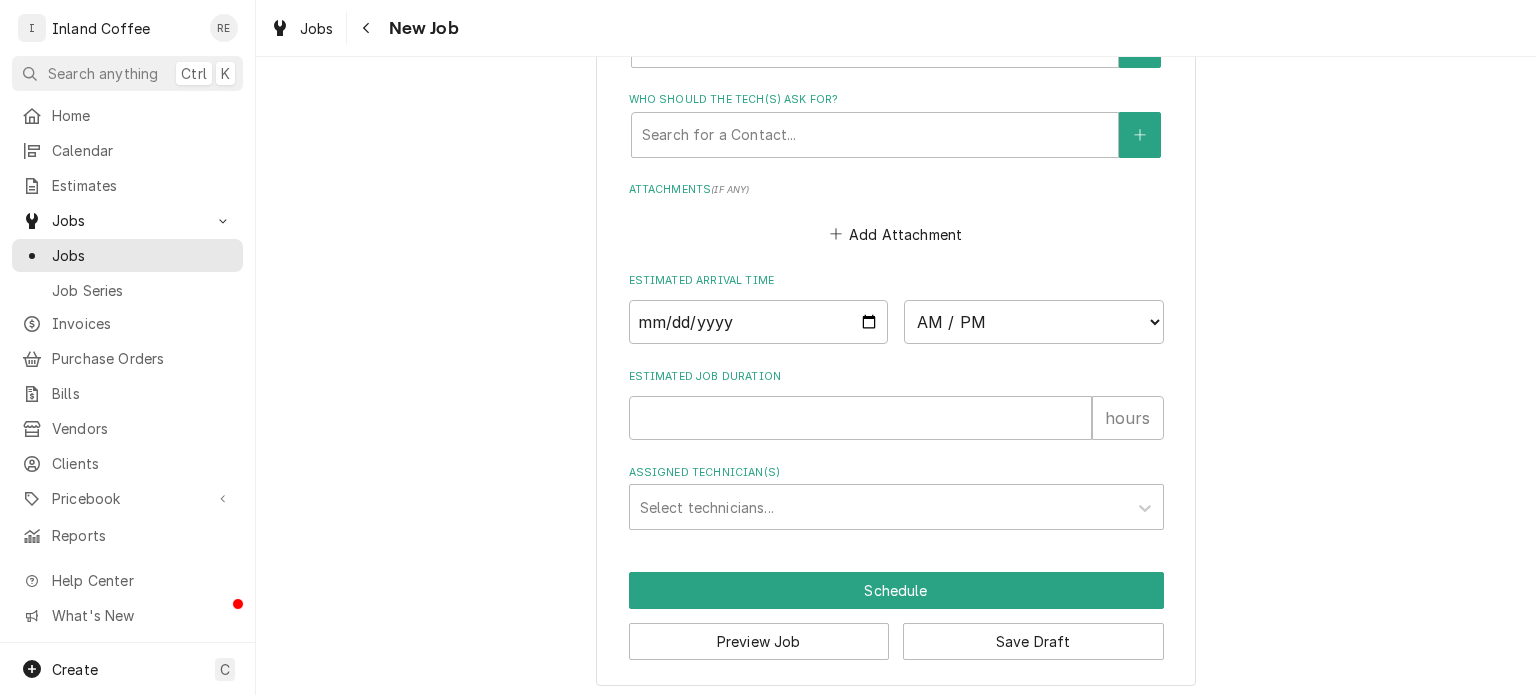 type on "Machines are leaking and not heating." 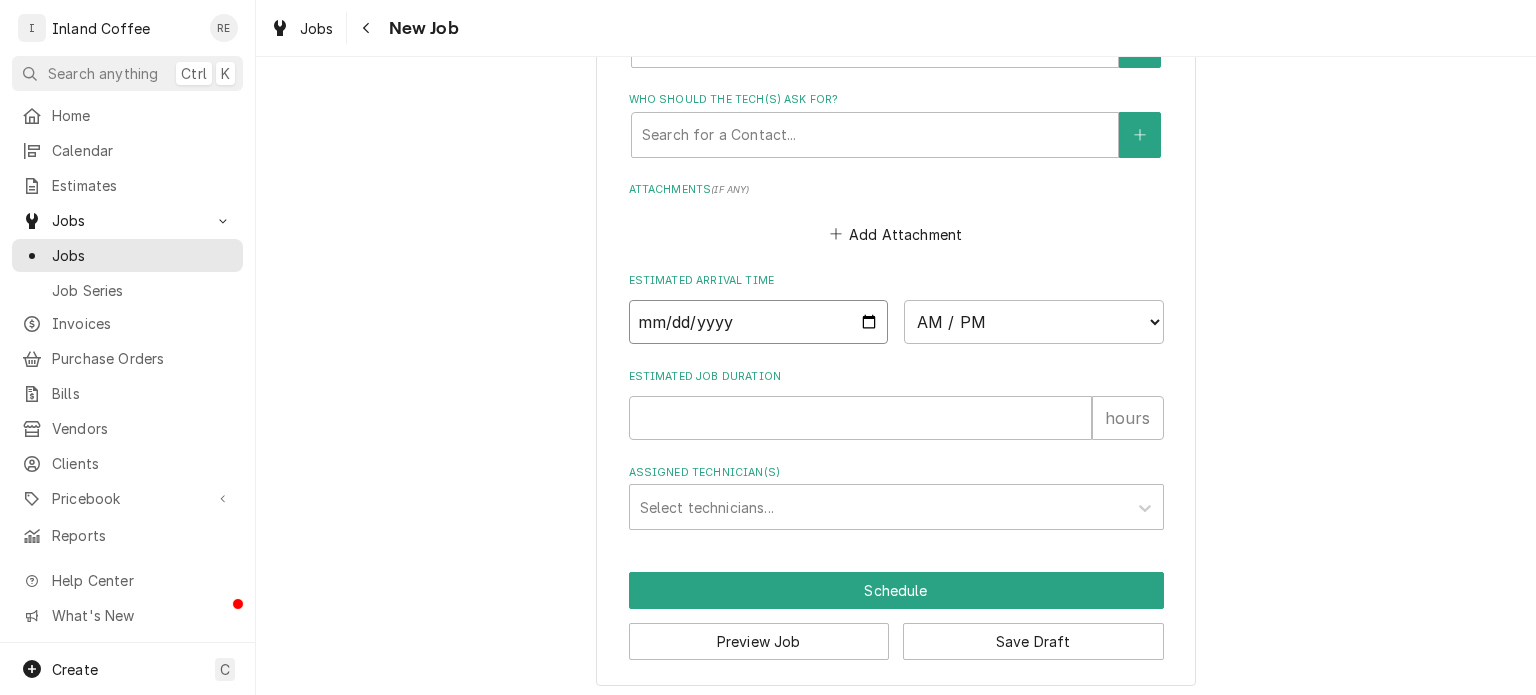 click at bounding box center [759, 322] 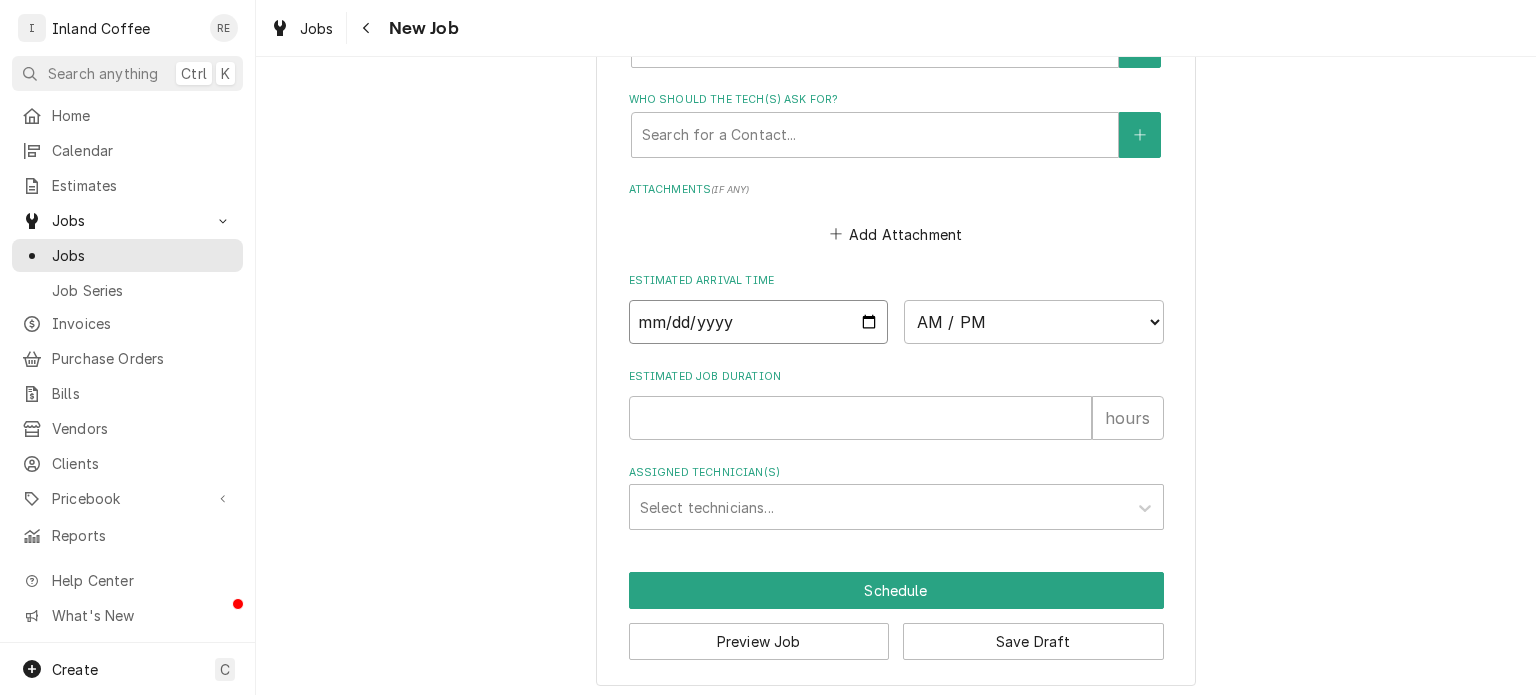 type on "2025-08-13" 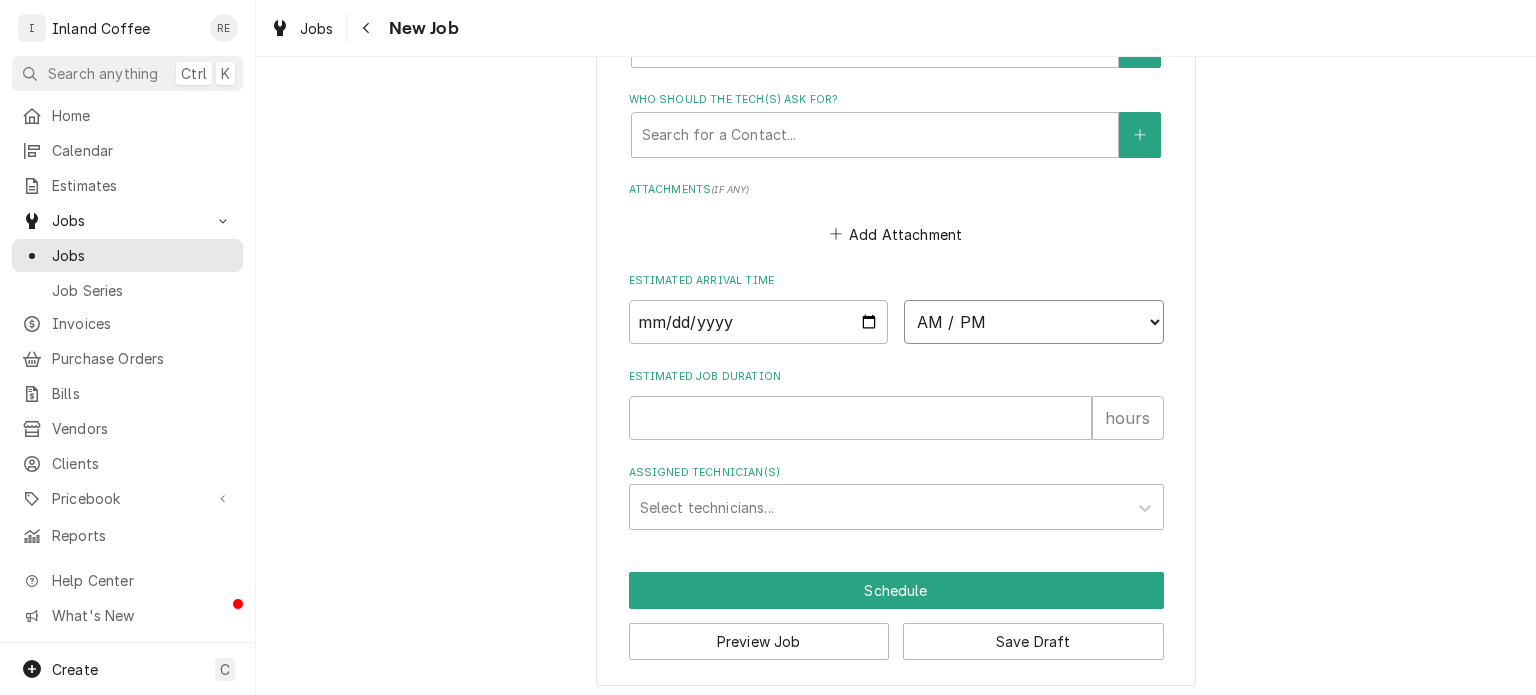 click on "AM / PM 6:00 AM 6:15 AM 6:30 AM 6:45 AM 7:00 AM 7:15 AM 7:30 AM 7:45 AM 8:00 AM 8:15 AM 8:30 AM 8:45 AM 9:00 AM 9:15 AM 9:30 AM 9:45 AM 10:00 AM 10:15 AM 10:30 AM 10:45 AM 11:00 AM 11:15 AM 11:30 AM 11:45 AM 12:00 PM 12:15 PM 12:30 PM 12:45 PM 1:00 PM 1:15 PM 1:30 PM 1:45 PM 2:00 PM 2:15 PM 2:30 PM 2:45 PM 3:00 PM 3:15 PM 3:30 PM 3:45 PM 4:00 PM 4:15 PM 4:30 PM 4:45 PM 5:00 PM 5:15 PM 5:30 PM 5:45 PM 6:00 PM 6:15 PM 6:30 PM 6:45 PM 7:00 PM 7:15 PM 7:30 PM 7:45 PM 8:00 PM 8:15 PM 8:30 PM 8:45 PM 9:00 PM 9:15 PM 9:30 PM 9:45 PM 10:00 PM 10:15 PM 10:30 PM 10:45 PM 11:00 PM 11:15 PM 11:30 PM 11:45 PM 12:00 AM 12:15 AM 12:30 AM 12:45 AM 1:00 AM 1:15 AM 1:30 AM 1:45 AM 2:00 AM 2:15 AM 2:30 AM 2:45 AM 3:00 AM 3:15 AM 3:30 AM 3:45 AM 4:00 AM 4:15 AM 4:30 AM 4:45 AM 5:00 AM 5:15 AM 5:30 AM 5:45 AM" at bounding box center [1034, 322] 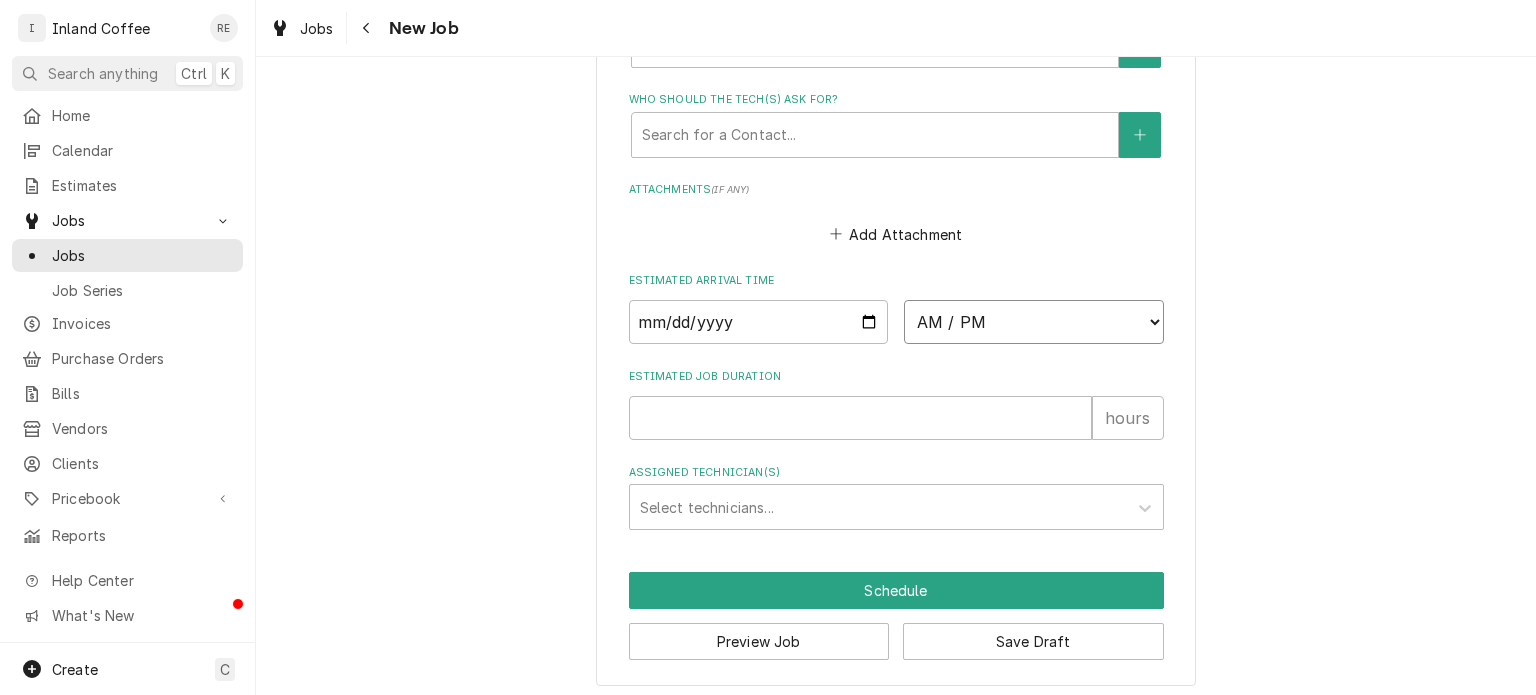 select on "09:00:00" 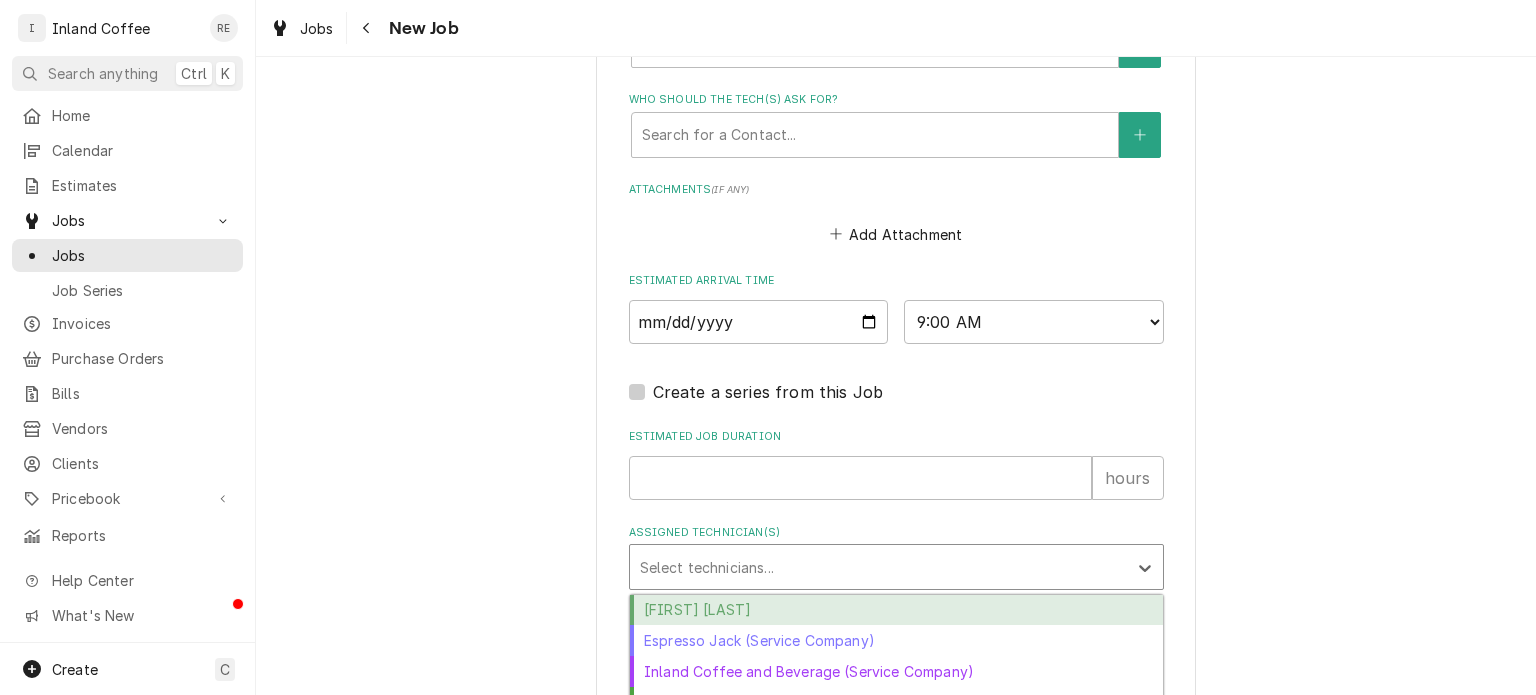 click at bounding box center (878, 567) 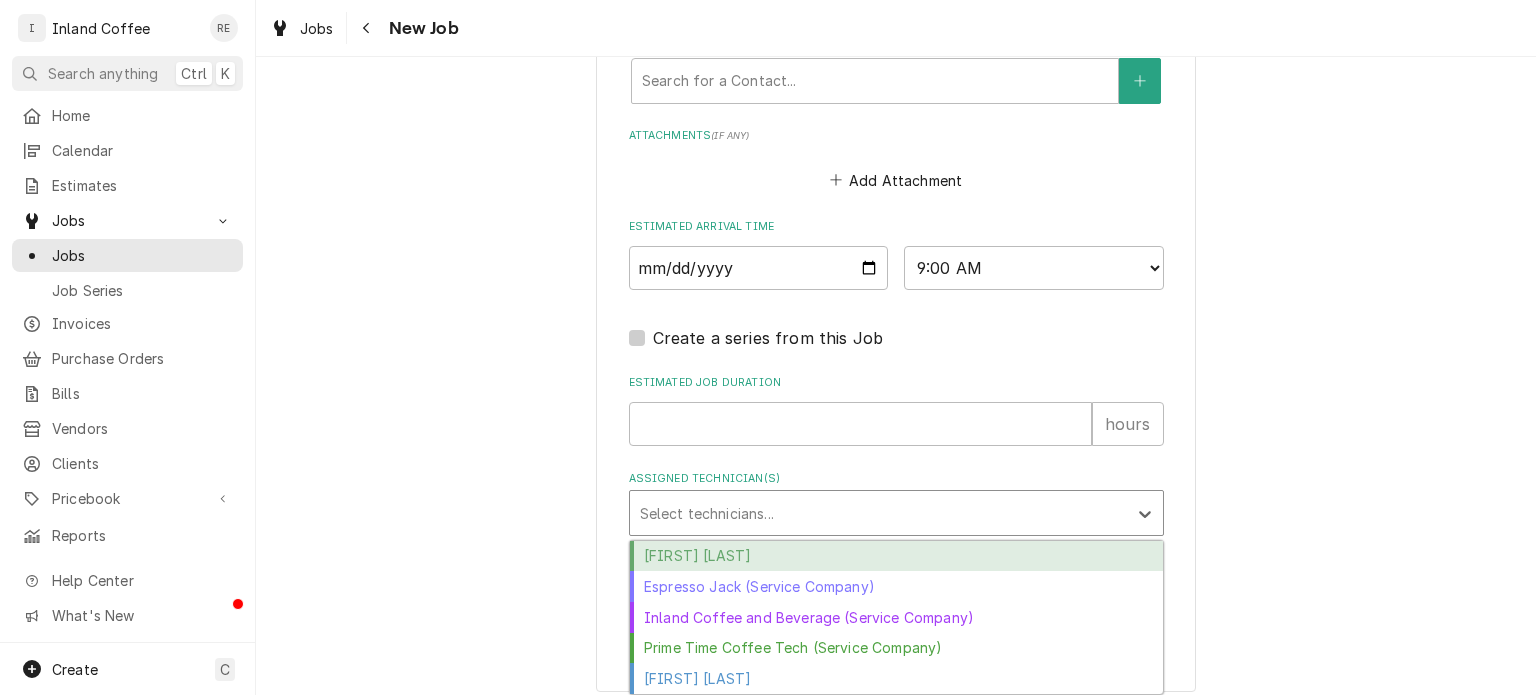 scroll, scrollTop: 1708, scrollLeft: 0, axis: vertical 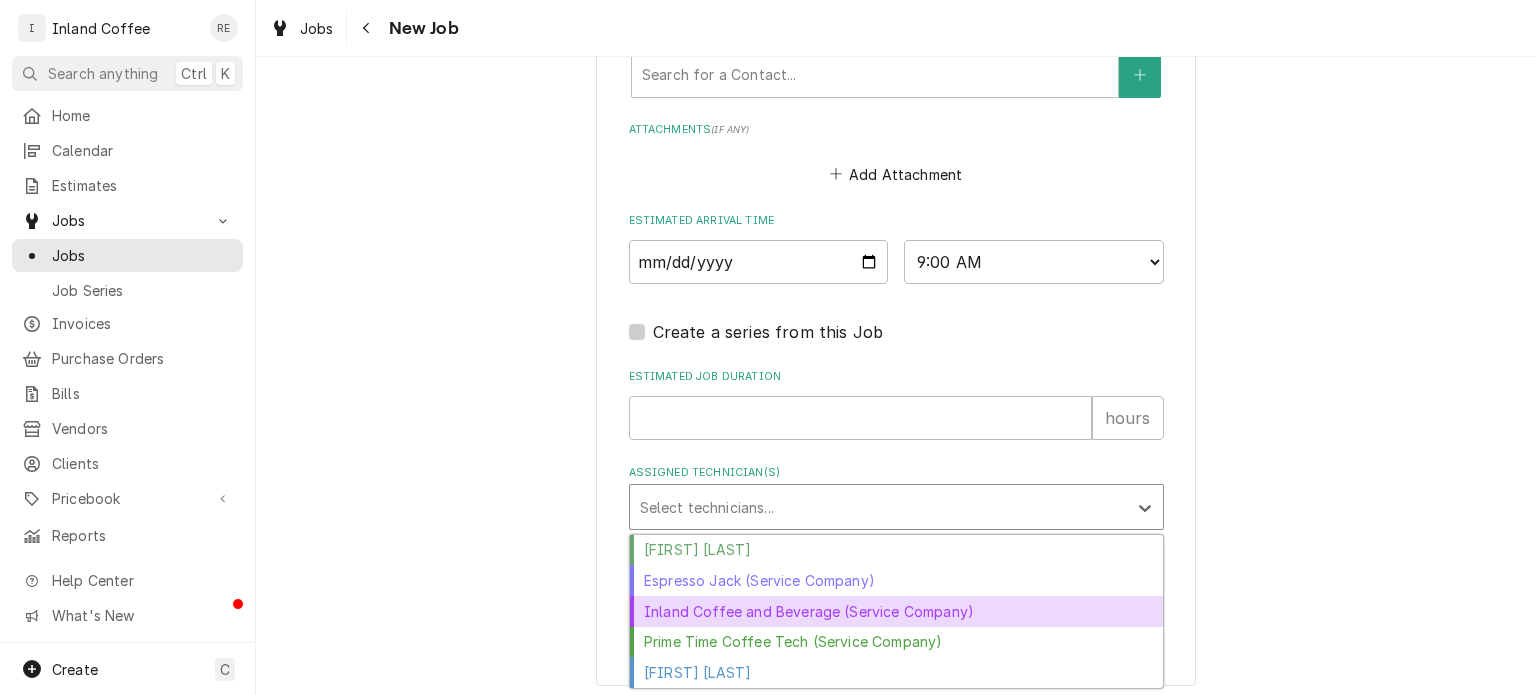 click on "Inland Coffee and Beverage (Service Company)" at bounding box center (896, 611) 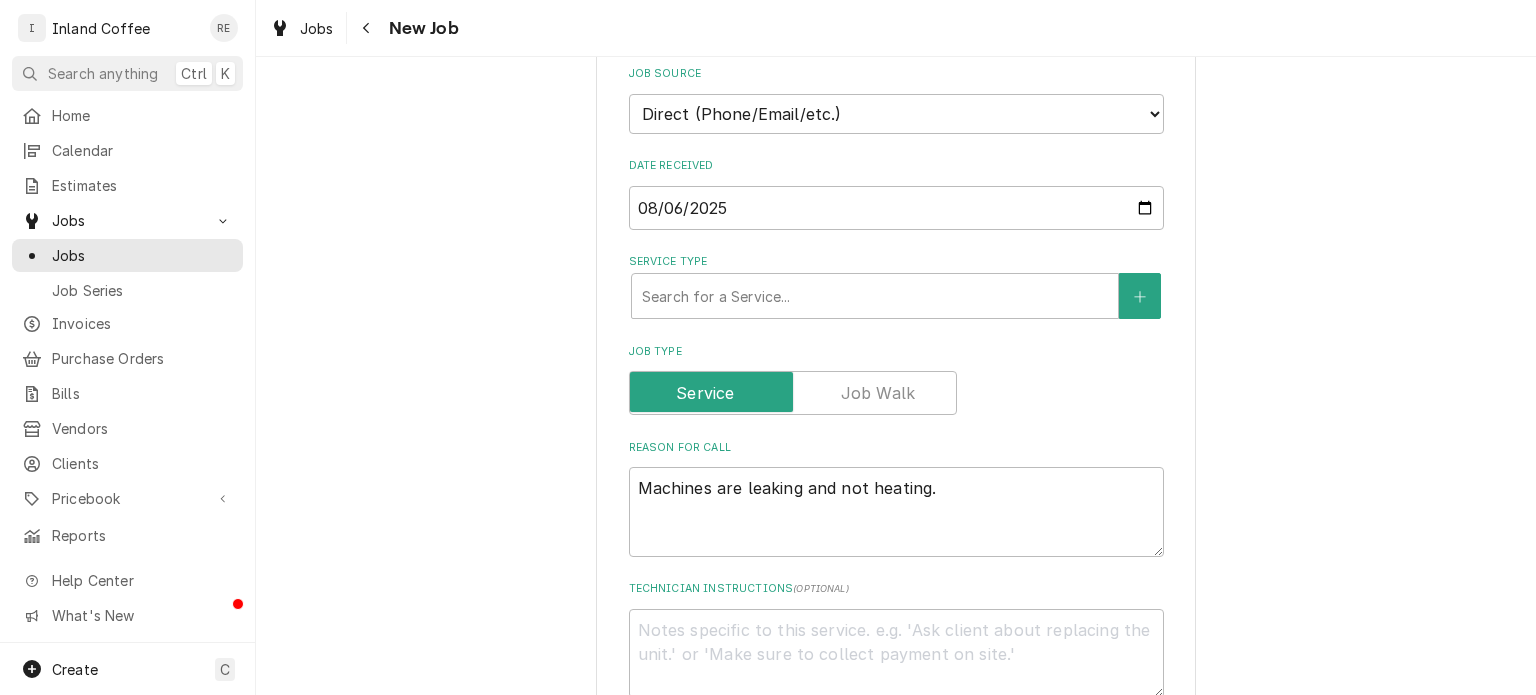 scroll, scrollTop: 448, scrollLeft: 0, axis: vertical 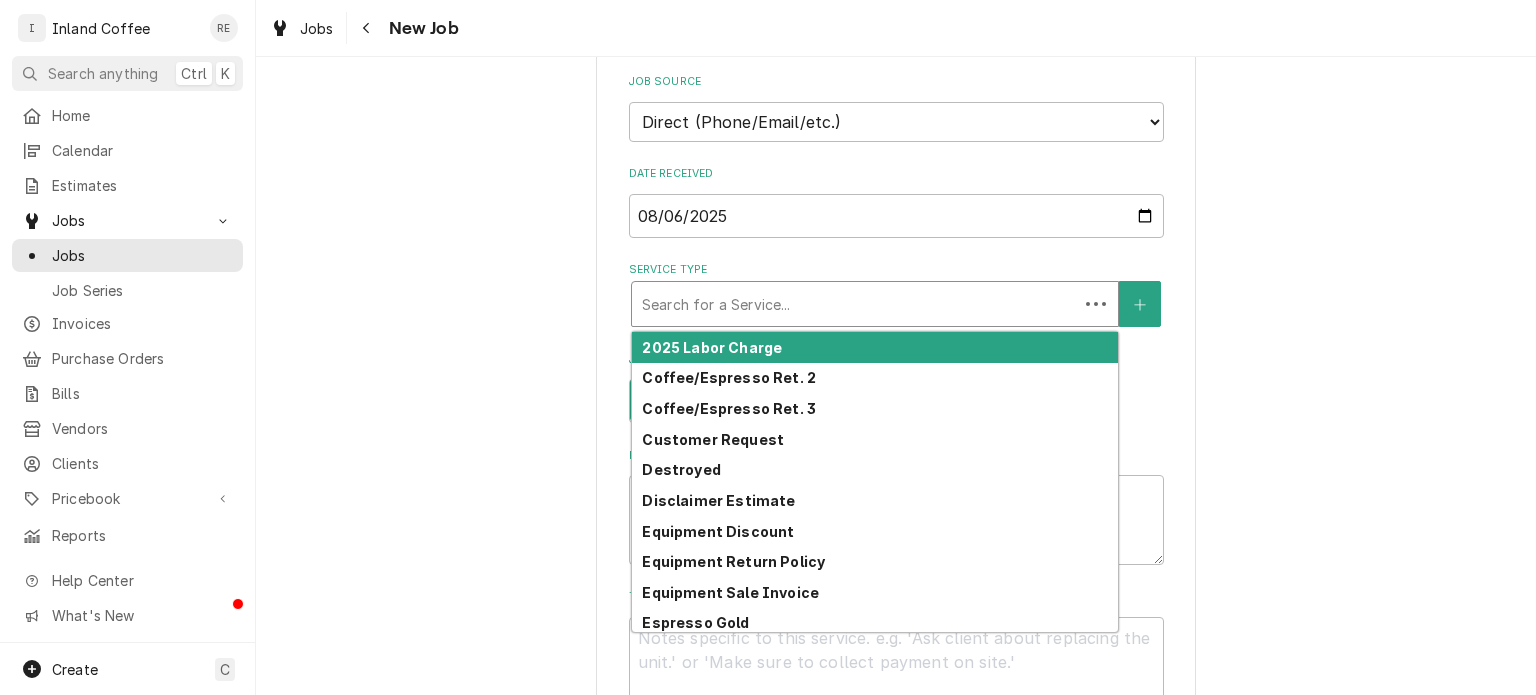 click at bounding box center (855, 304) 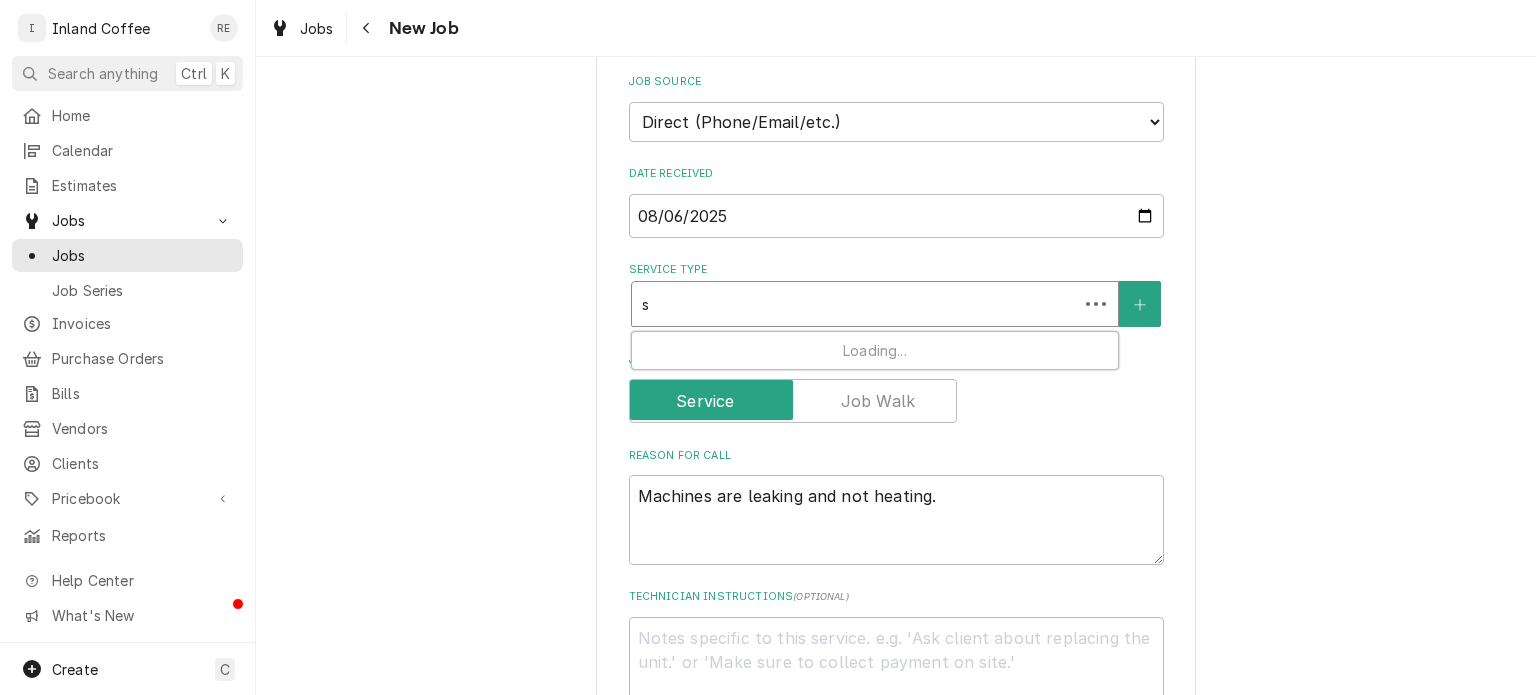 type on "x" 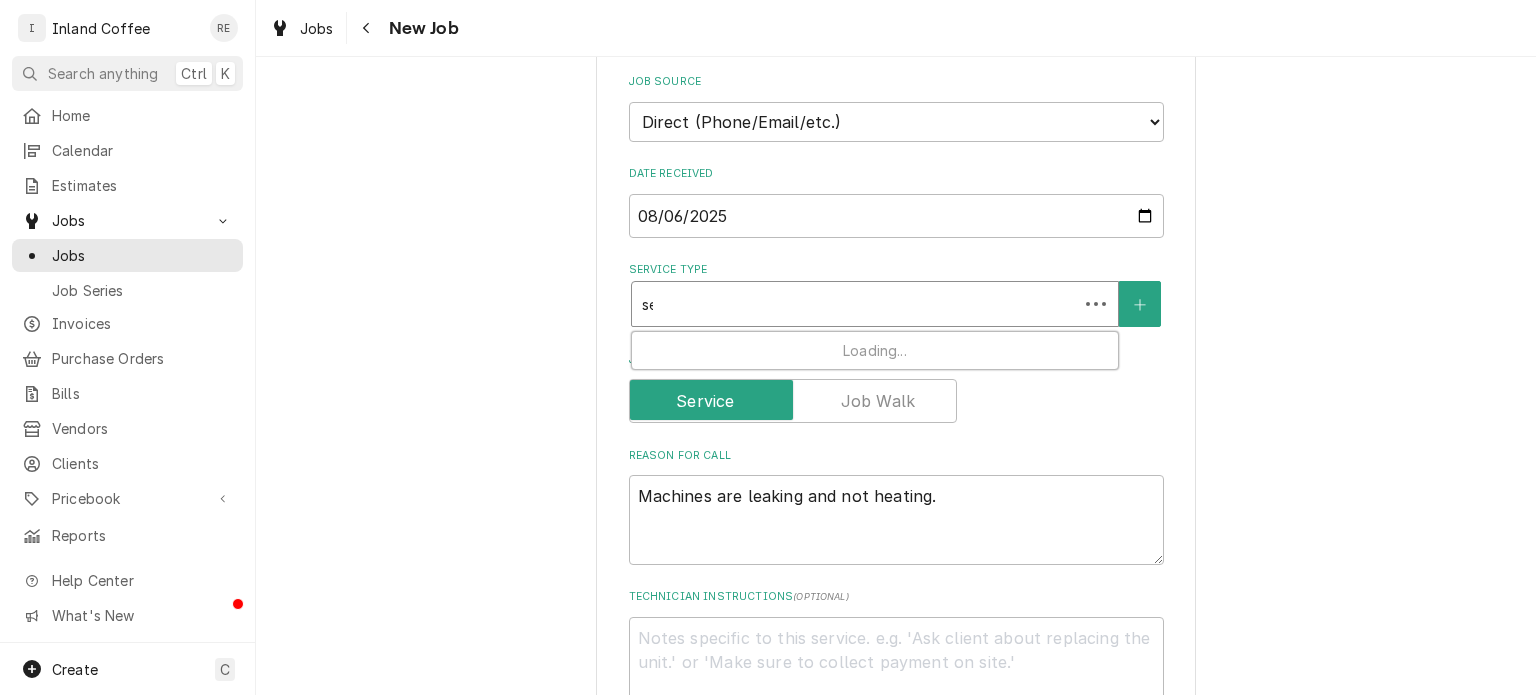 type on "x" 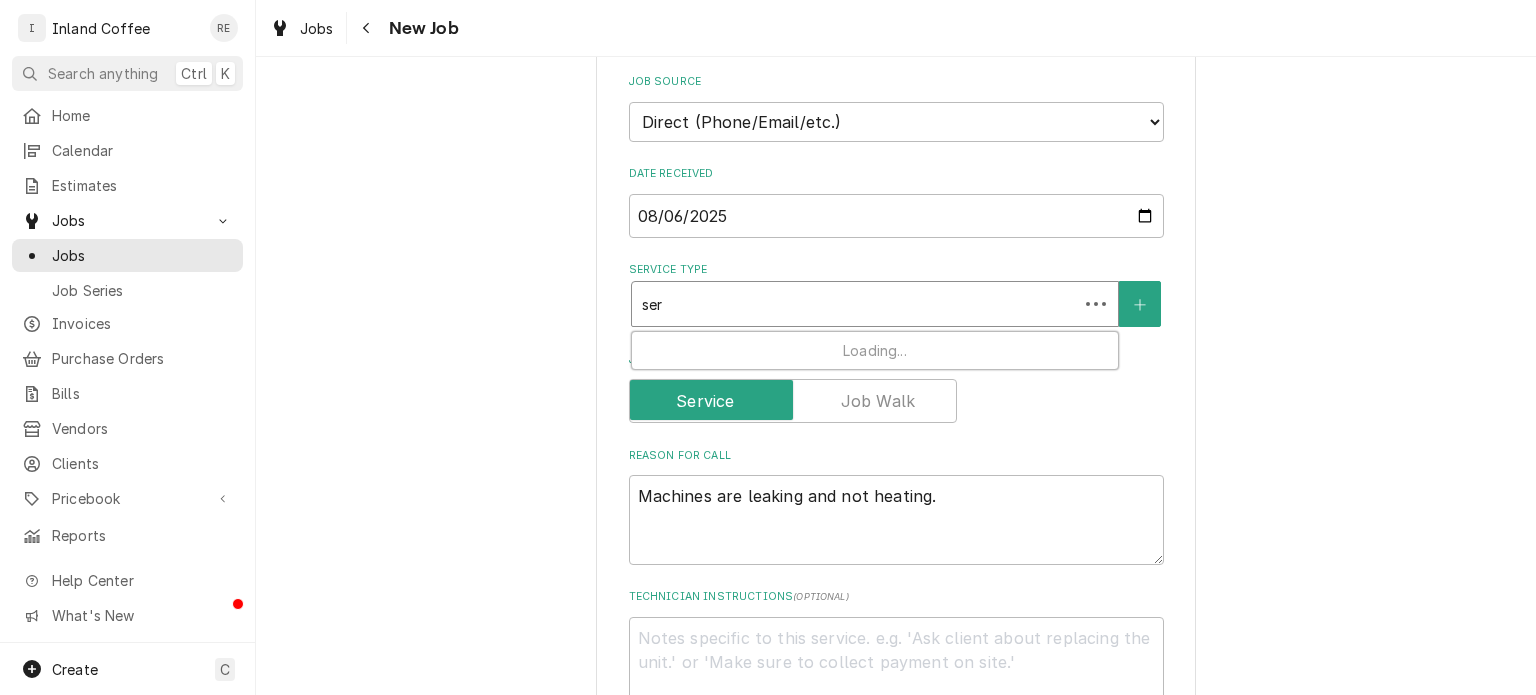 type on "x" 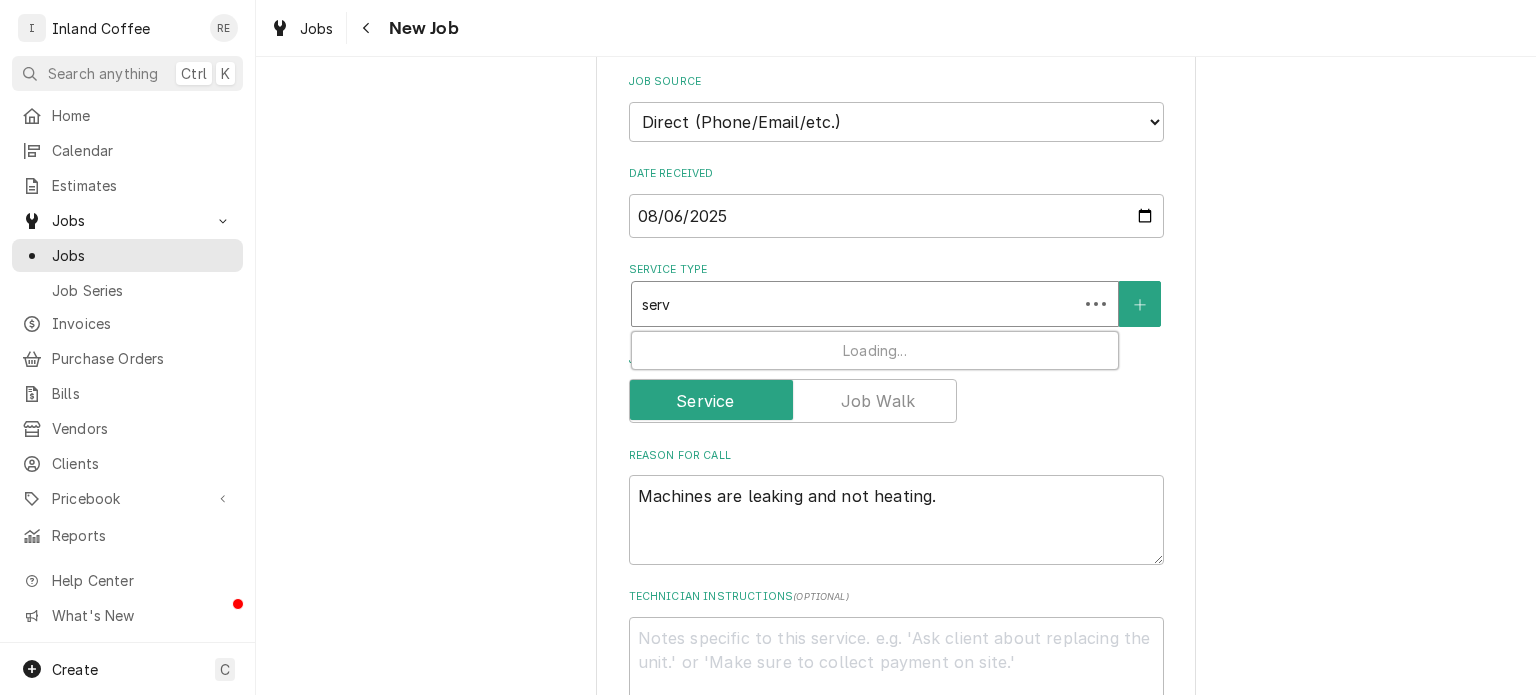 type on "x" 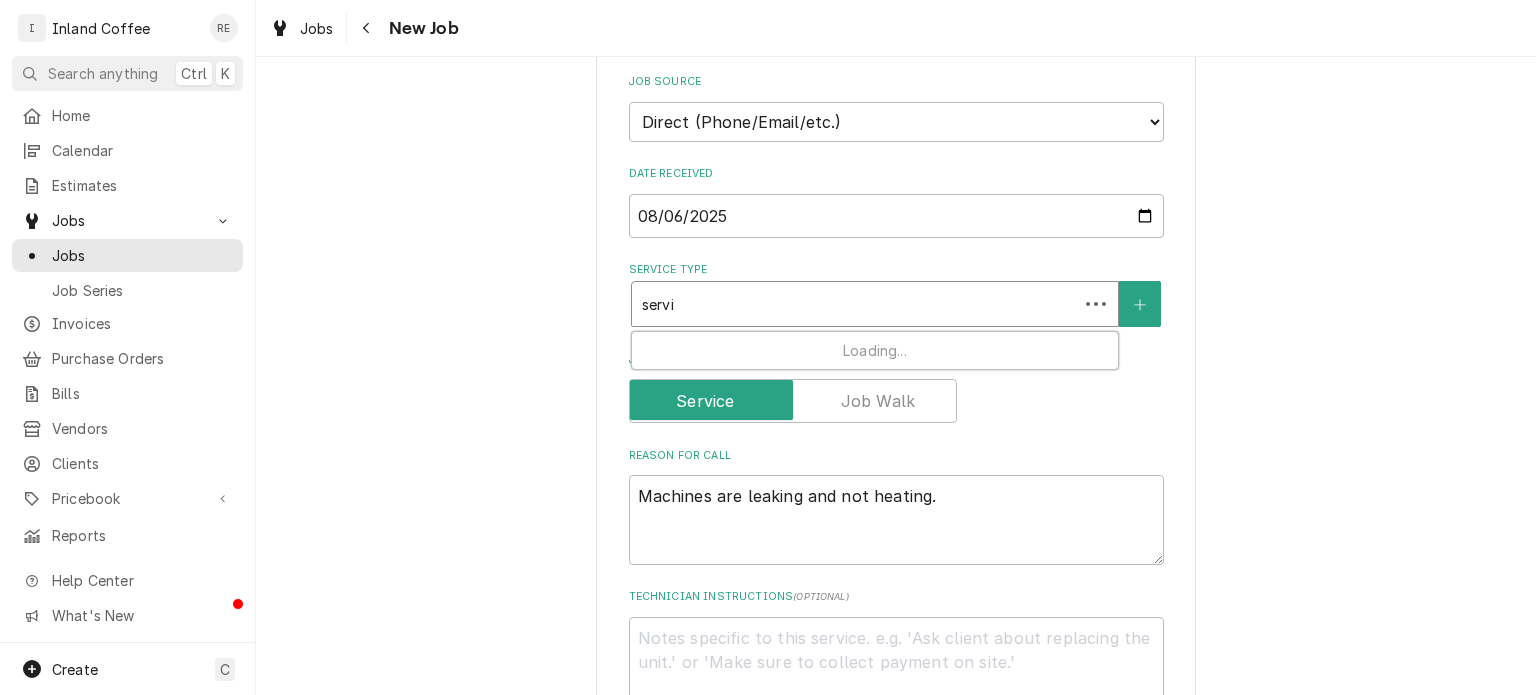 type on "x" 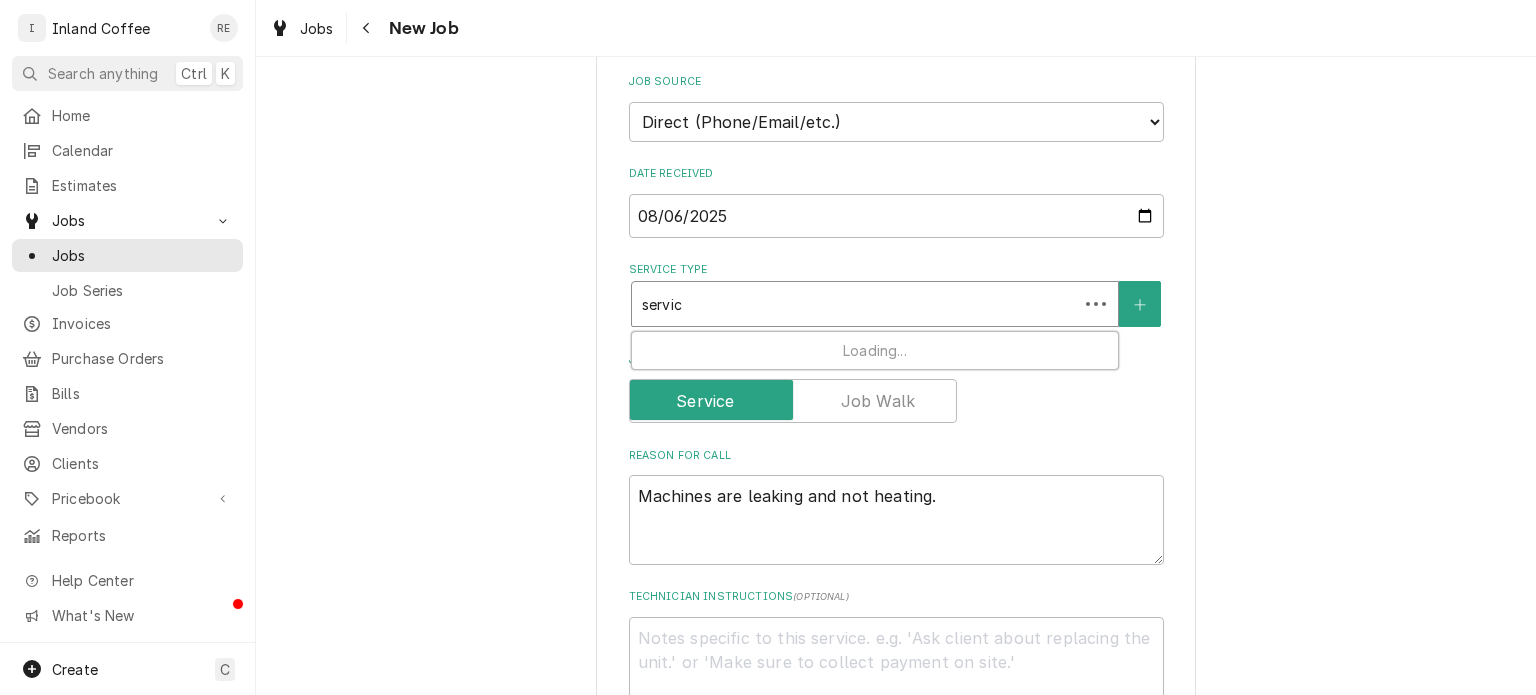 type on "x" 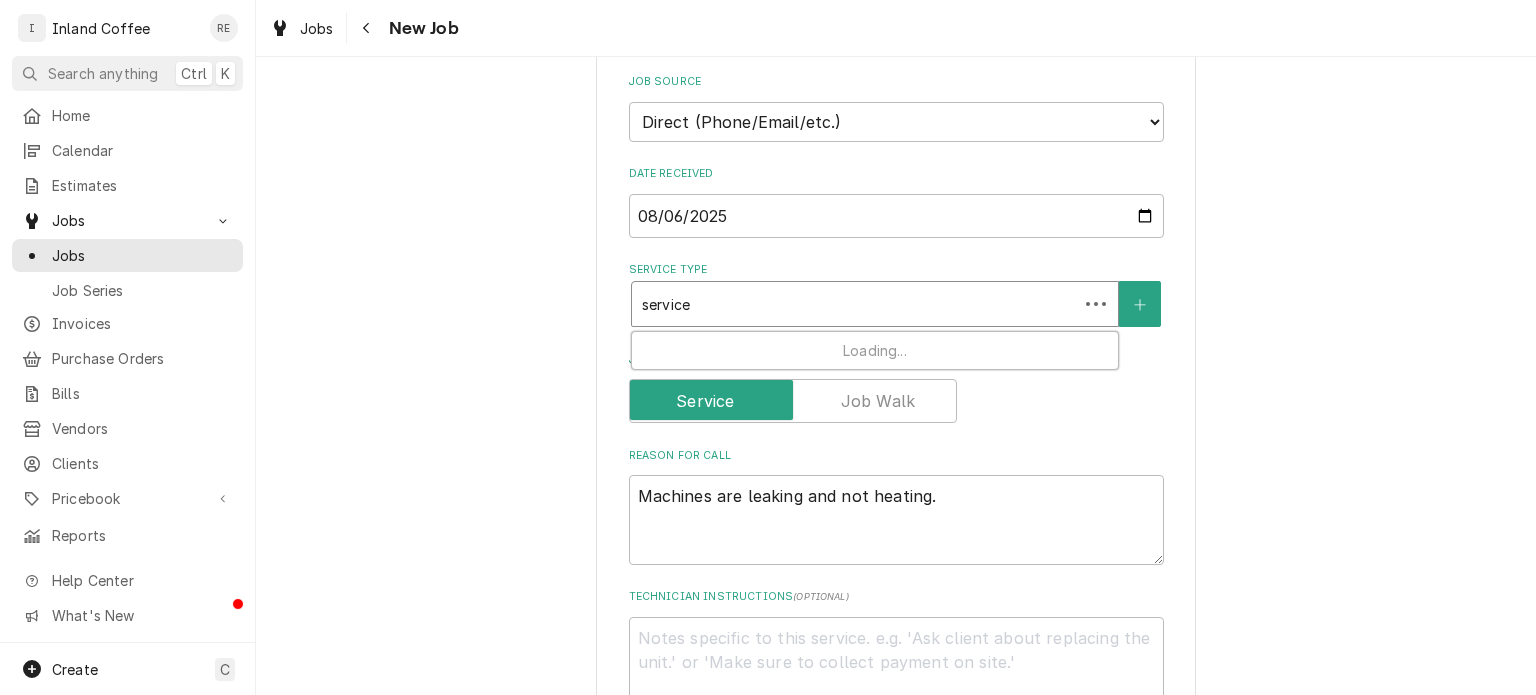 type on "x" 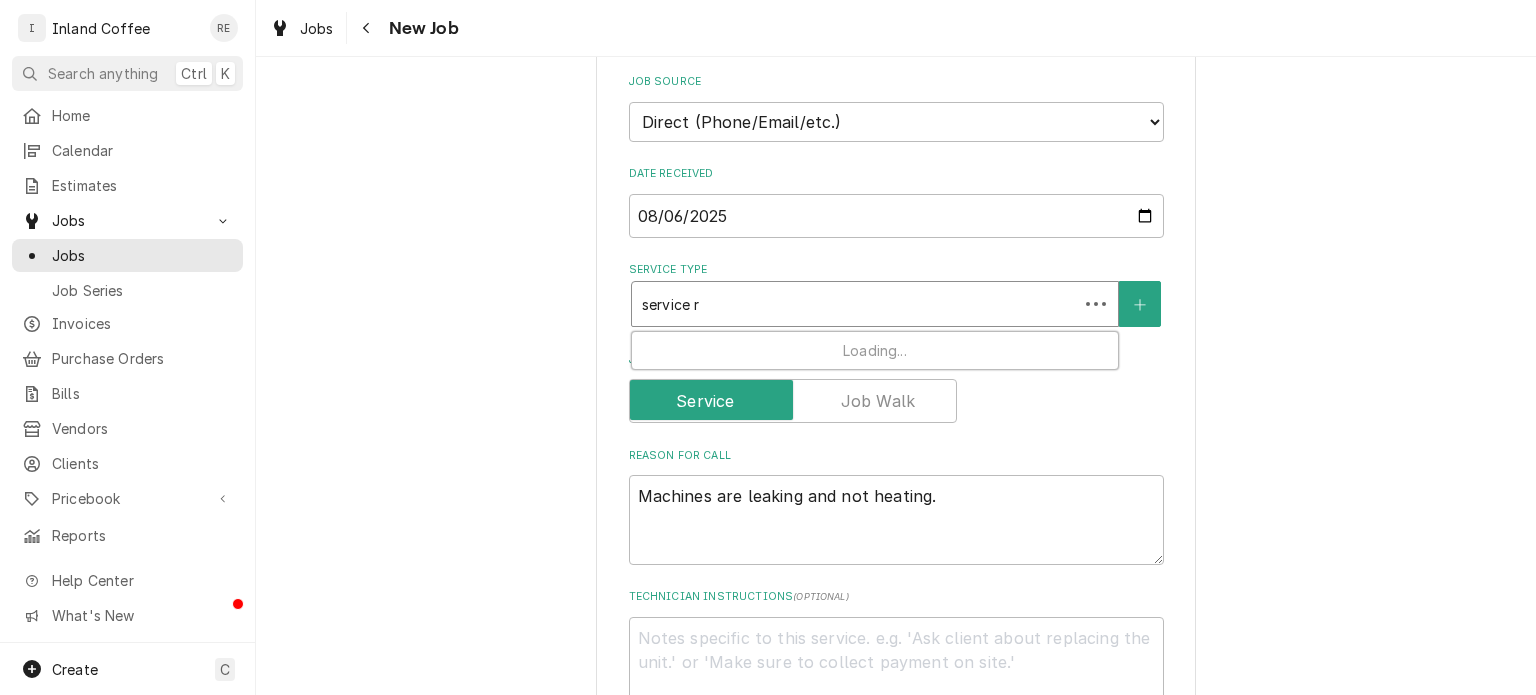 type on "x" 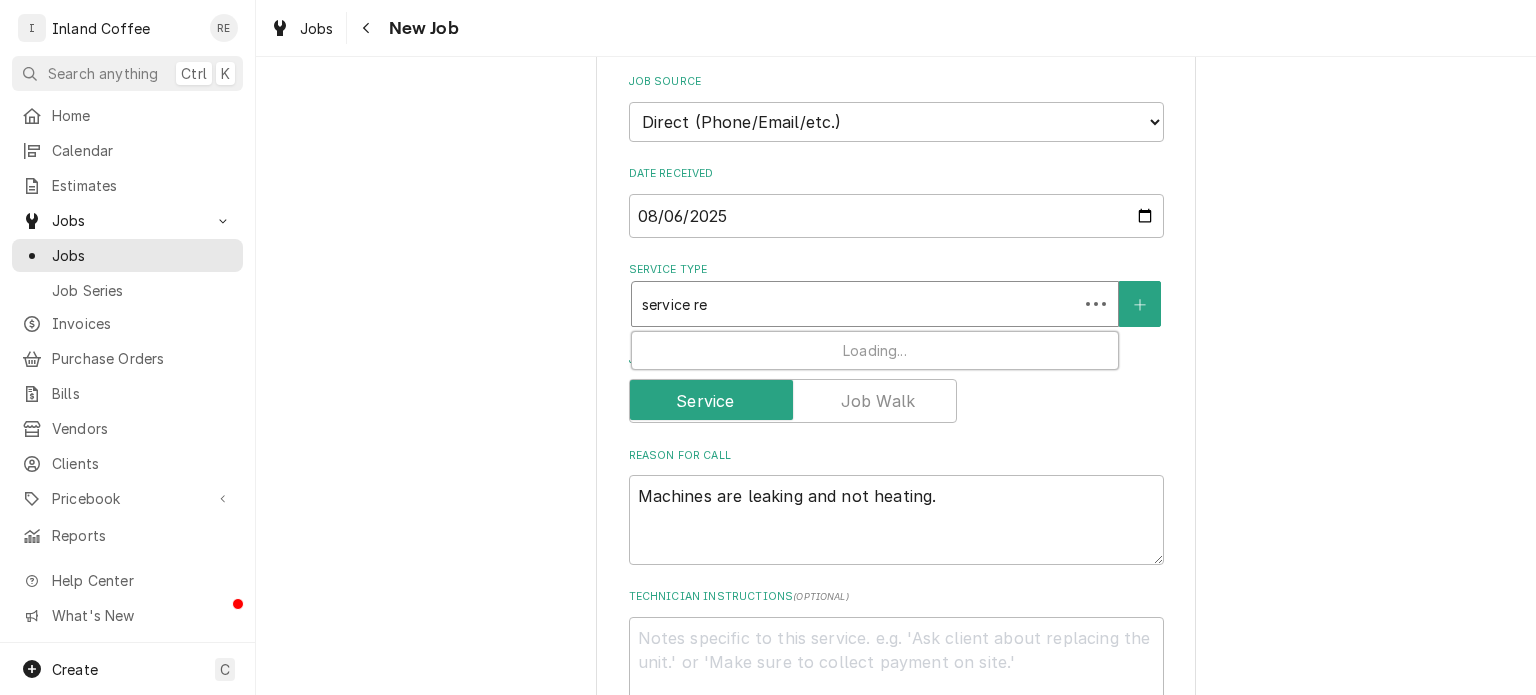type on "x" 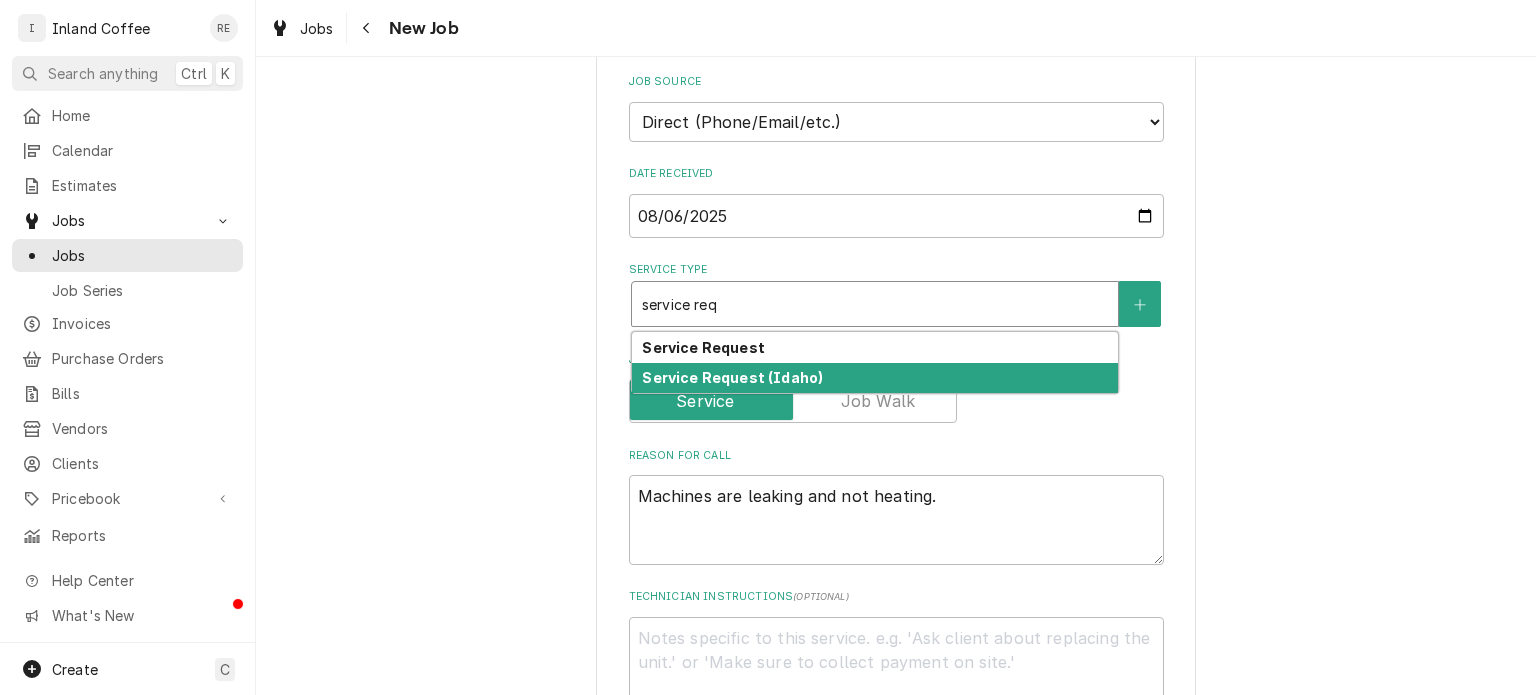 click on "Service Request (Idaho)" at bounding box center [732, 377] 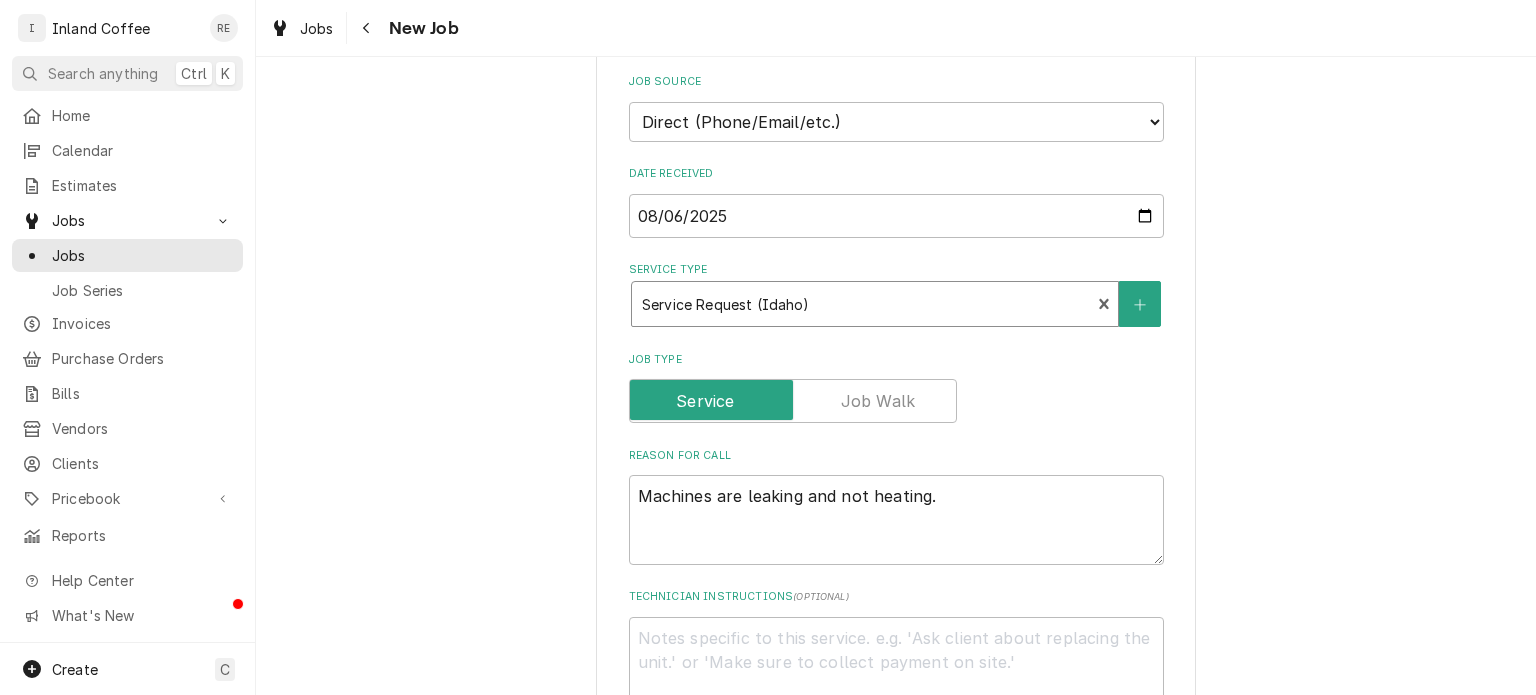 type 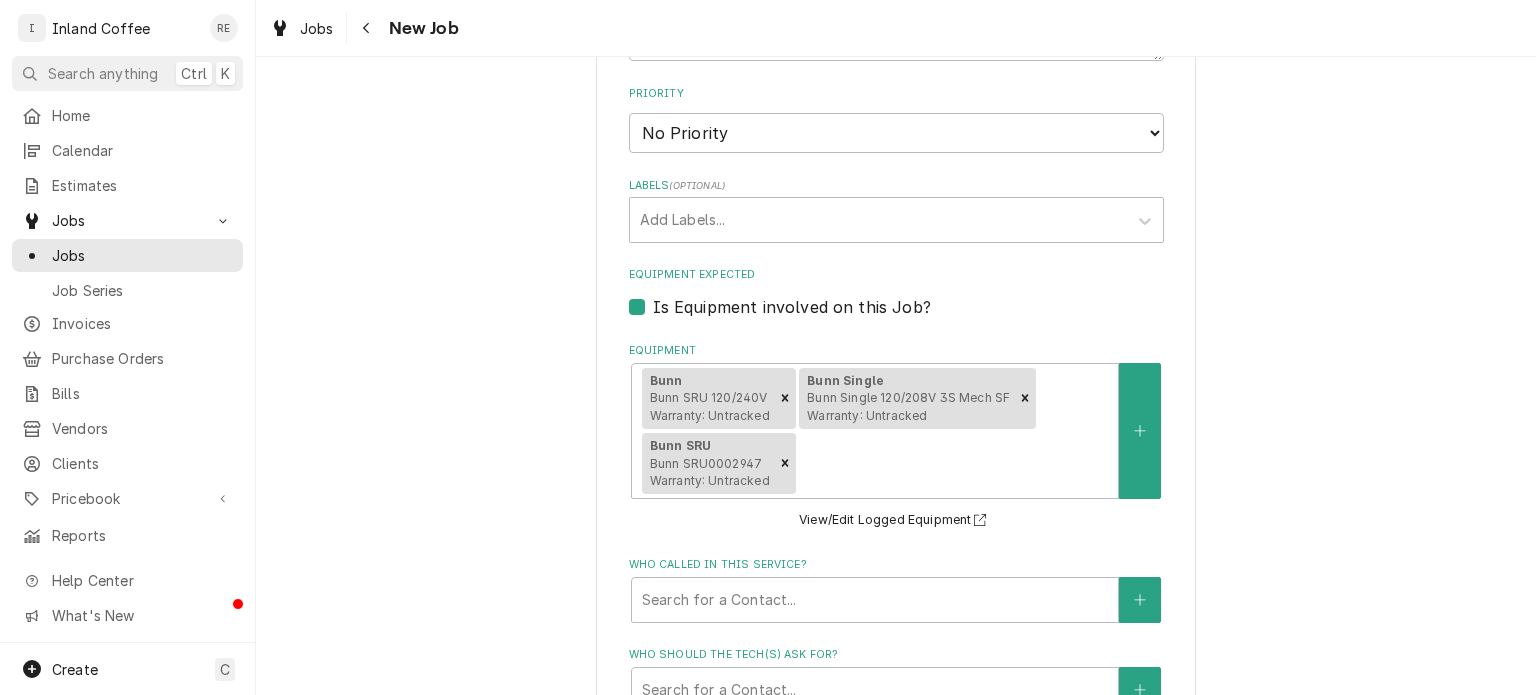 scroll, scrollTop: 1508, scrollLeft: 0, axis: vertical 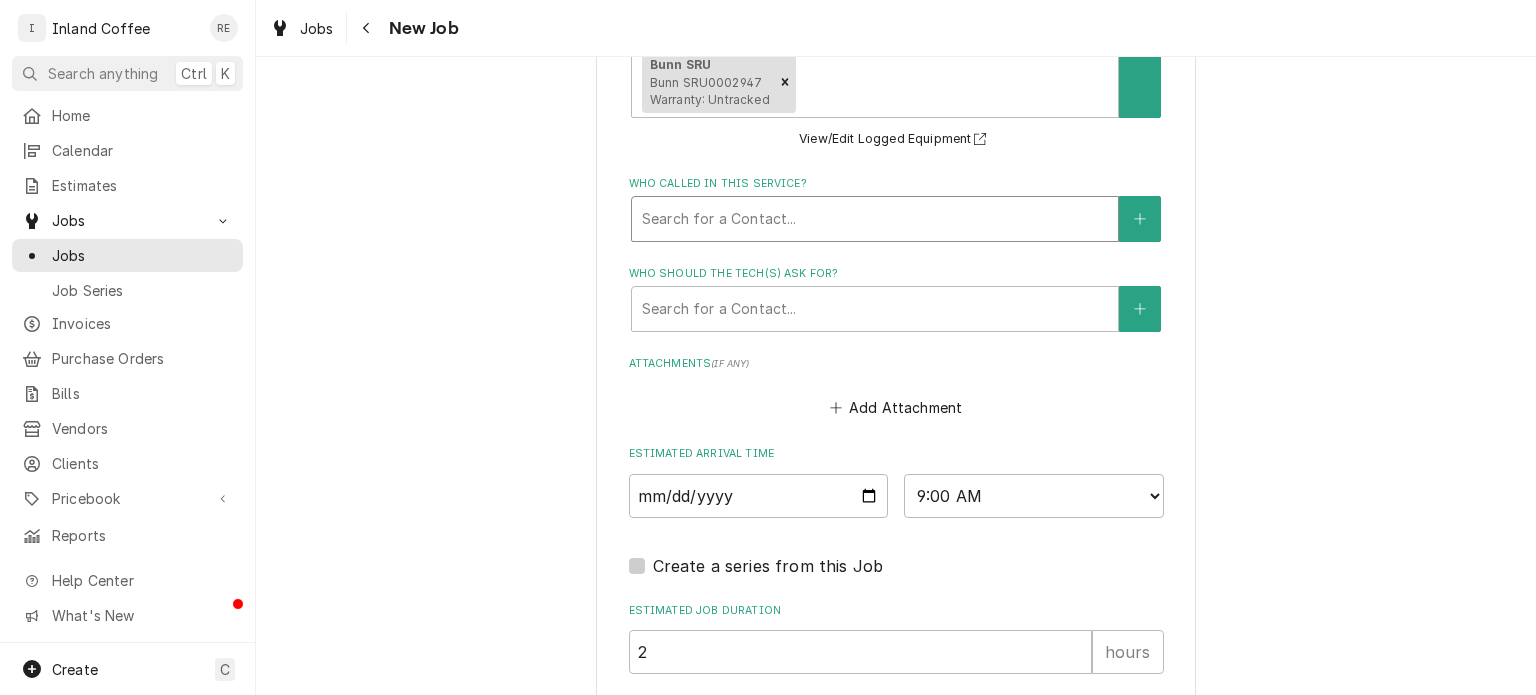 click at bounding box center [875, 219] 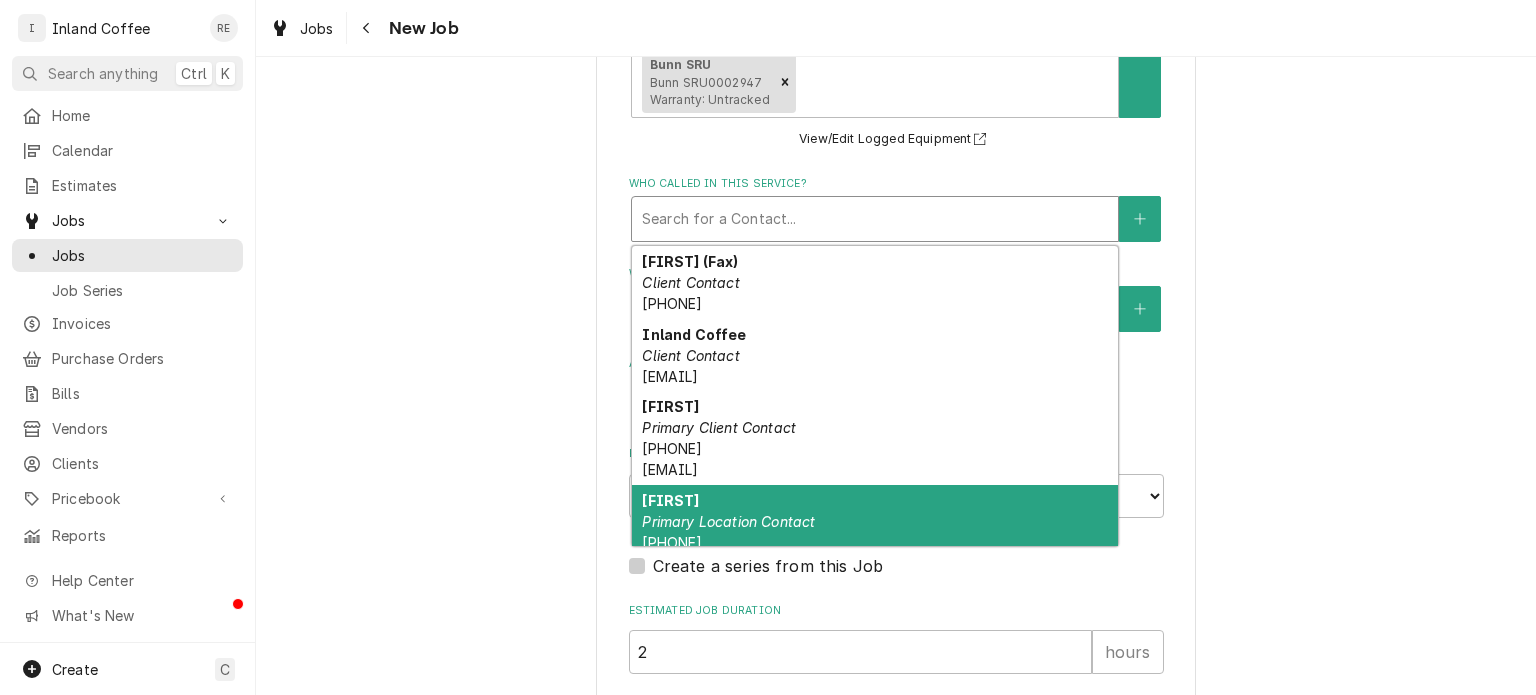 click on "Primary Location Contact" at bounding box center [728, 521] 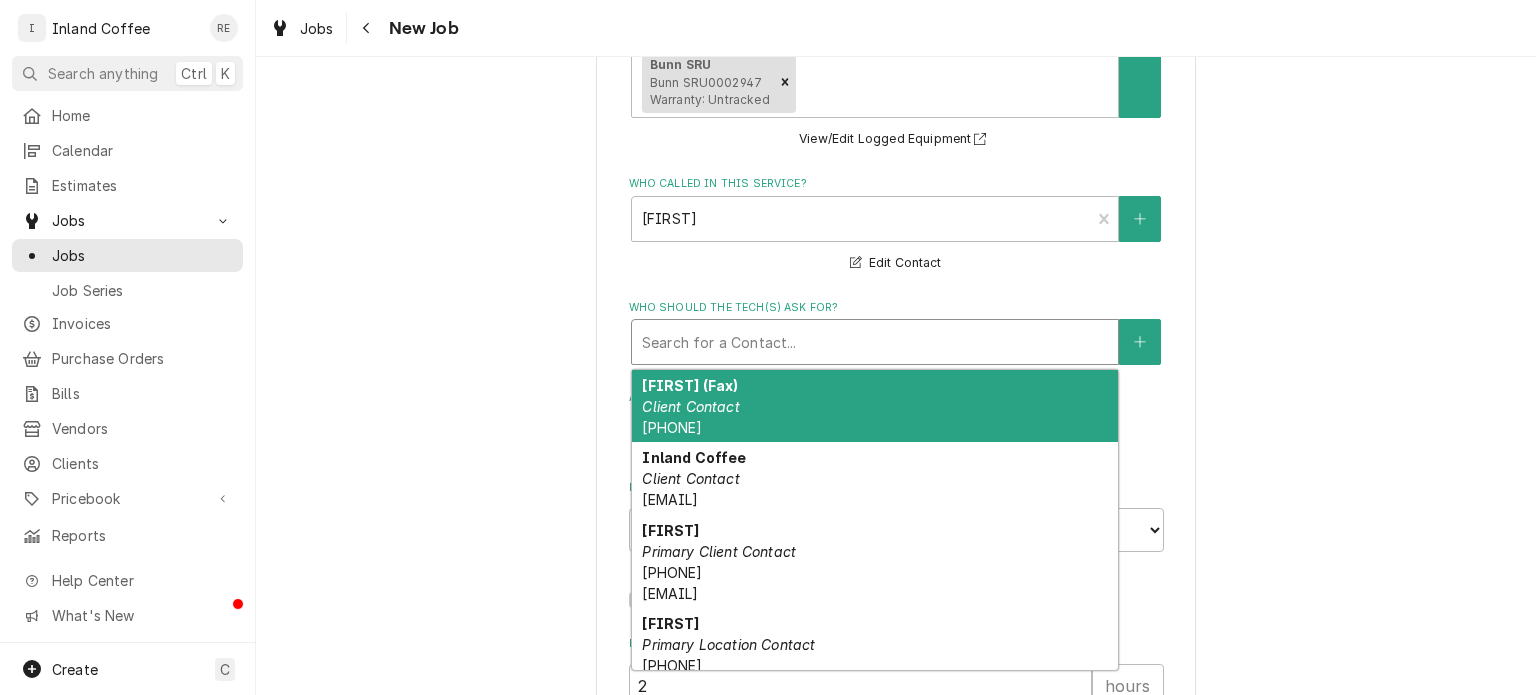 click at bounding box center (875, 342) 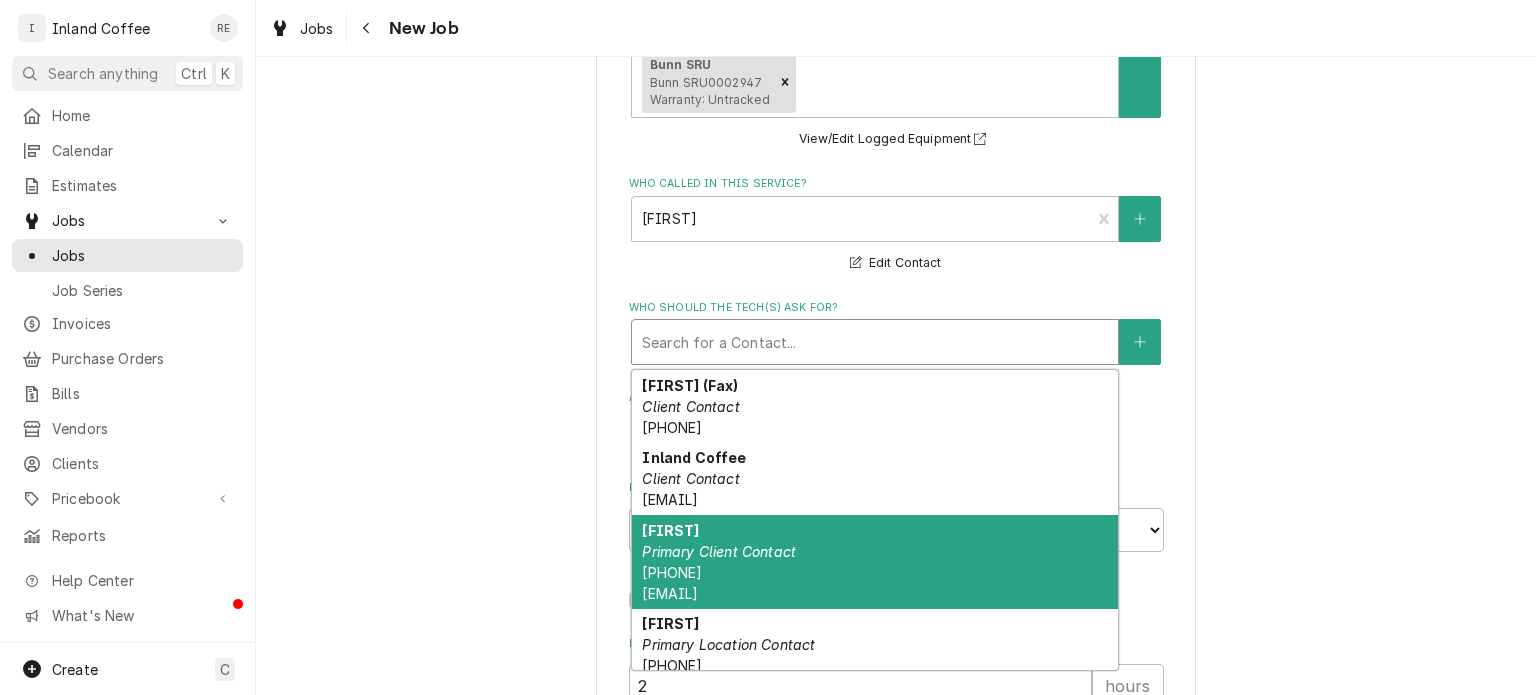 scroll, scrollTop: 11, scrollLeft: 0, axis: vertical 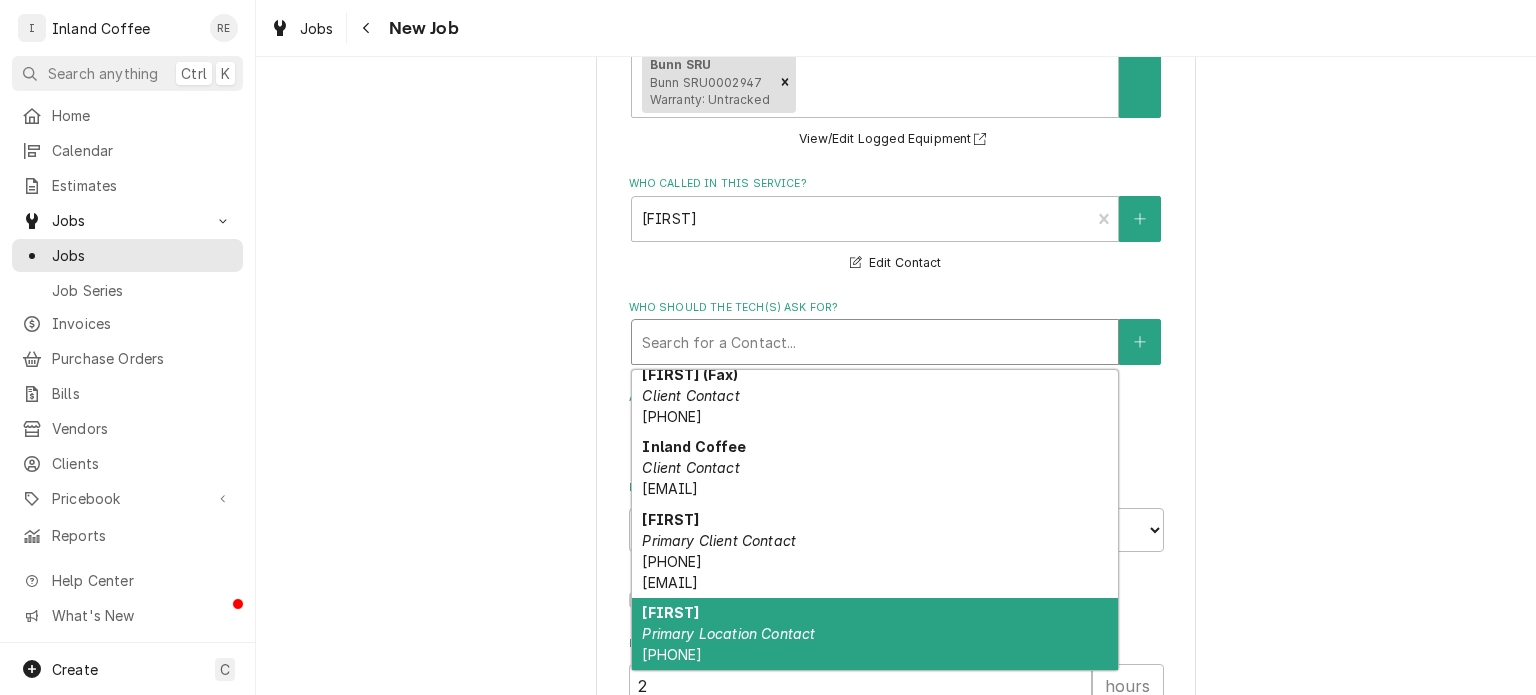 click on "Steve Primary Location Contact (208) 512-4667" at bounding box center [875, 634] 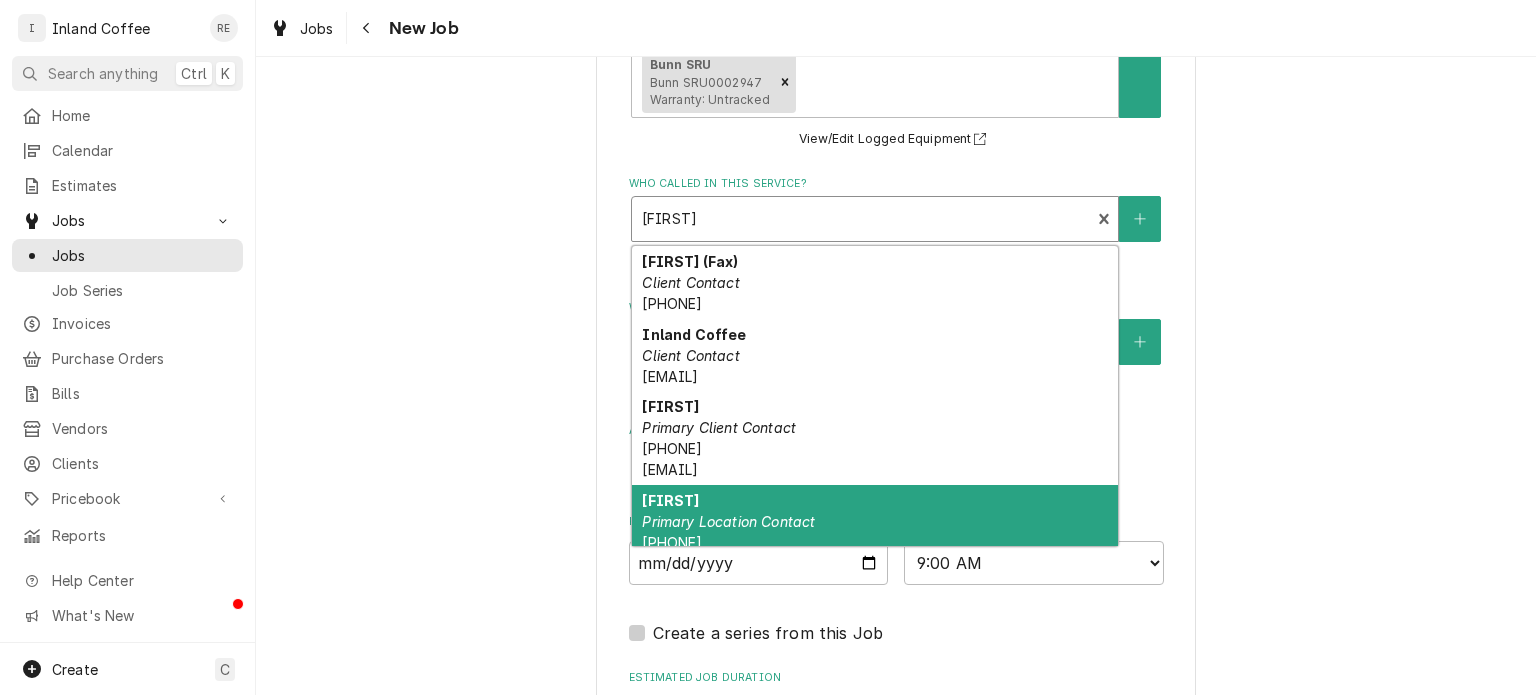 click at bounding box center (861, 219) 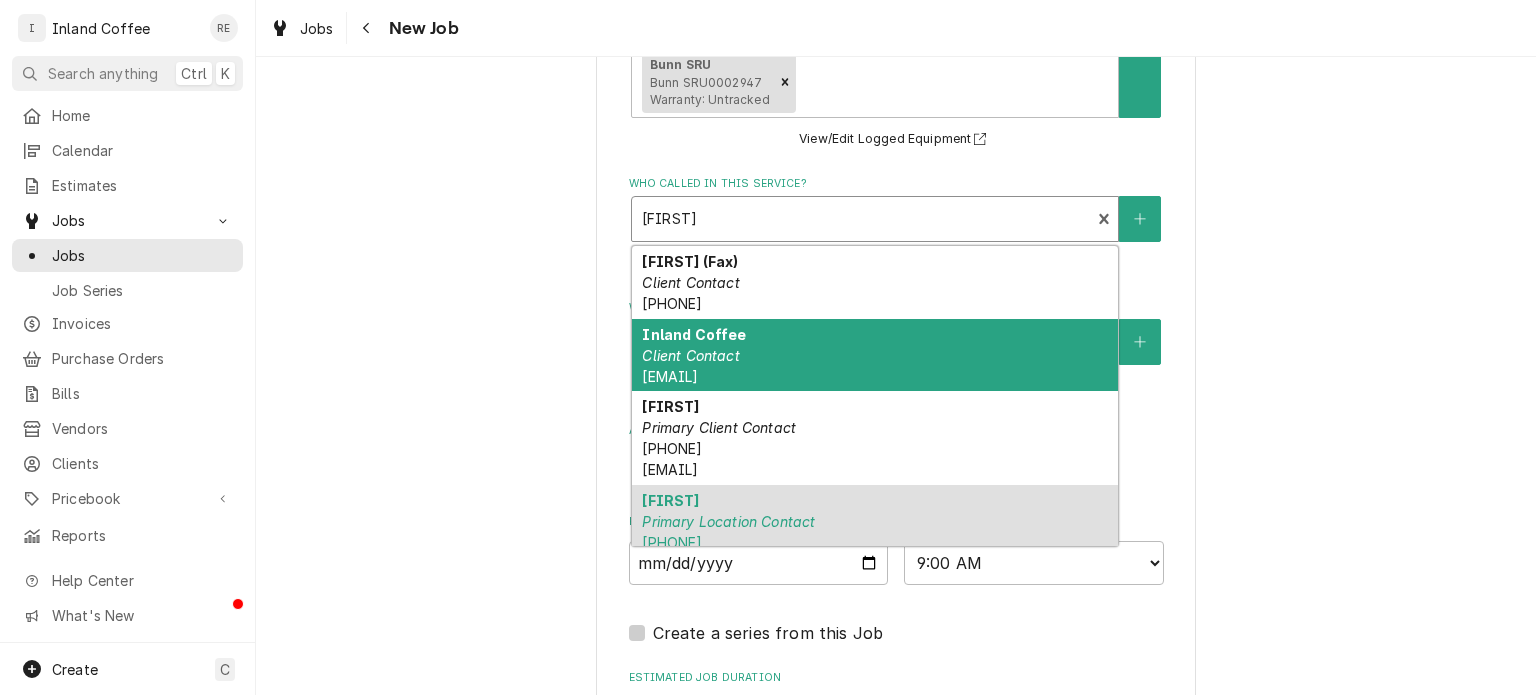 scroll, scrollTop: 11, scrollLeft: 0, axis: vertical 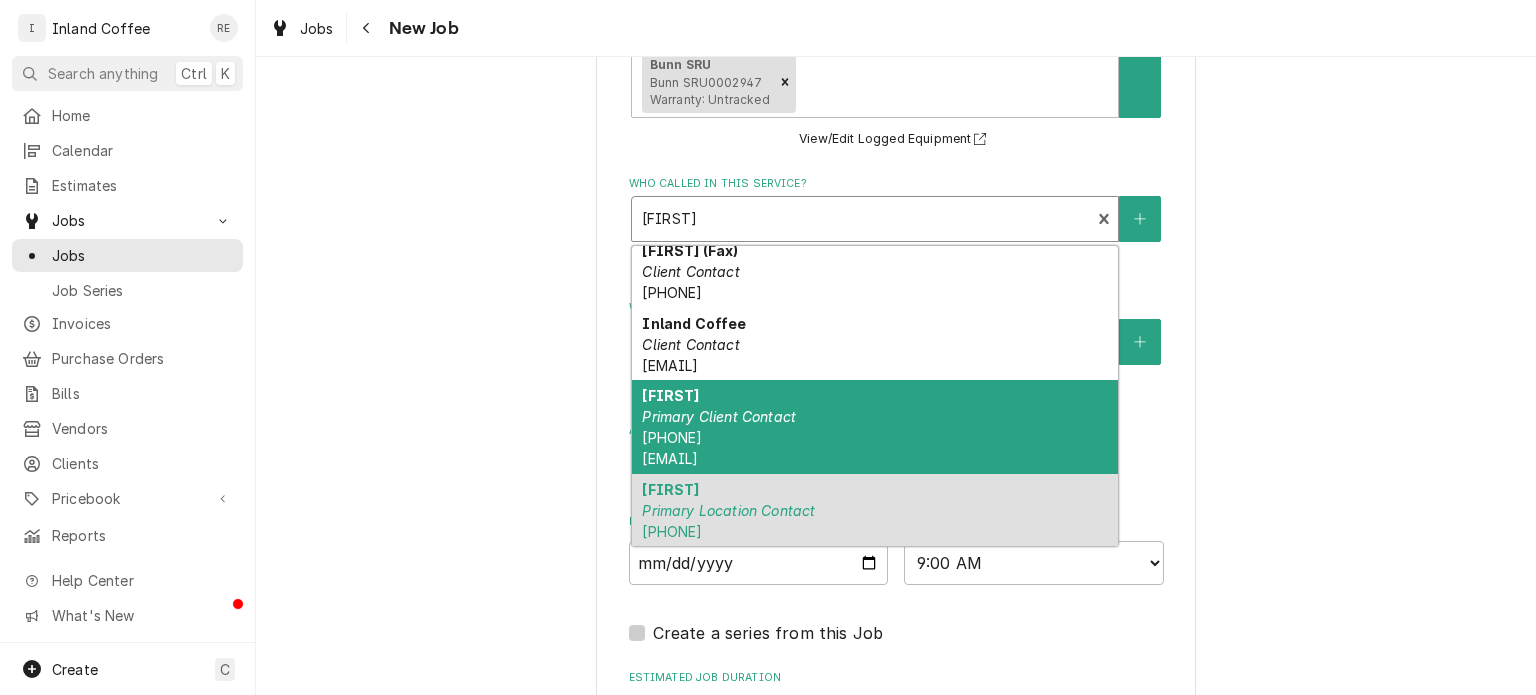 click on "Primary Client Contact" at bounding box center [719, 416] 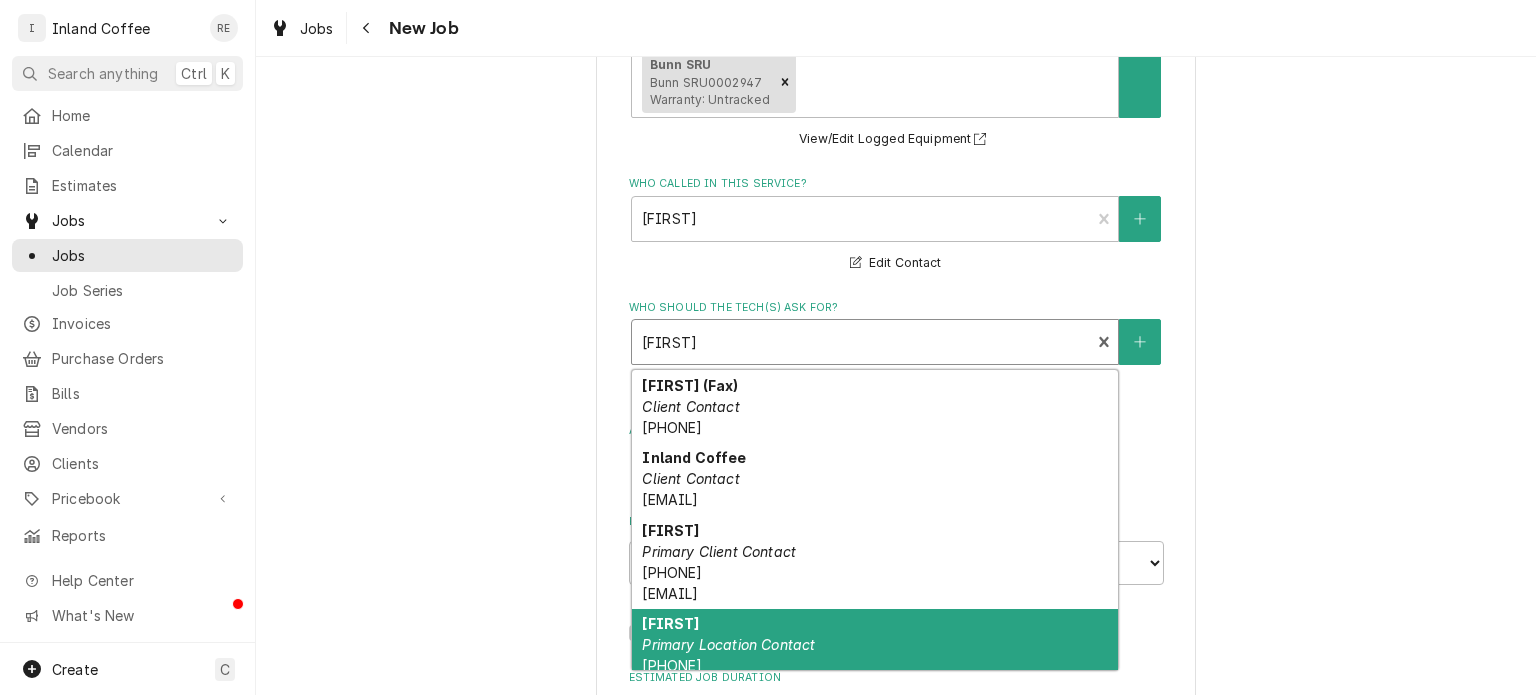 scroll, scrollTop: 11, scrollLeft: 0, axis: vertical 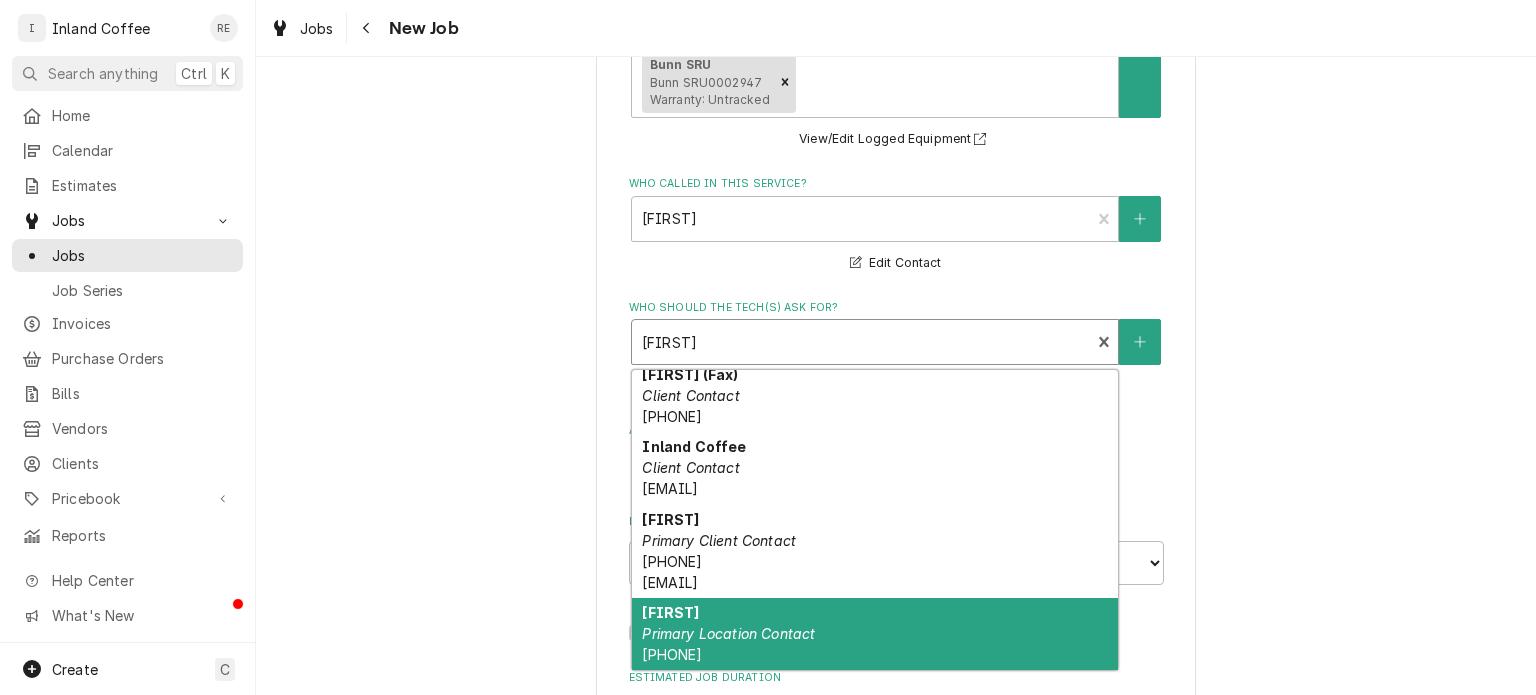 click at bounding box center (861, 342) 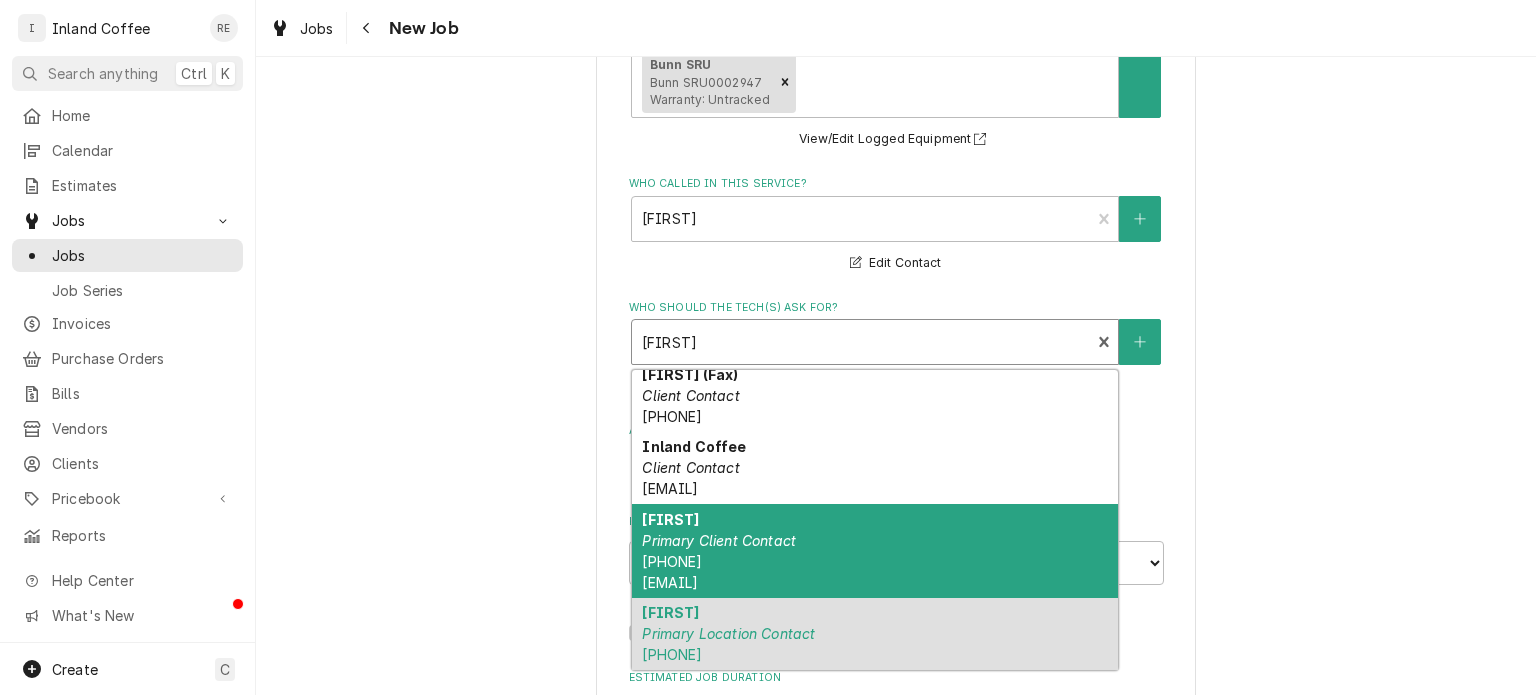 click on "Rachel Primary Client Contact (800) 635-8000 x1200 rachel.lyons@usautosales.com" at bounding box center (875, 551) 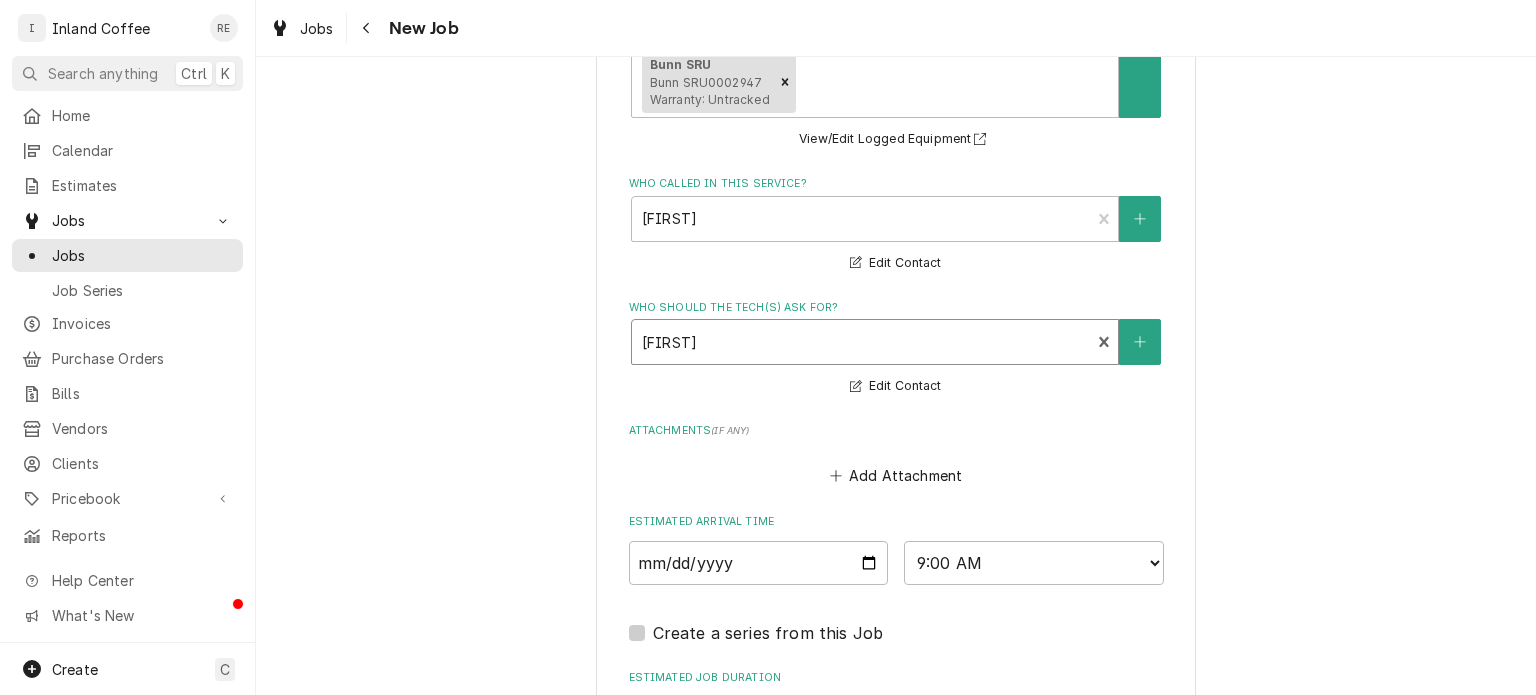 scroll, scrollTop: 1809, scrollLeft: 0, axis: vertical 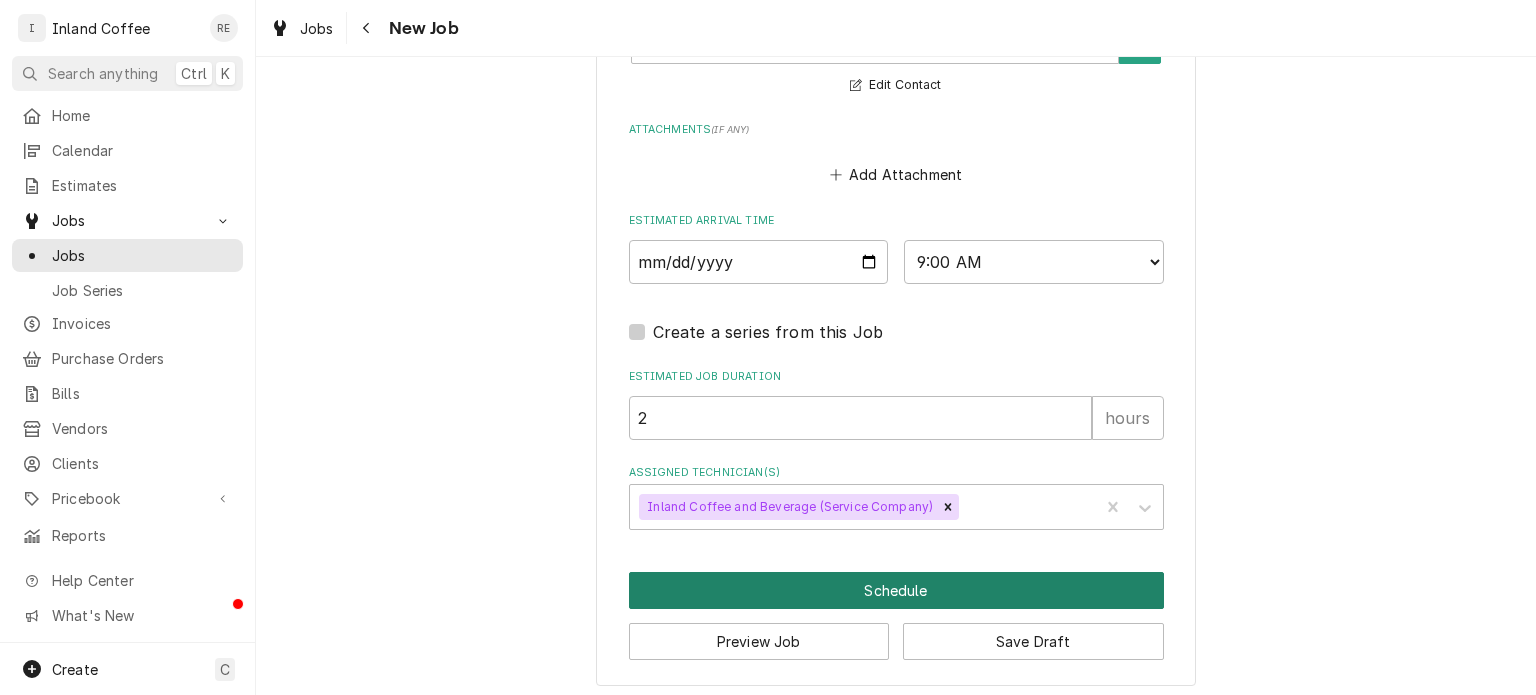 click on "Schedule" at bounding box center [896, 590] 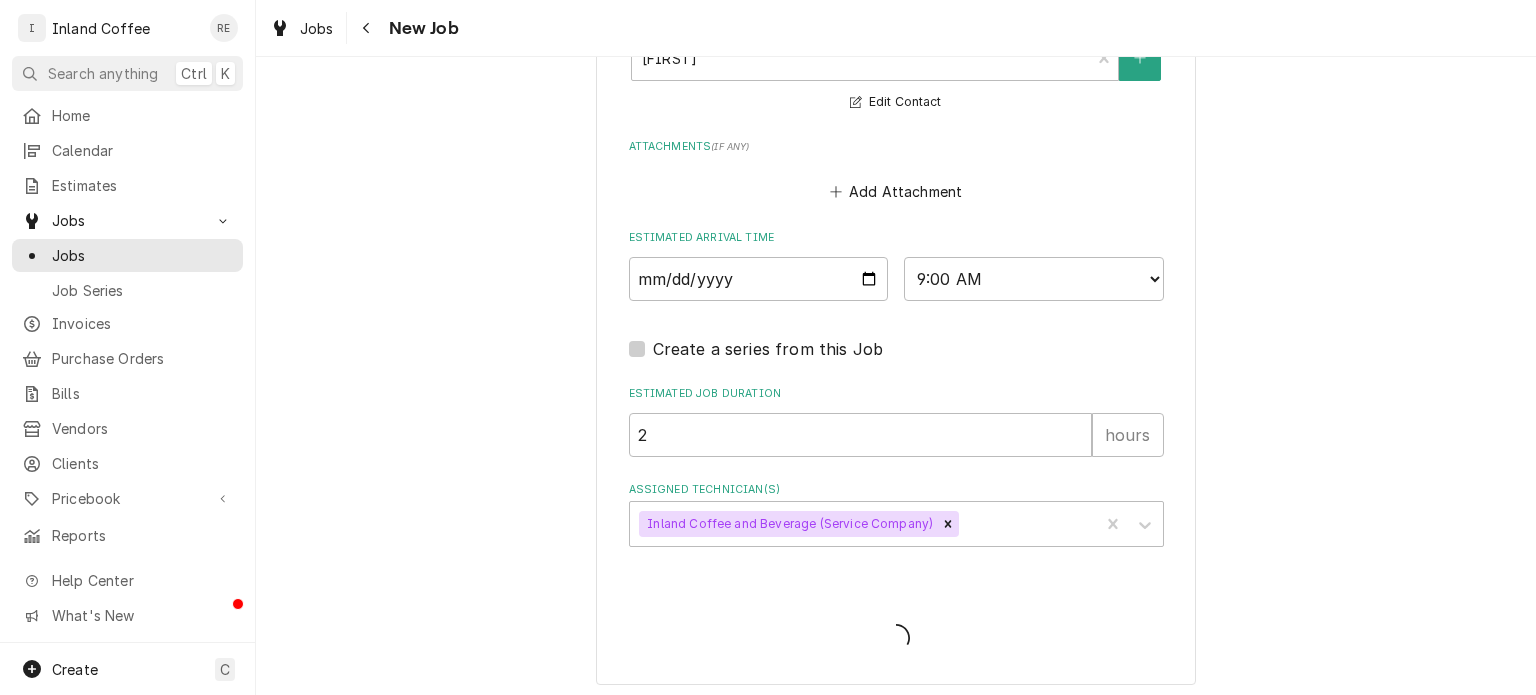 type on "x" 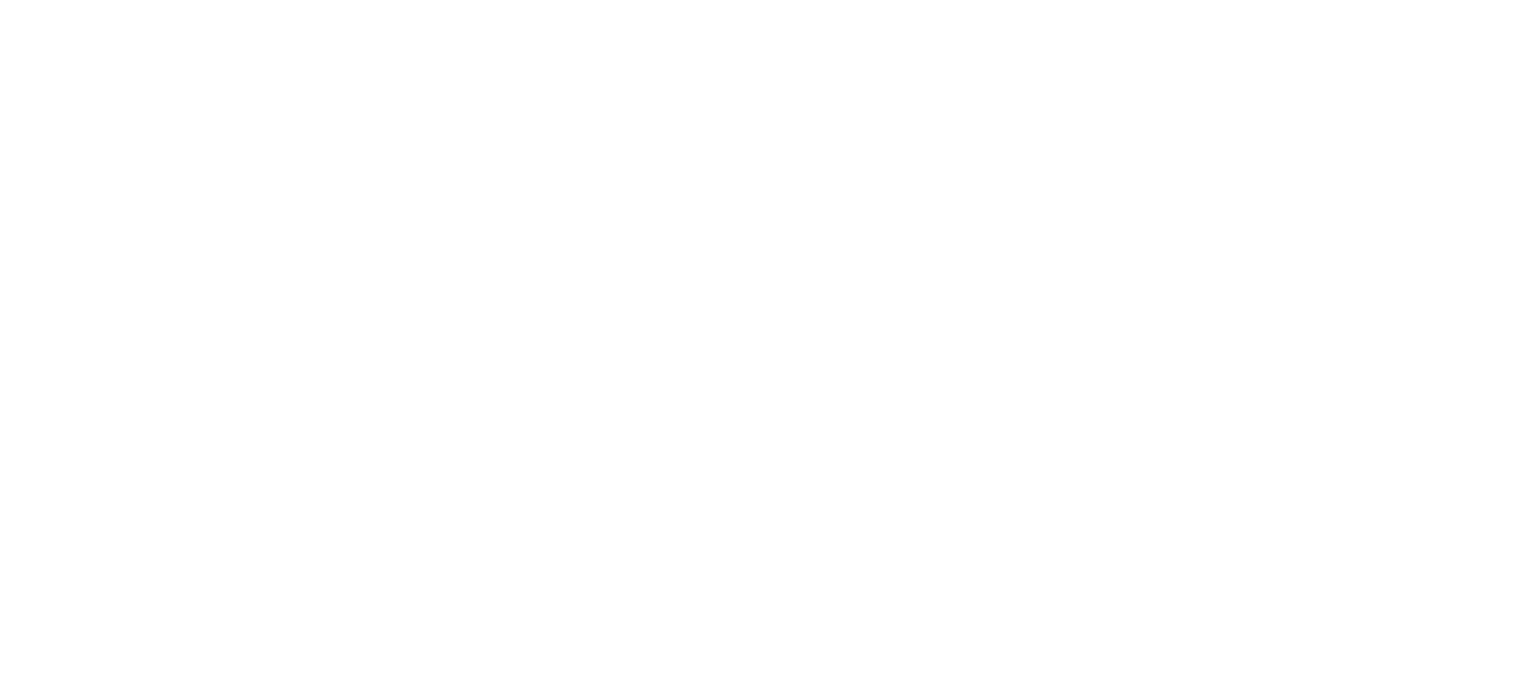 scroll, scrollTop: 0, scrollLeft: 0, axis: both 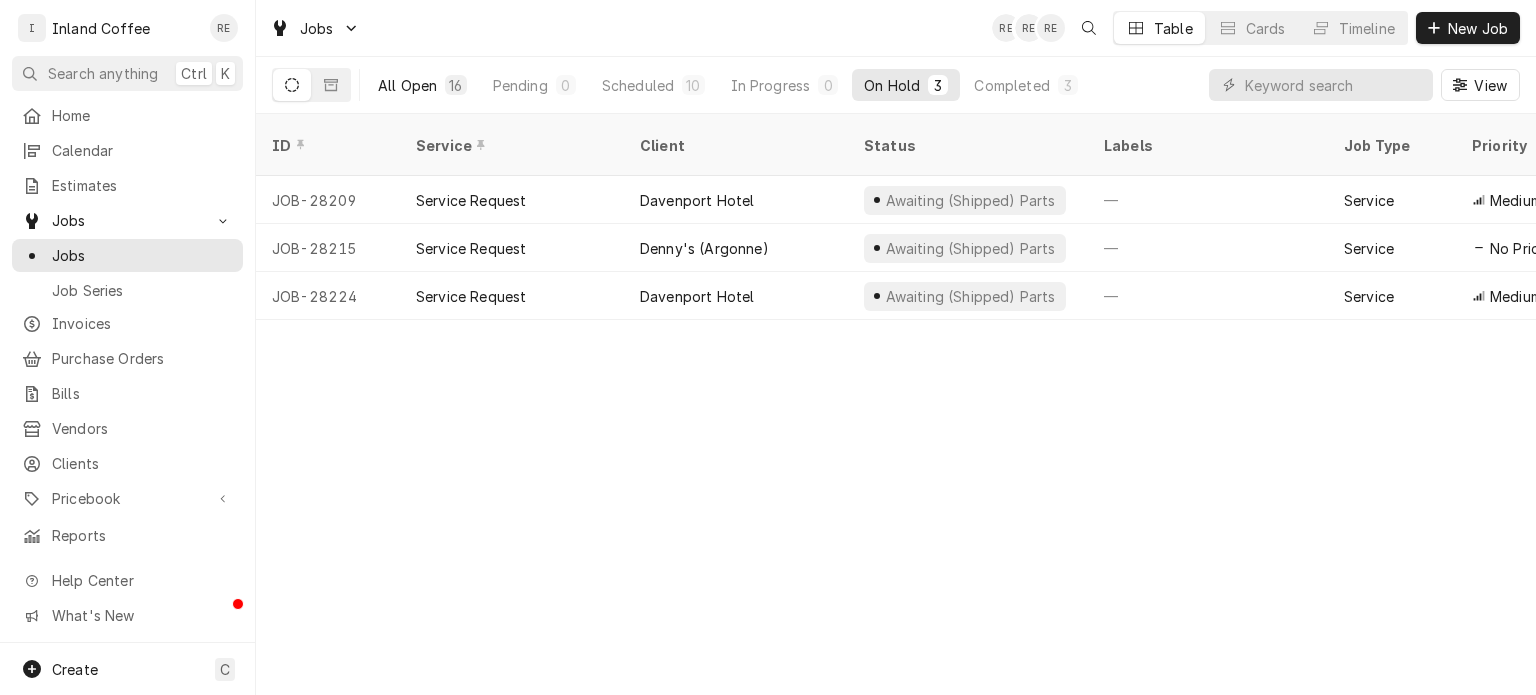 click on "All Open" at bounding box center [407, 85] 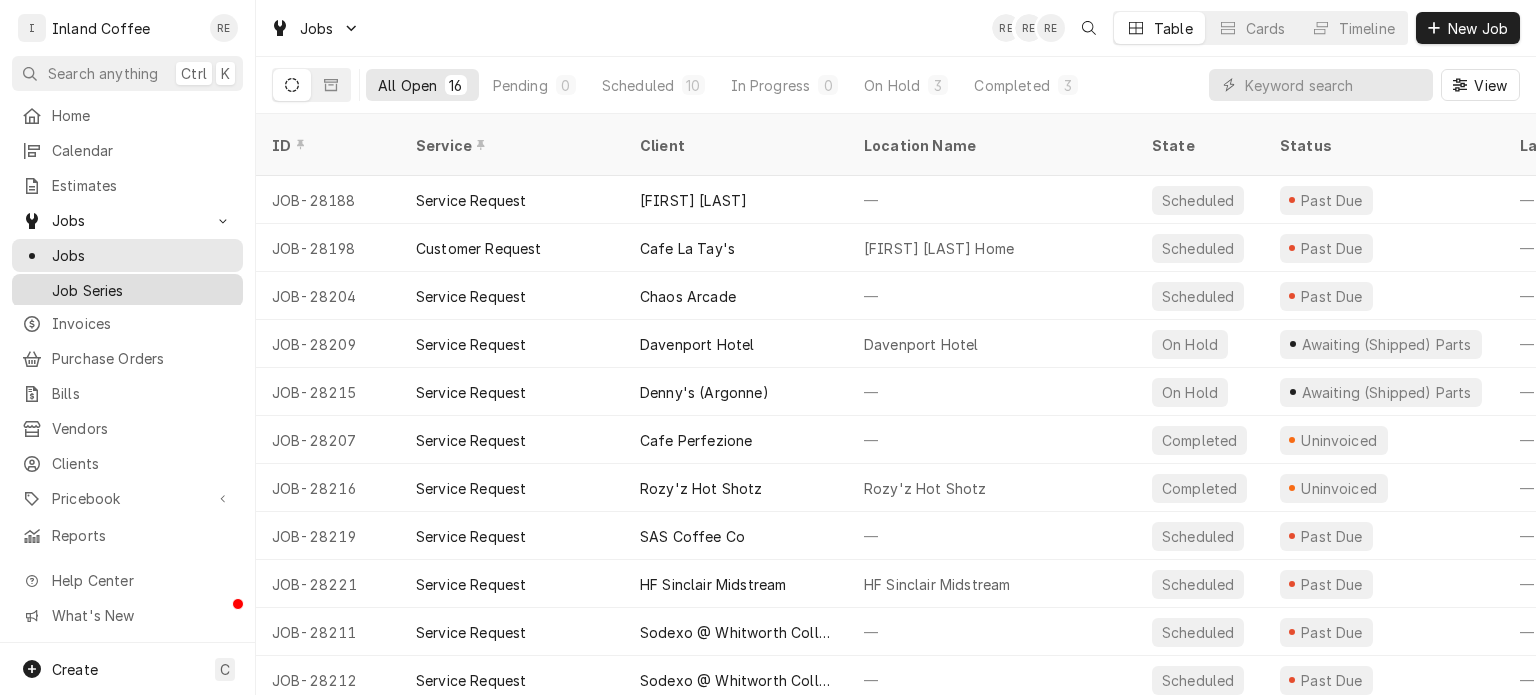 click on "Job Series" at bounding box center (142, 290) 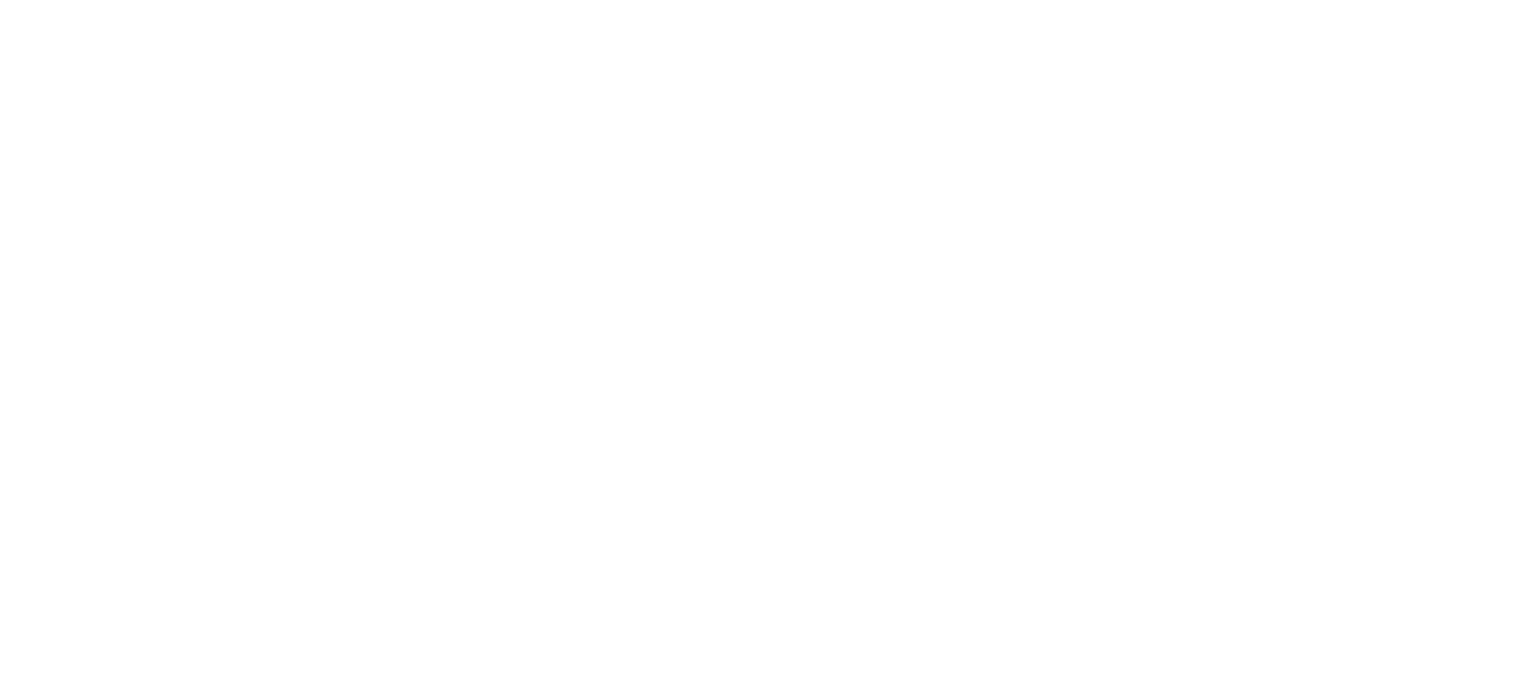 scroll, scrollTop: 0, scrollLeft: 0, axis: both 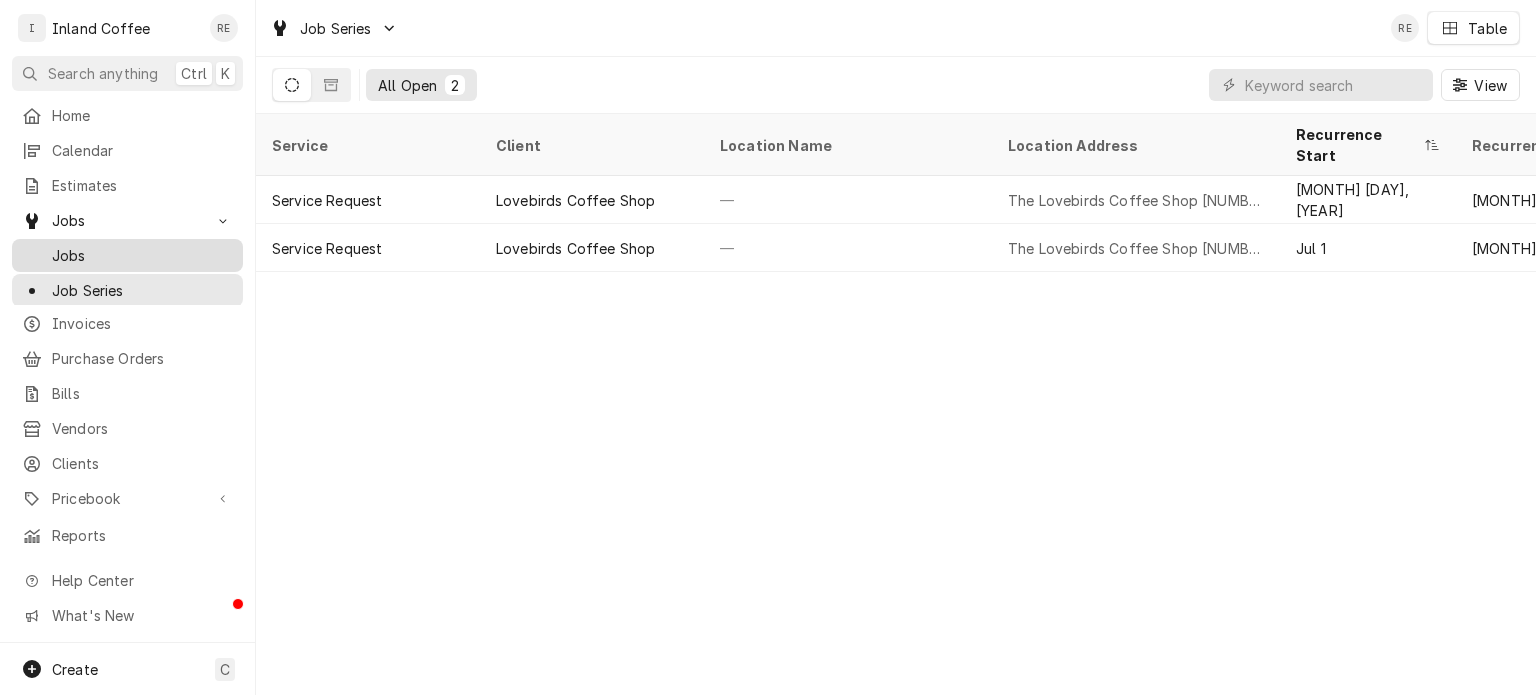 click on "Jobs" at bounding box center (142, 255) 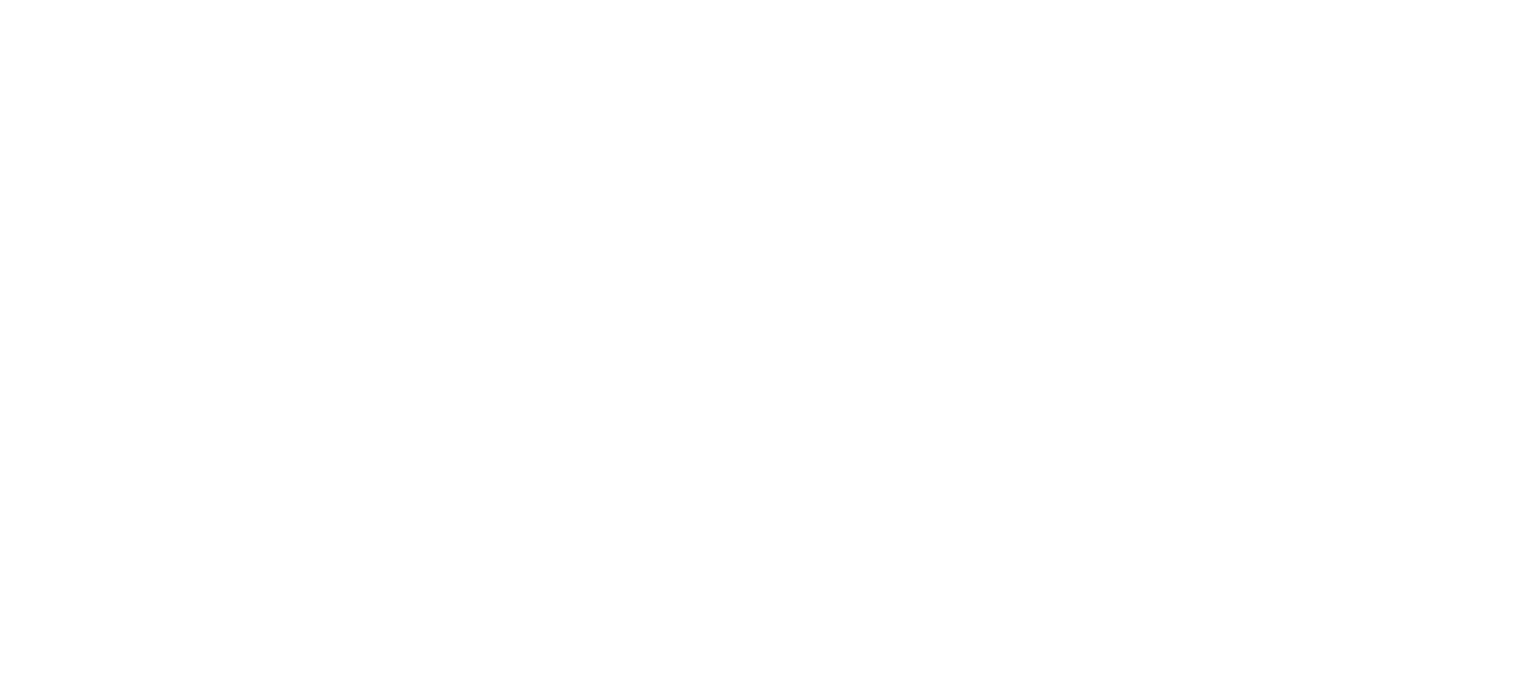 scroll, scrollTop: 0, scrollLeft: 0, axis: both 